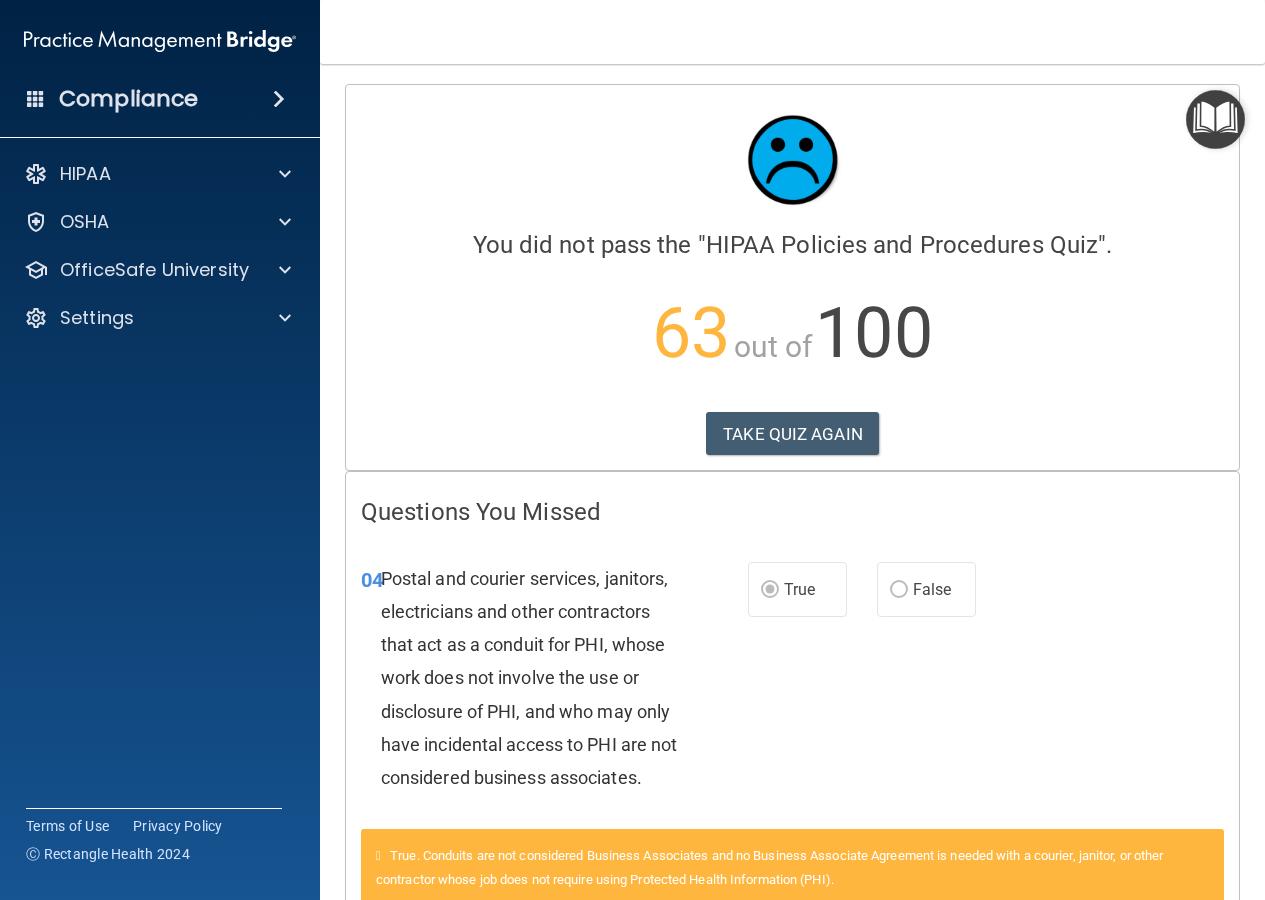 scroll, scrollTop: 0, scrollLeft: 0, axis: both 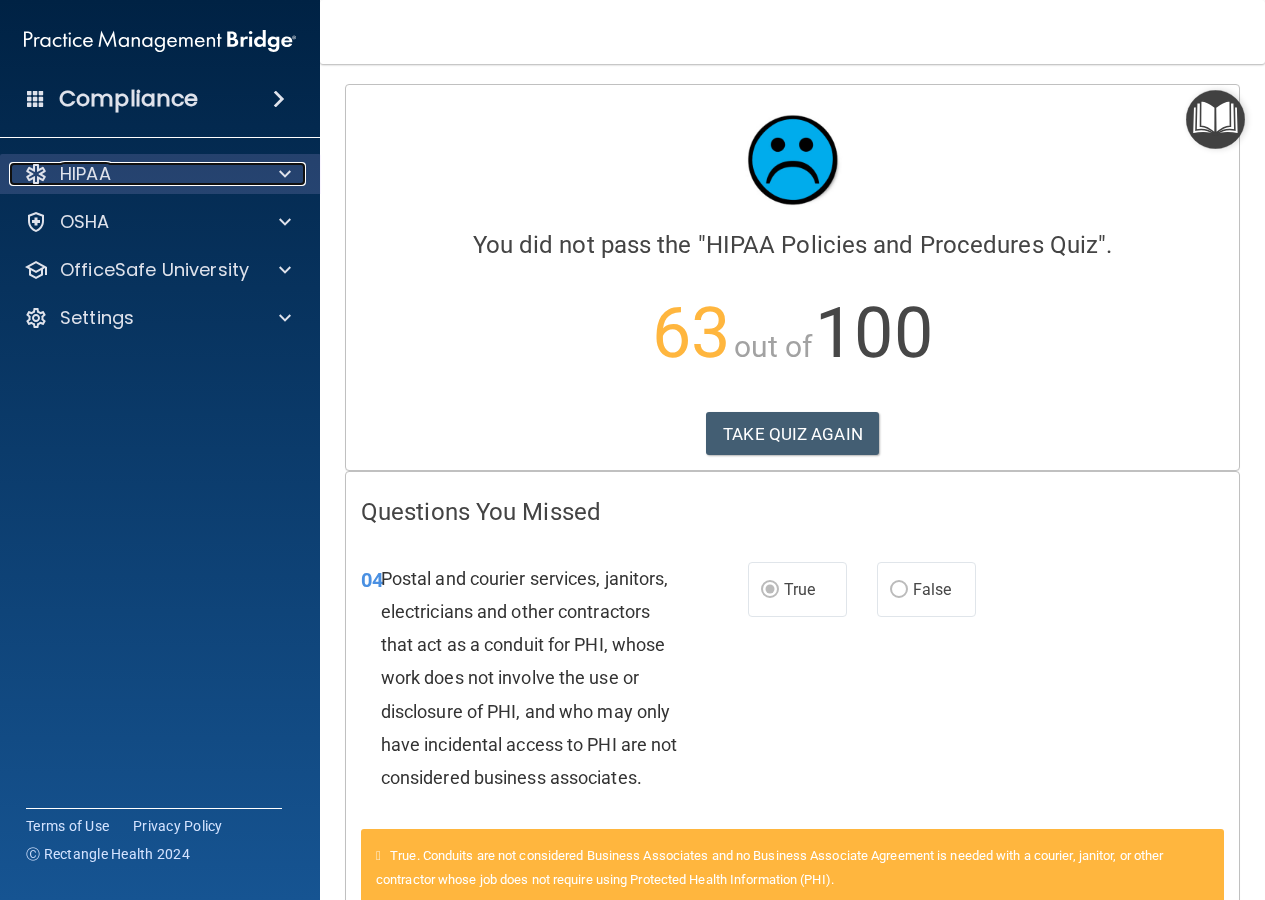 click at bounding box center (282, 174) 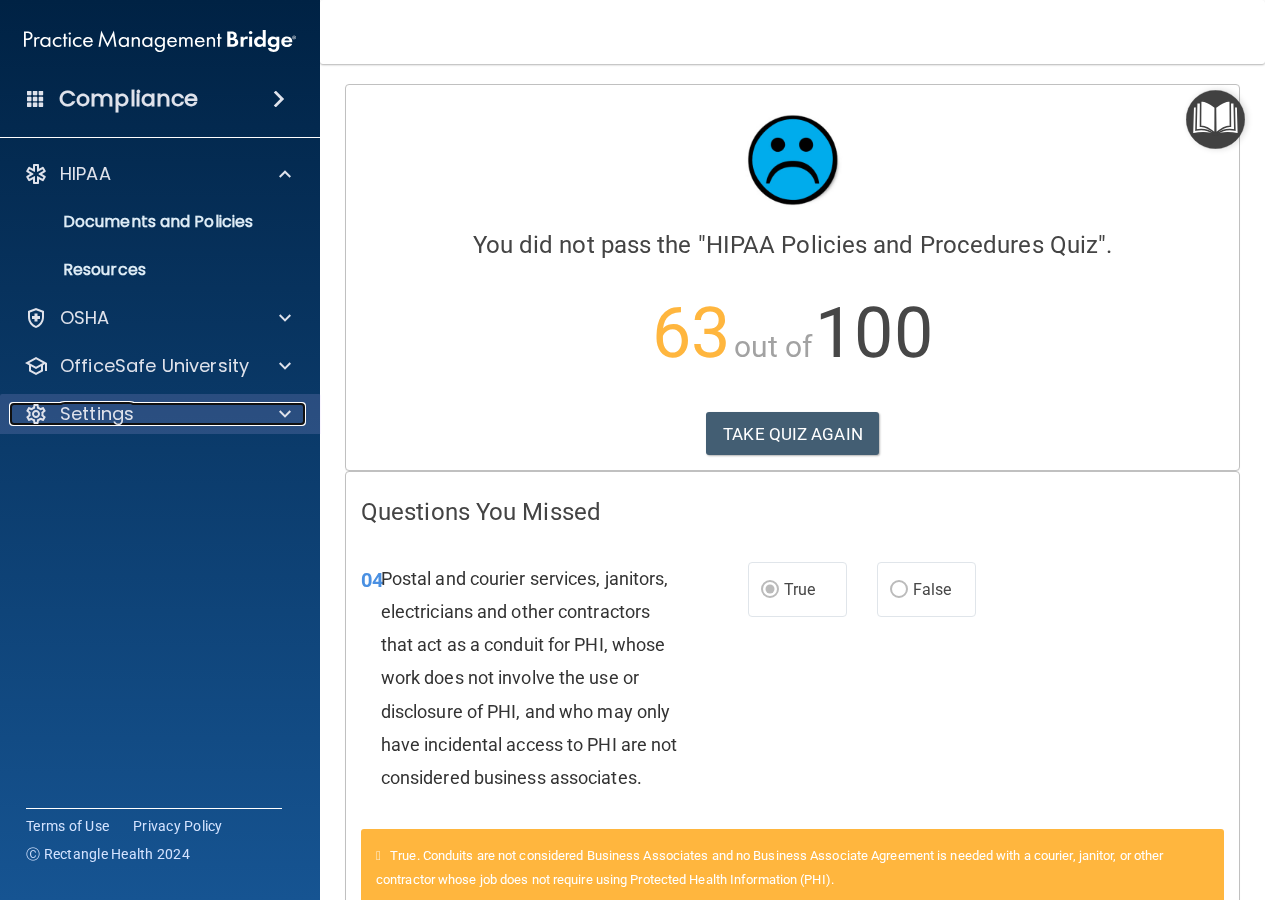 click on "Settings" at bounding box center (133, 414) 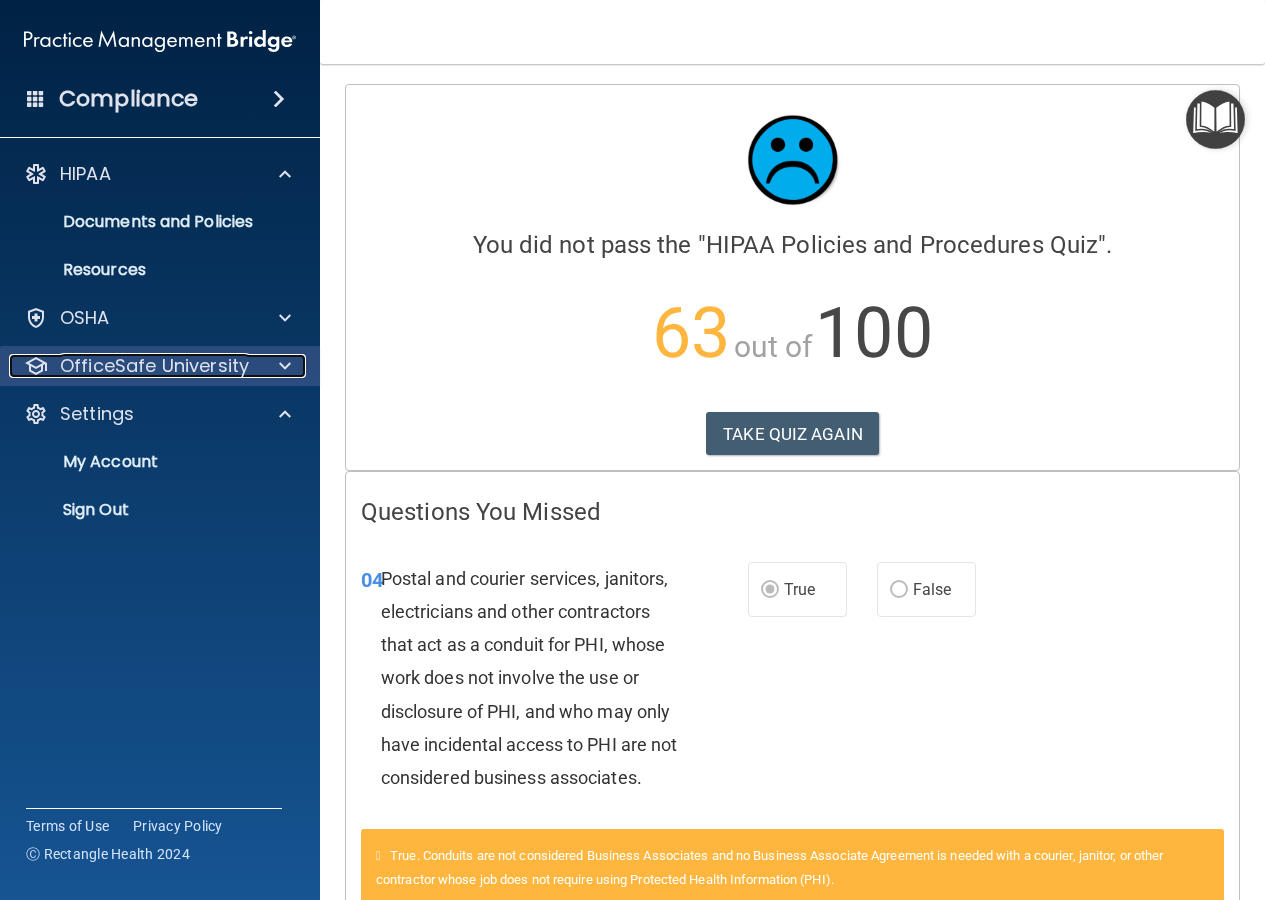 click on "OfficeSafe University" at bounding box center (154, 366) 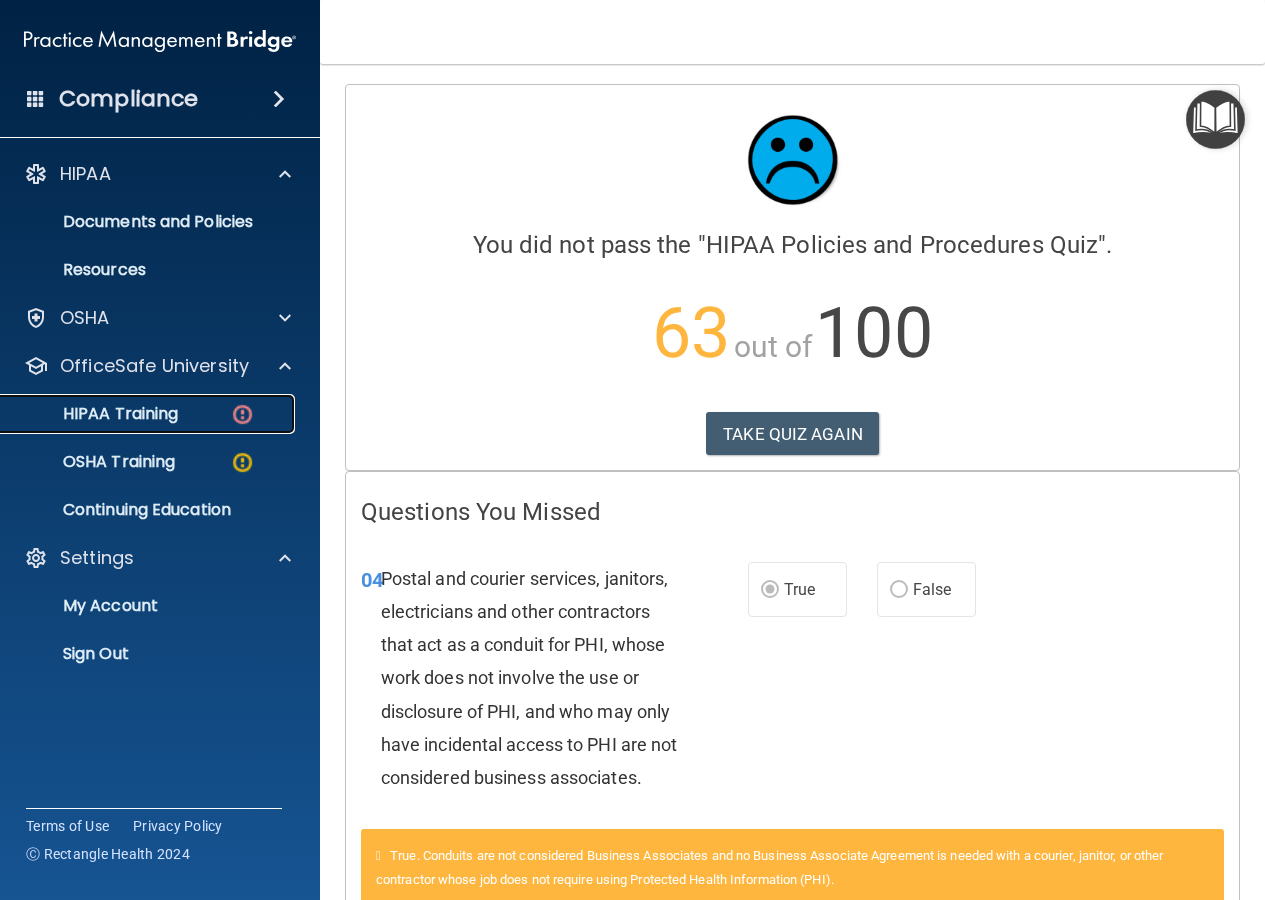 click on "HIPAA Training" at bounding box center [149, 414] 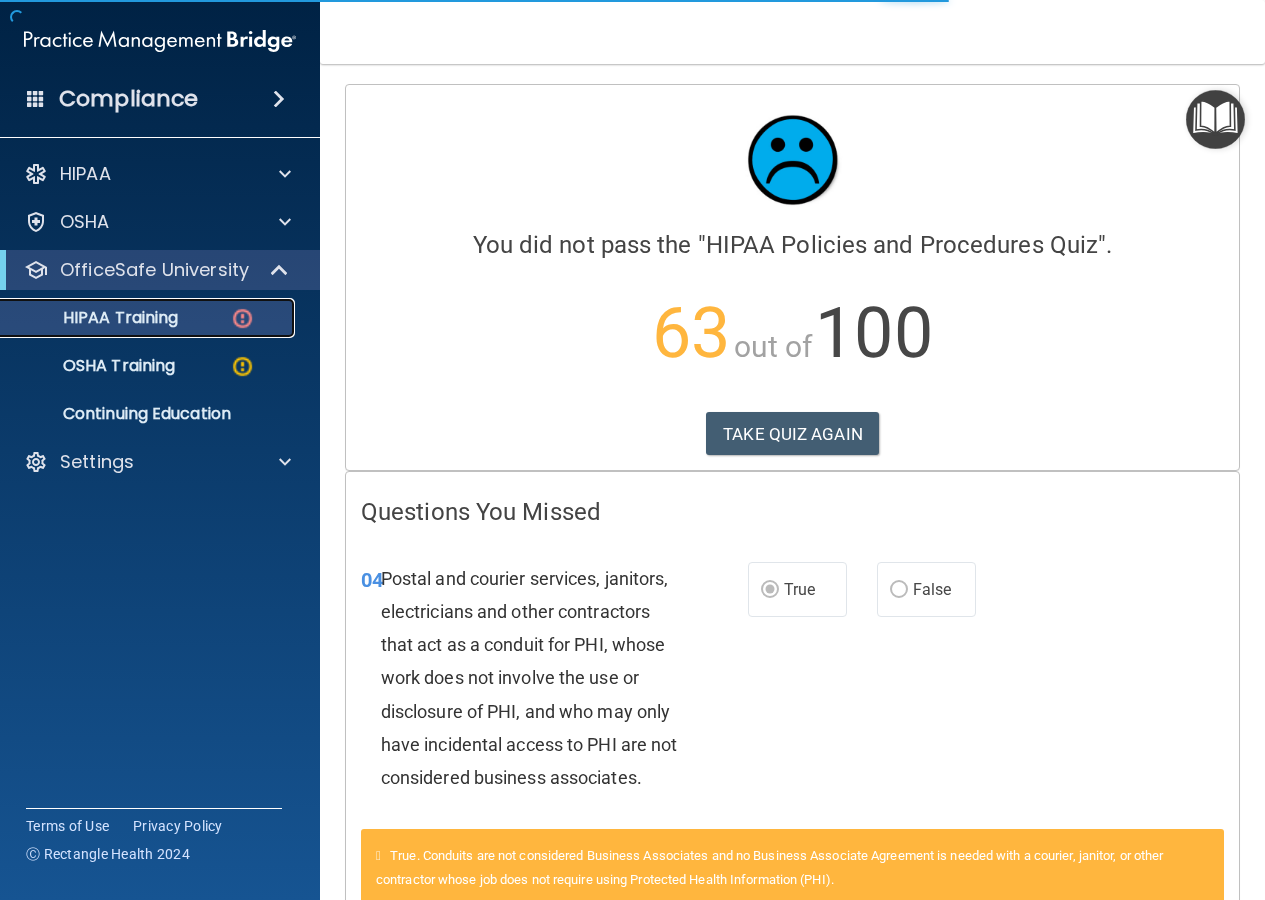 click on "HIPAA Training" at bounding box center [137, 318] 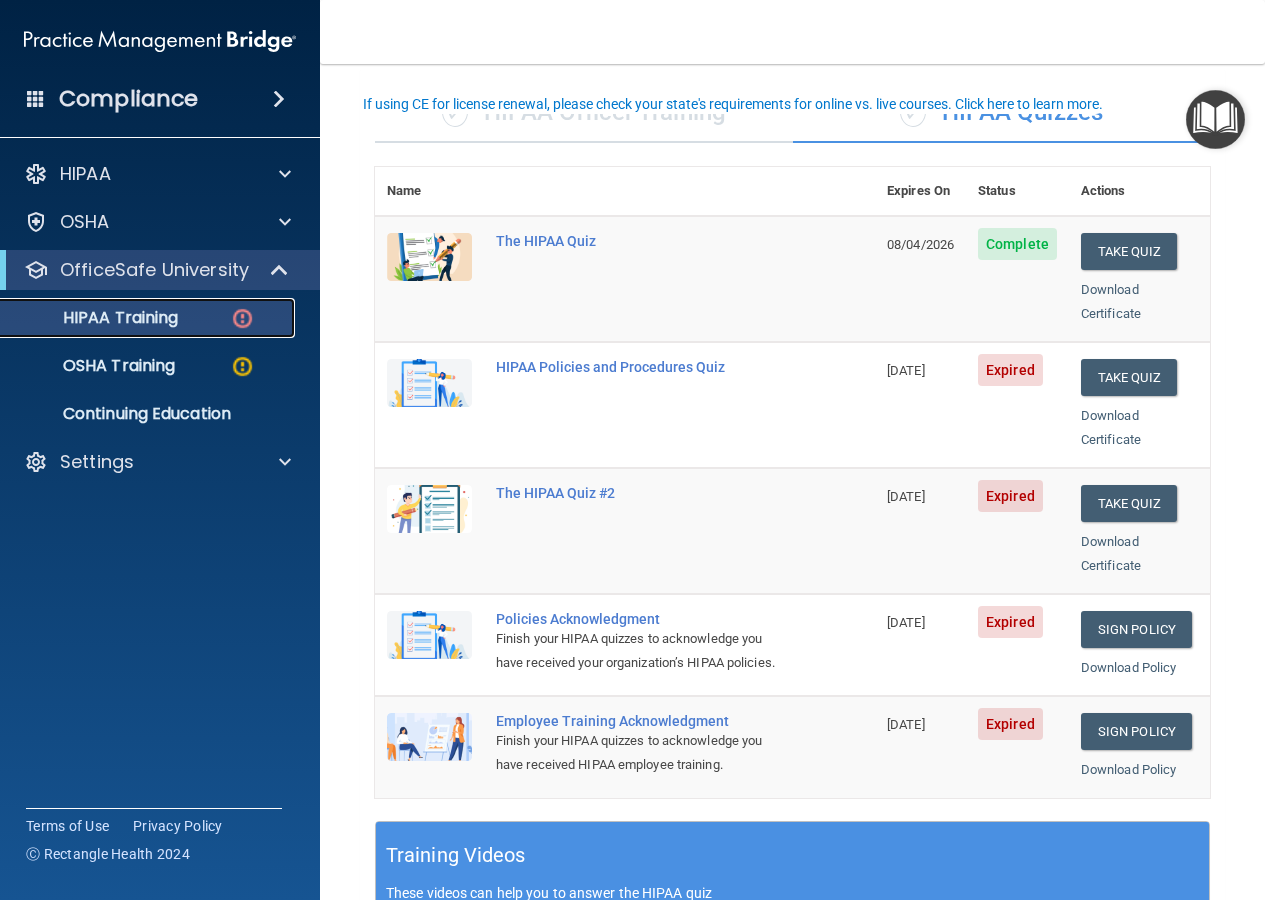 scroll, scrollTop: 100, scrollLeft: 0, axis: vertical 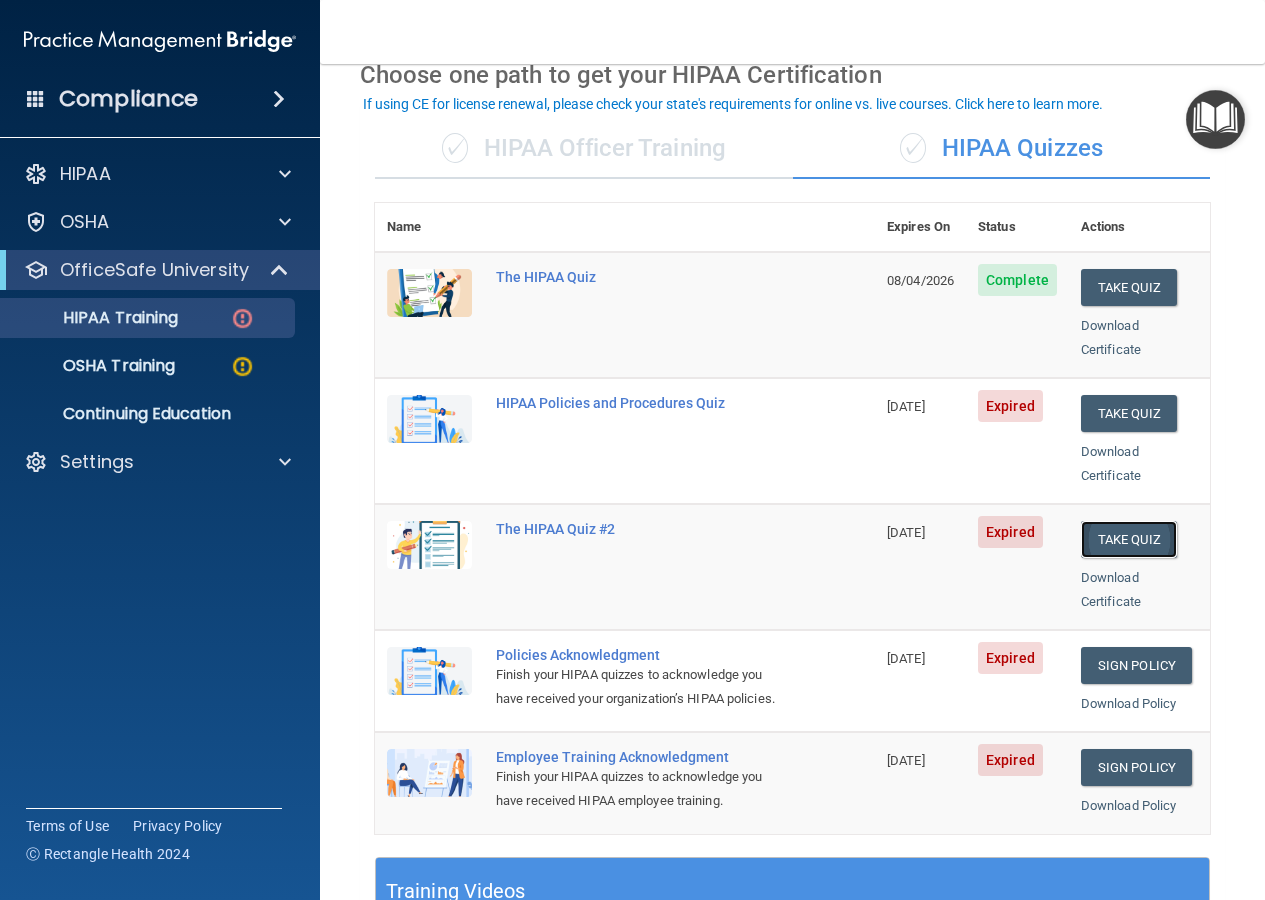 click on "Take Quiz" at bounding box center (1129, 539) 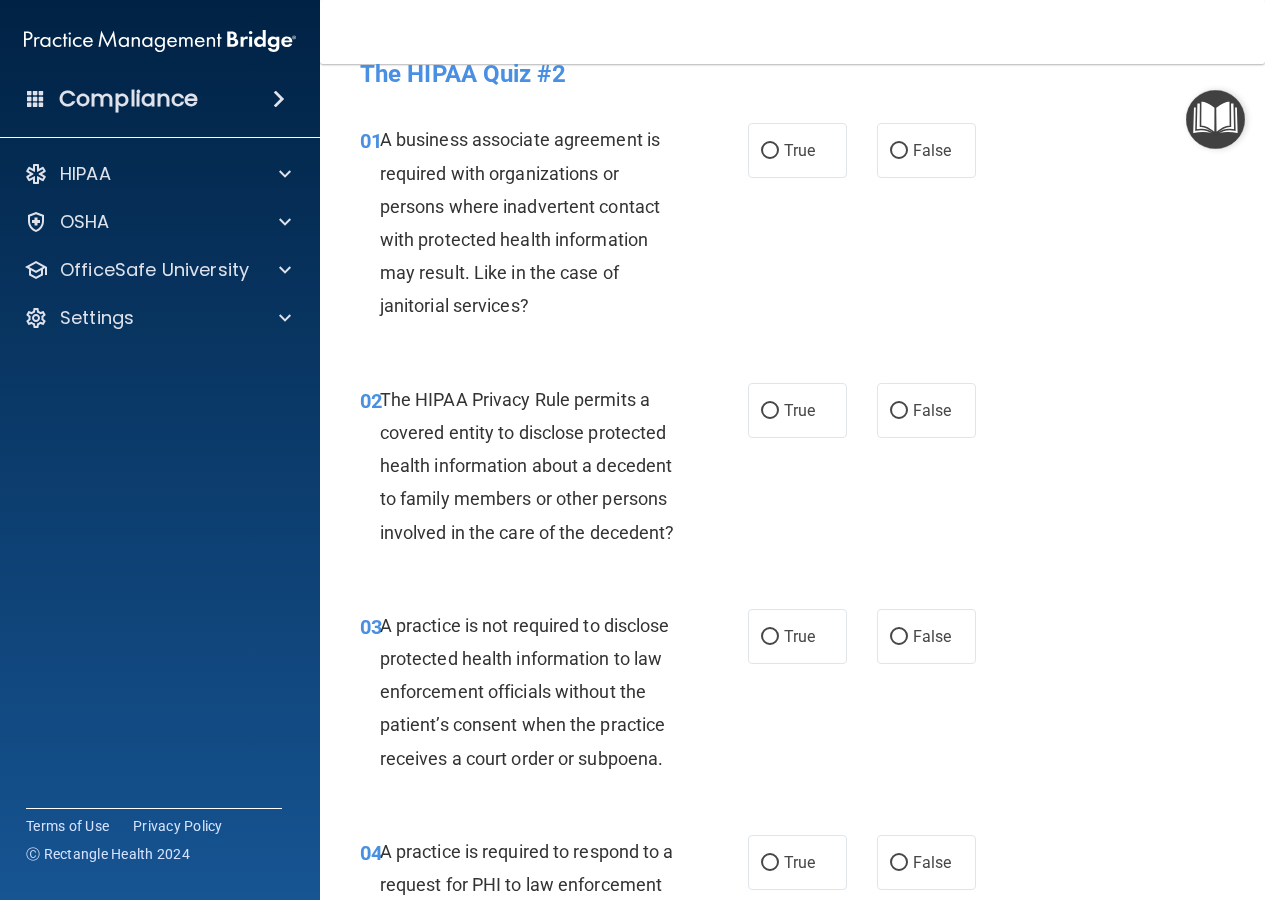 scroll, scrollTop: 0, scrollLeft: 0, axis: both 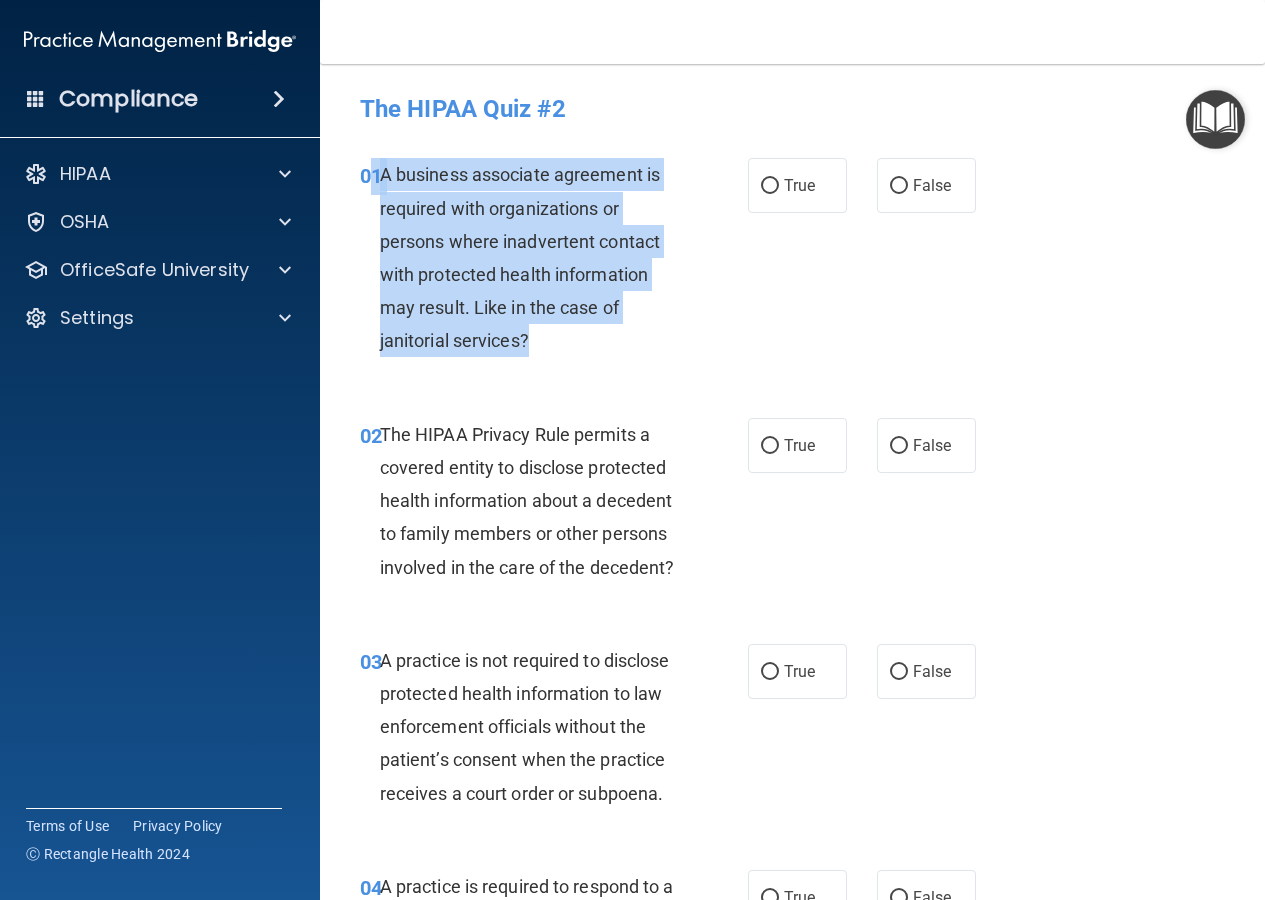 drag, startPoint x: 502, startPoint y: 334, endPoint x: 372, endPoint y: 176, distance: 204.60693 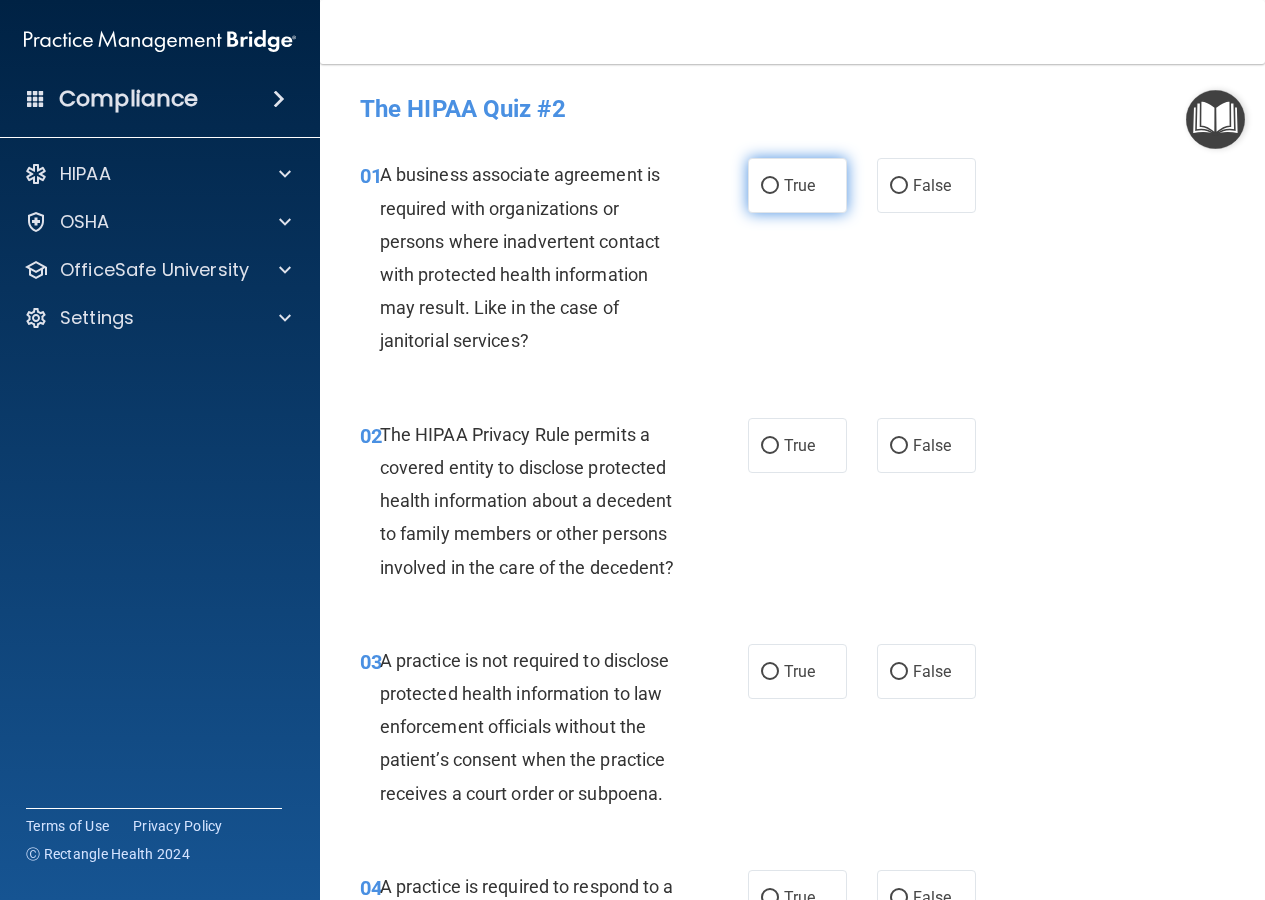 click on "True" at bounding box center (797, 185) 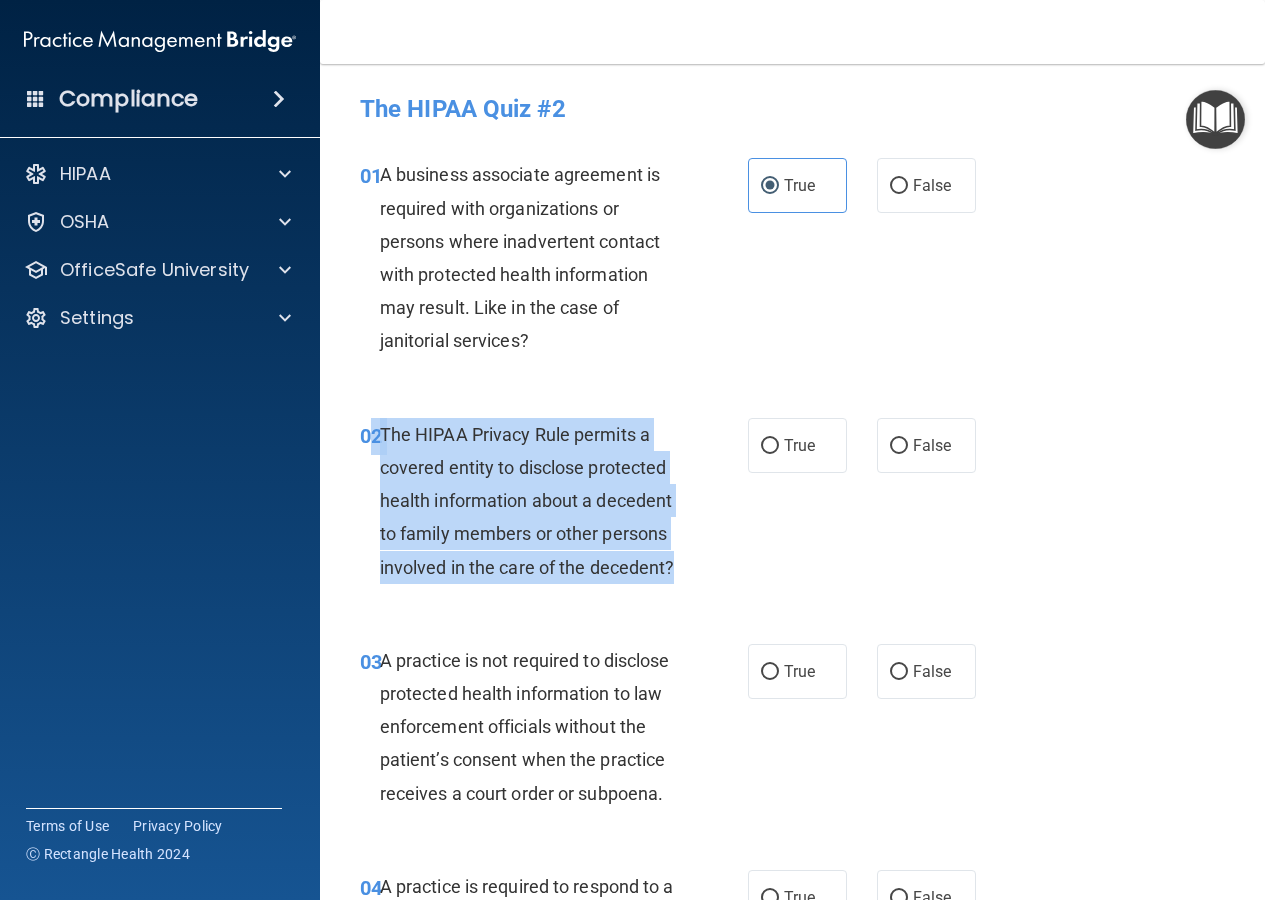 drag, startPoint x: 519, startPoint y: 604, endPoint x: 375, endPoint y: 422, distance: 232.07758 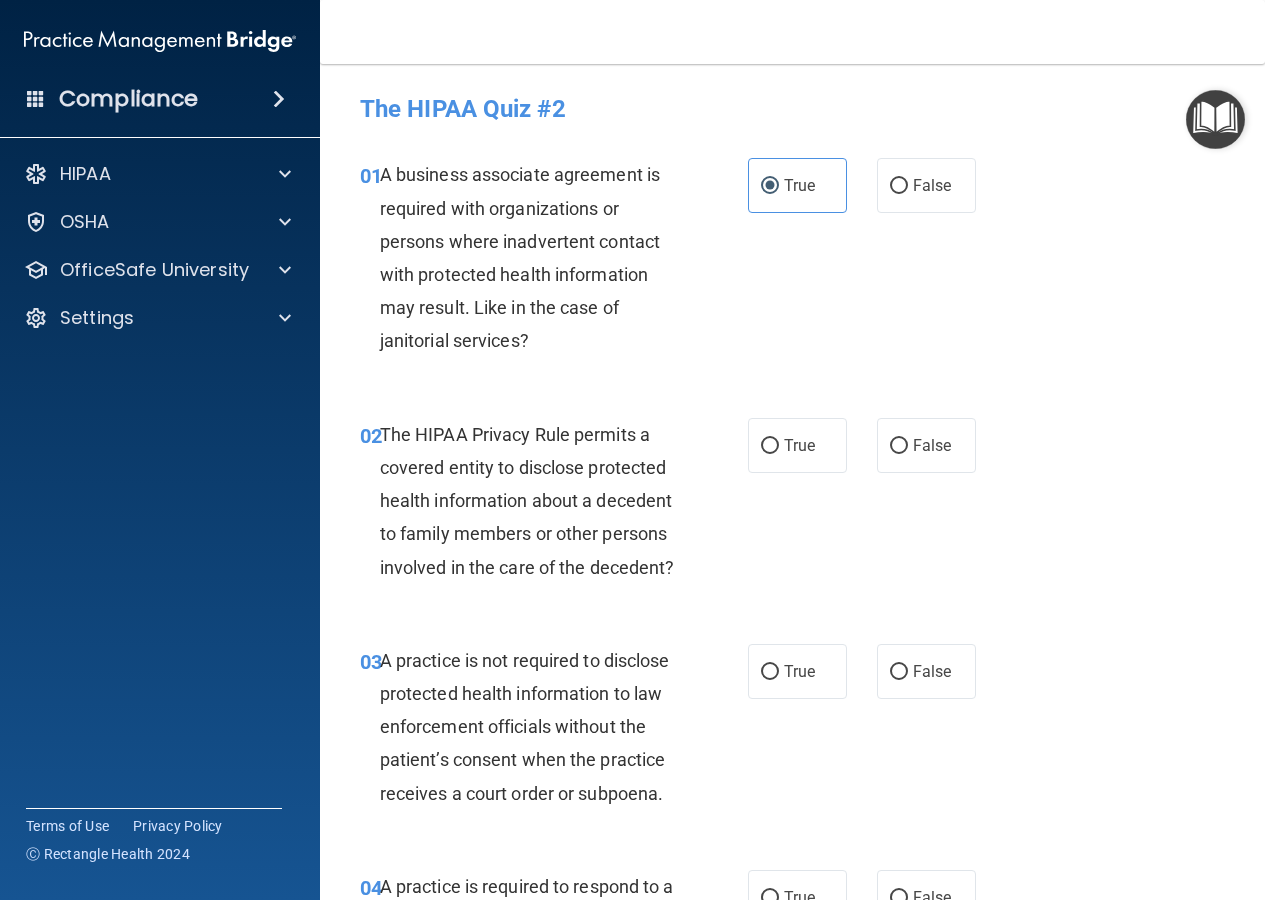 drag, startPoint x: 778, startPoint y: 423, endPoint x: 785, endPoint y: 362, distance: 61.400326 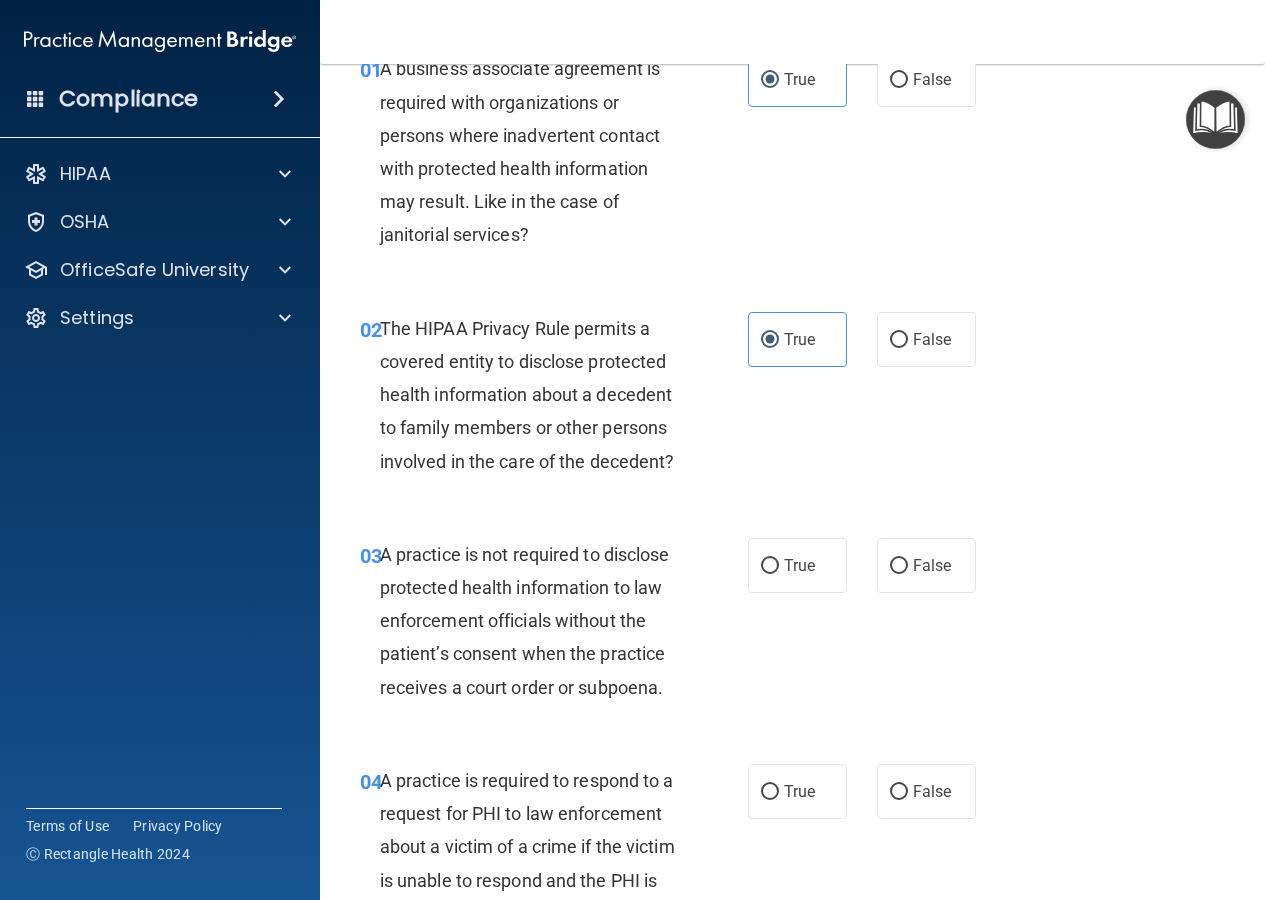 scroll, scrollTop: 200, scrollLeft: 0, axis: vertical 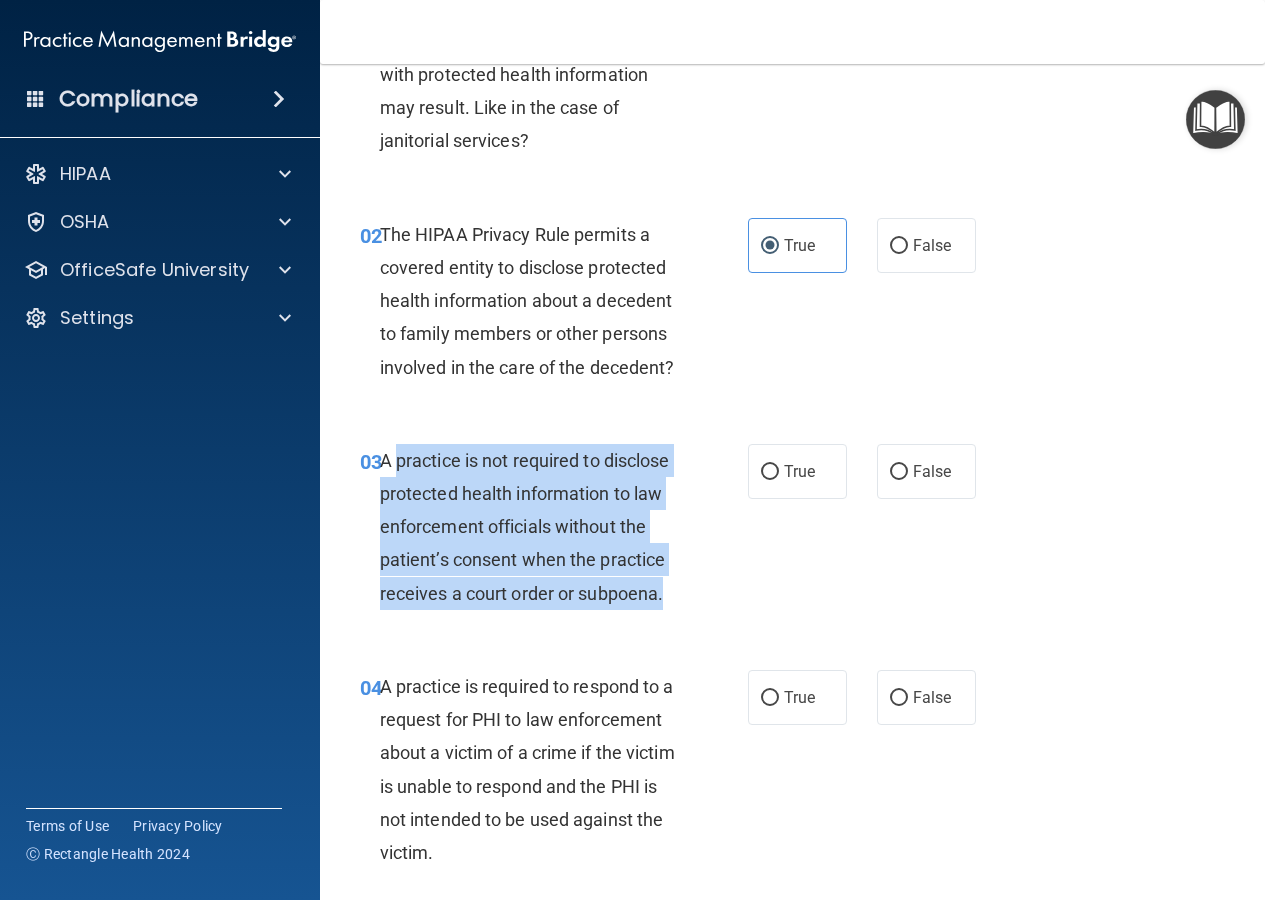 drag, startPoint x: 487, startPoint y: 646, endPoint x: 398, endPoint y: 480, distance: 188.3534 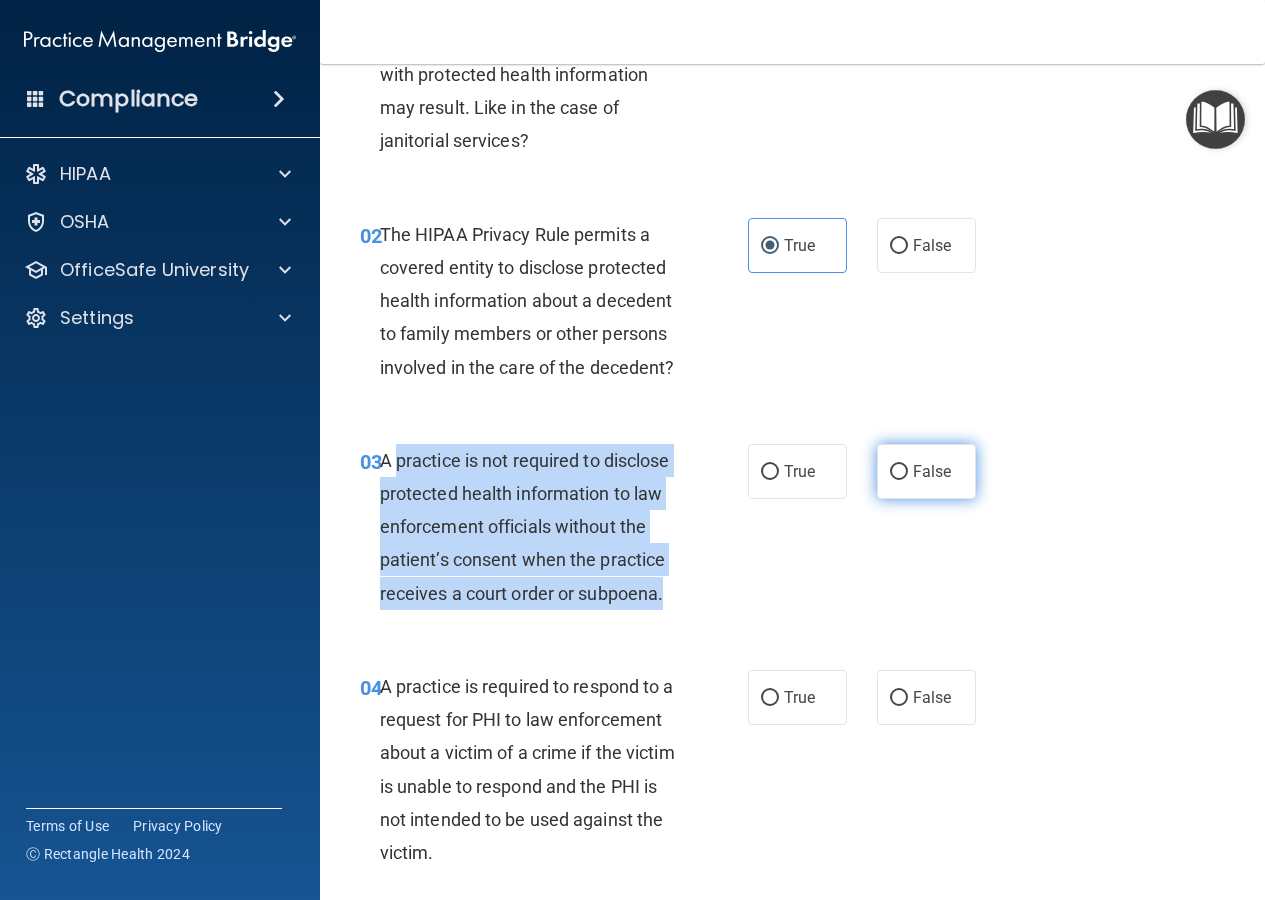 click on "False" at bounding box center [899, 472] 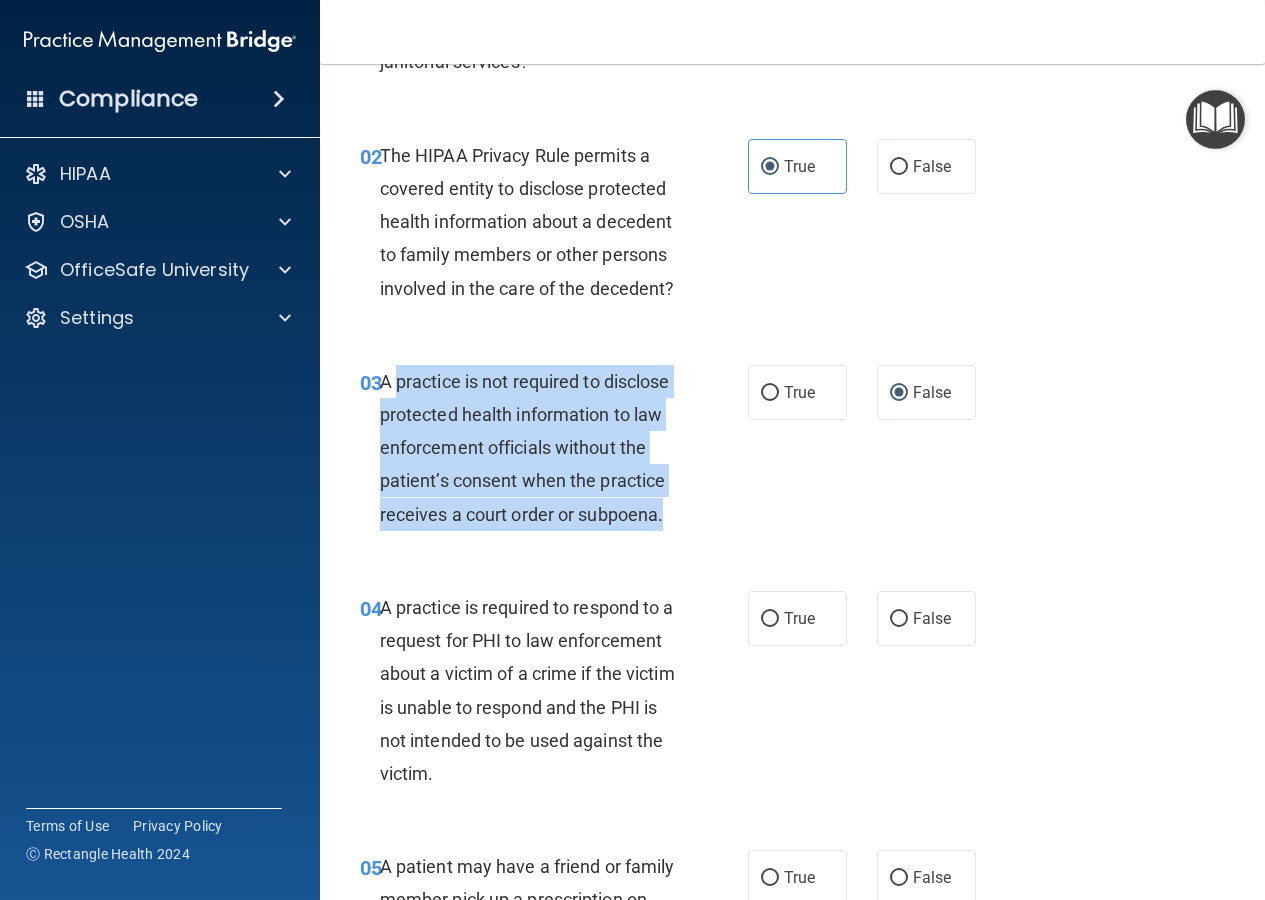 scroll, scrollTop: 400, scrollLeft: 0, axis: vertical 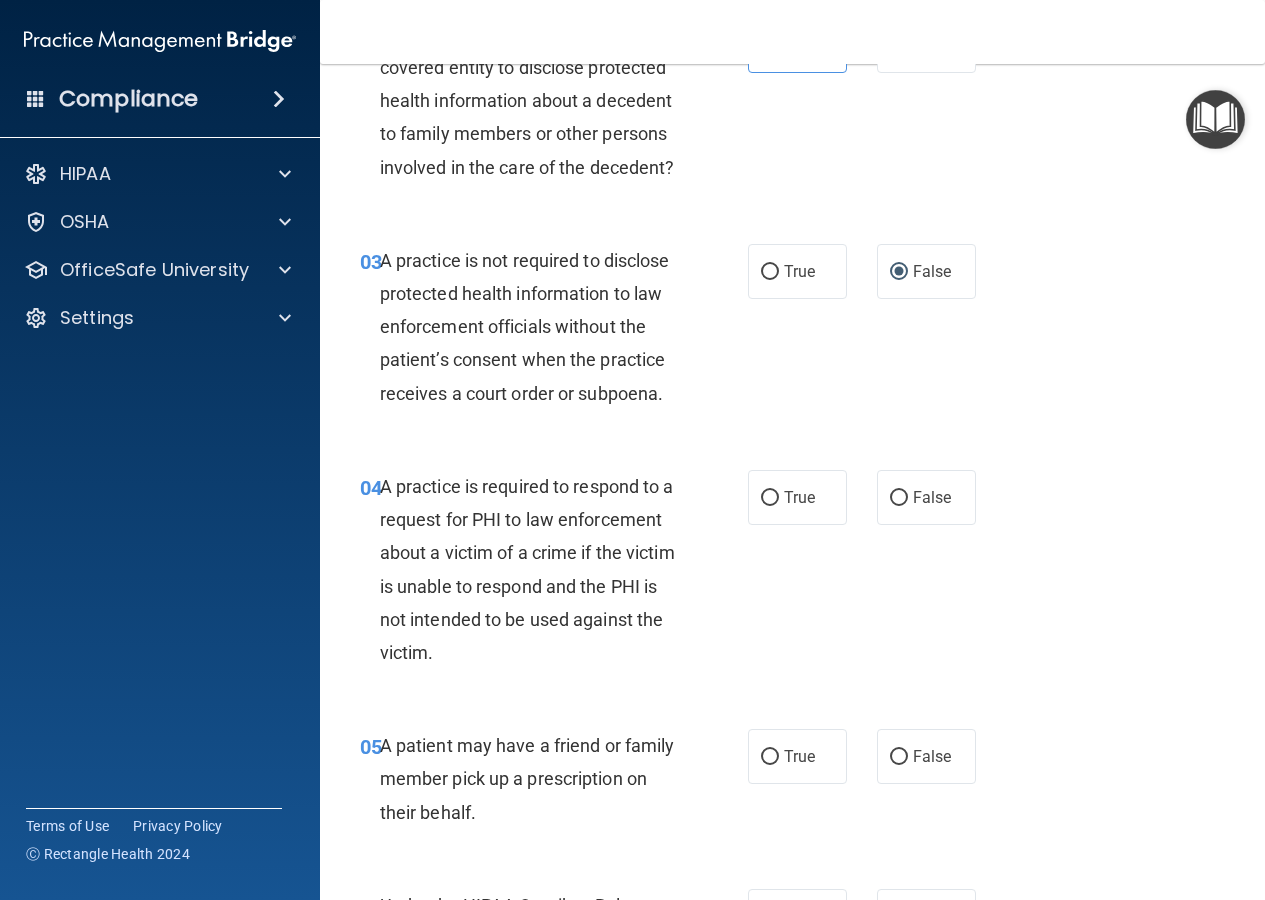 click on "03       A practice is not required to disclose protected health information to law enforcement officials without the patient’s consent when the practice receives  a court order or subpoena.                 True           False" at bounding box center (792, 332) 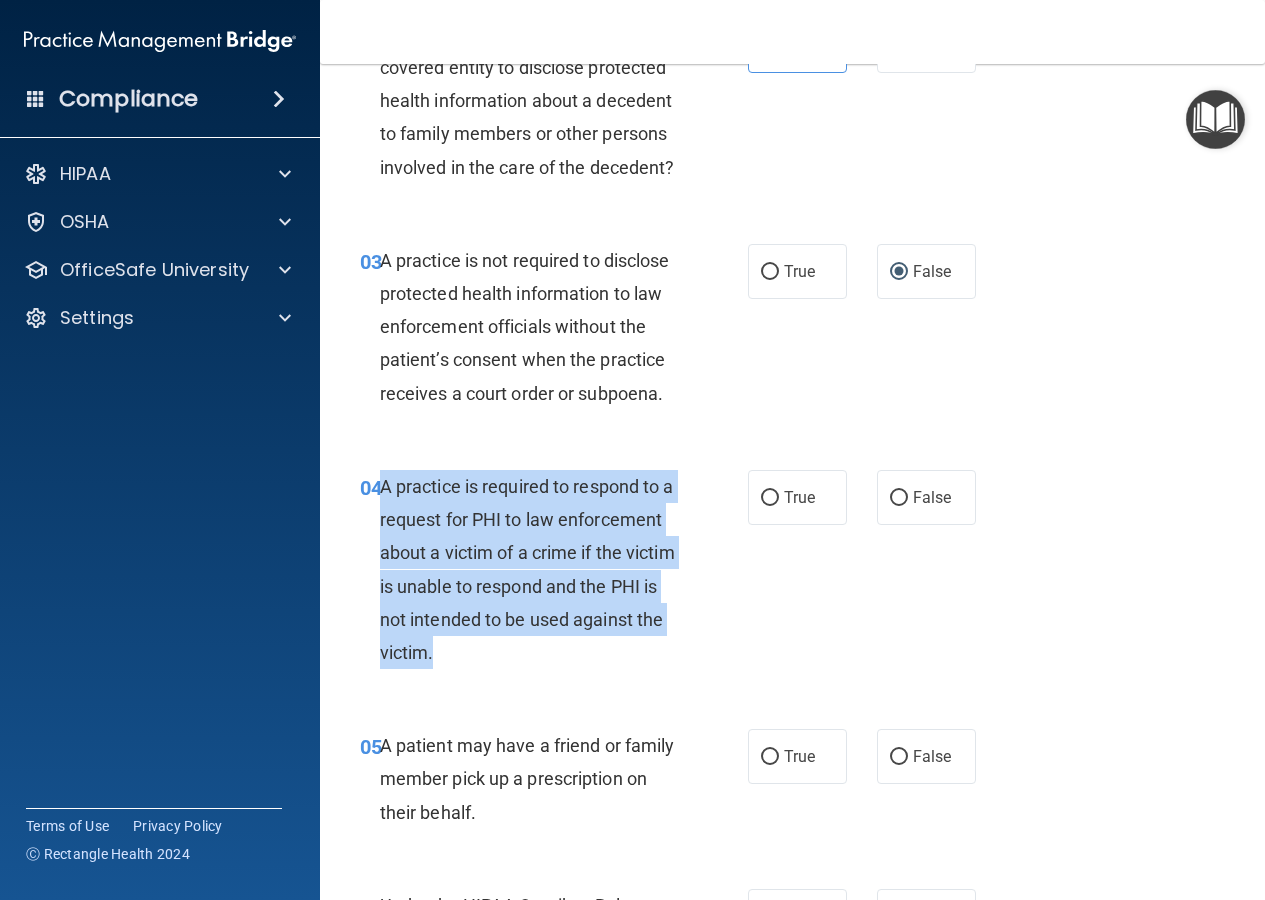 drag, startPoint x: 636, startPoint y: 728, endPoint x: 381, endPoint y: 557, distance: 307.02768 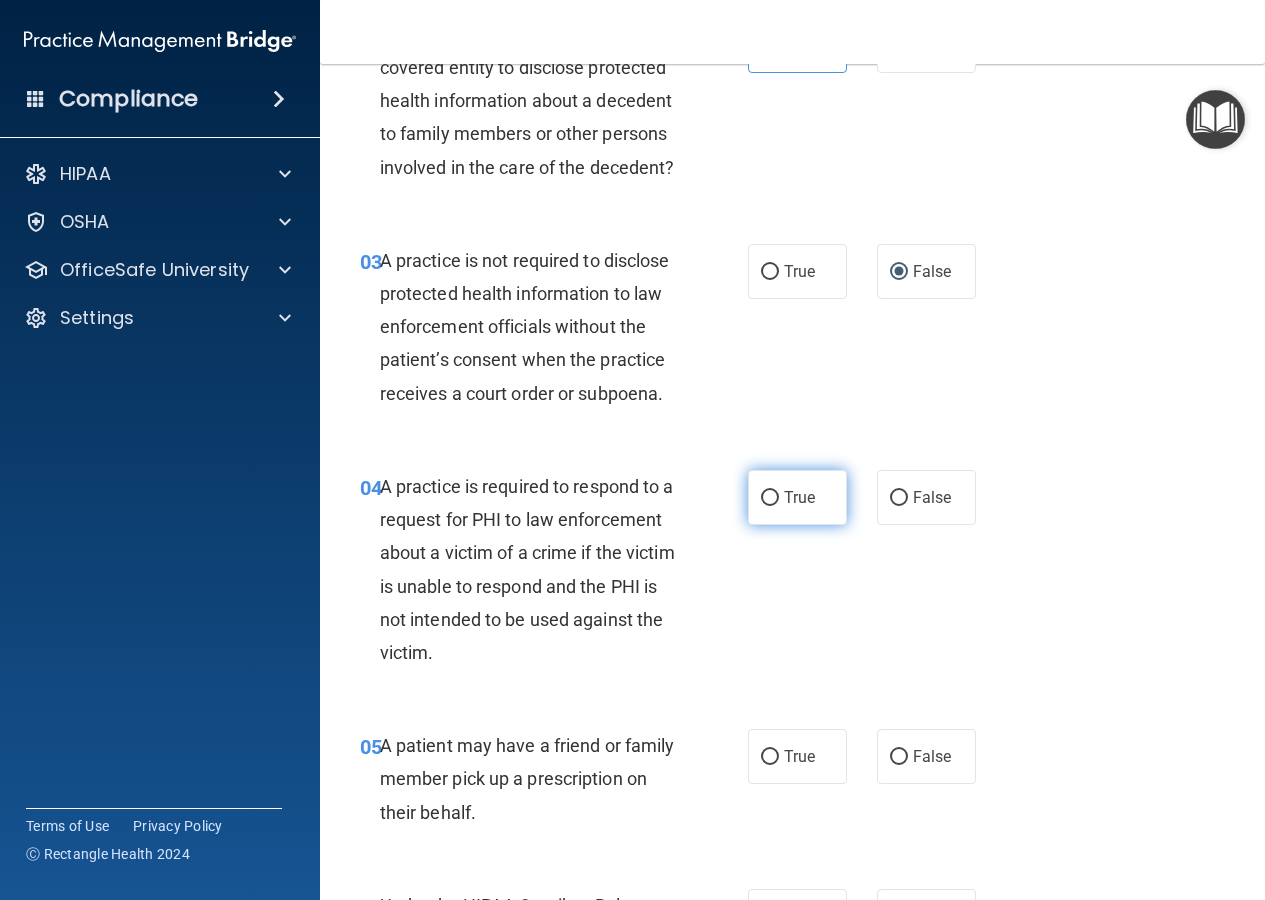 click on "True" at bounding box center [799, 497] 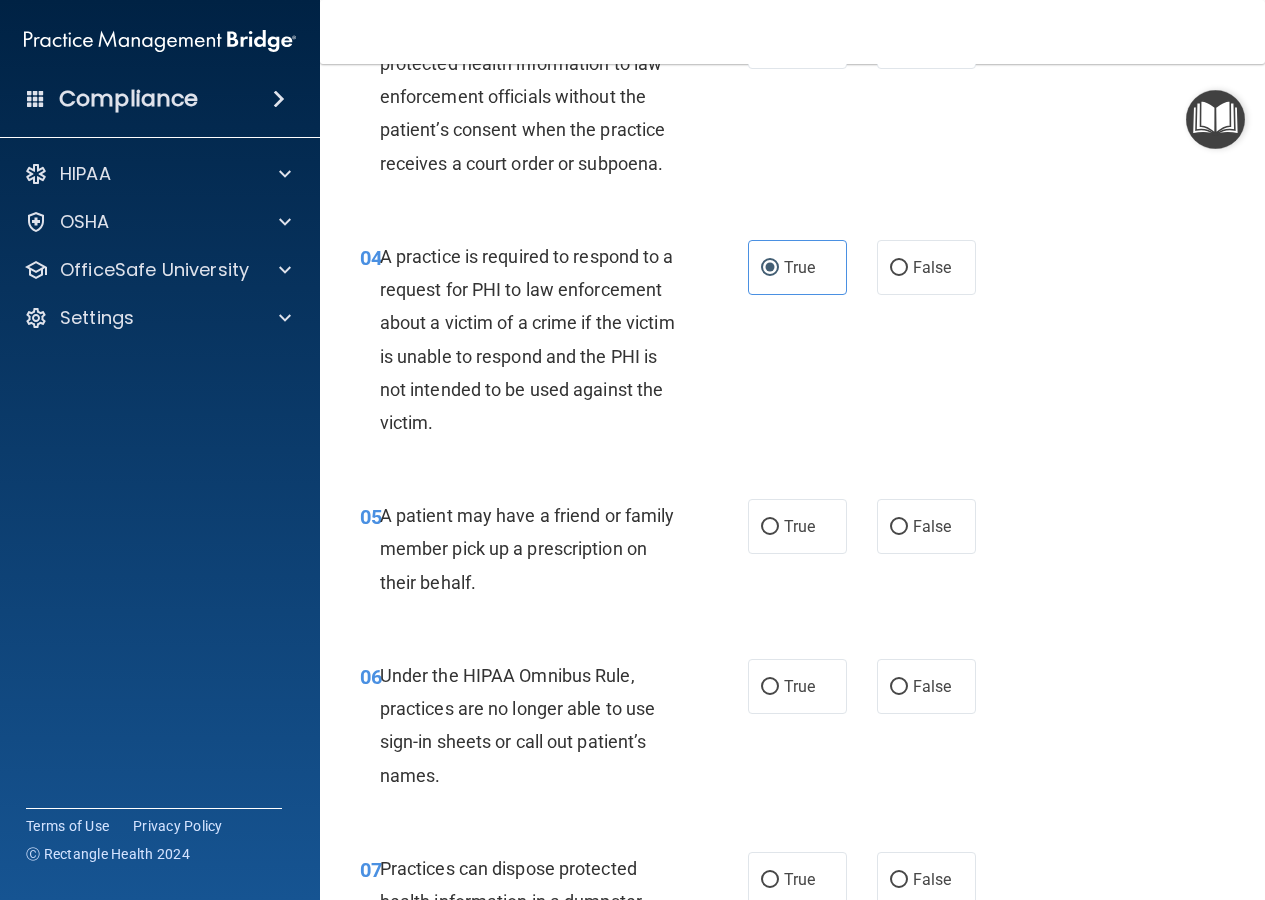 scroll, scrollTop: 800, scrollLeft: 0, axis: vertical 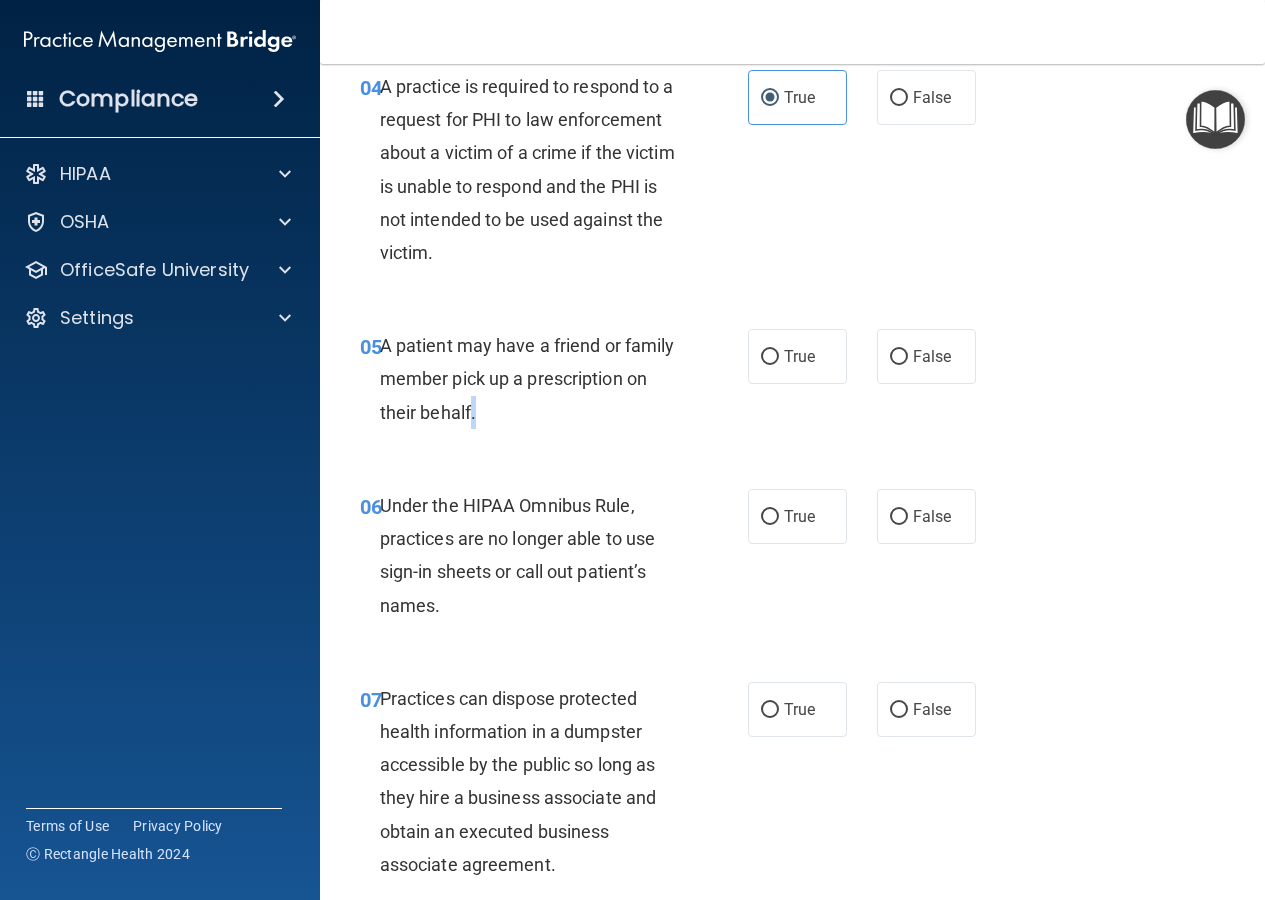 drag, startPoint x: 631, startPoint y: 501, endPoint x: 598, endPoint y: 463, distance: 50.32892 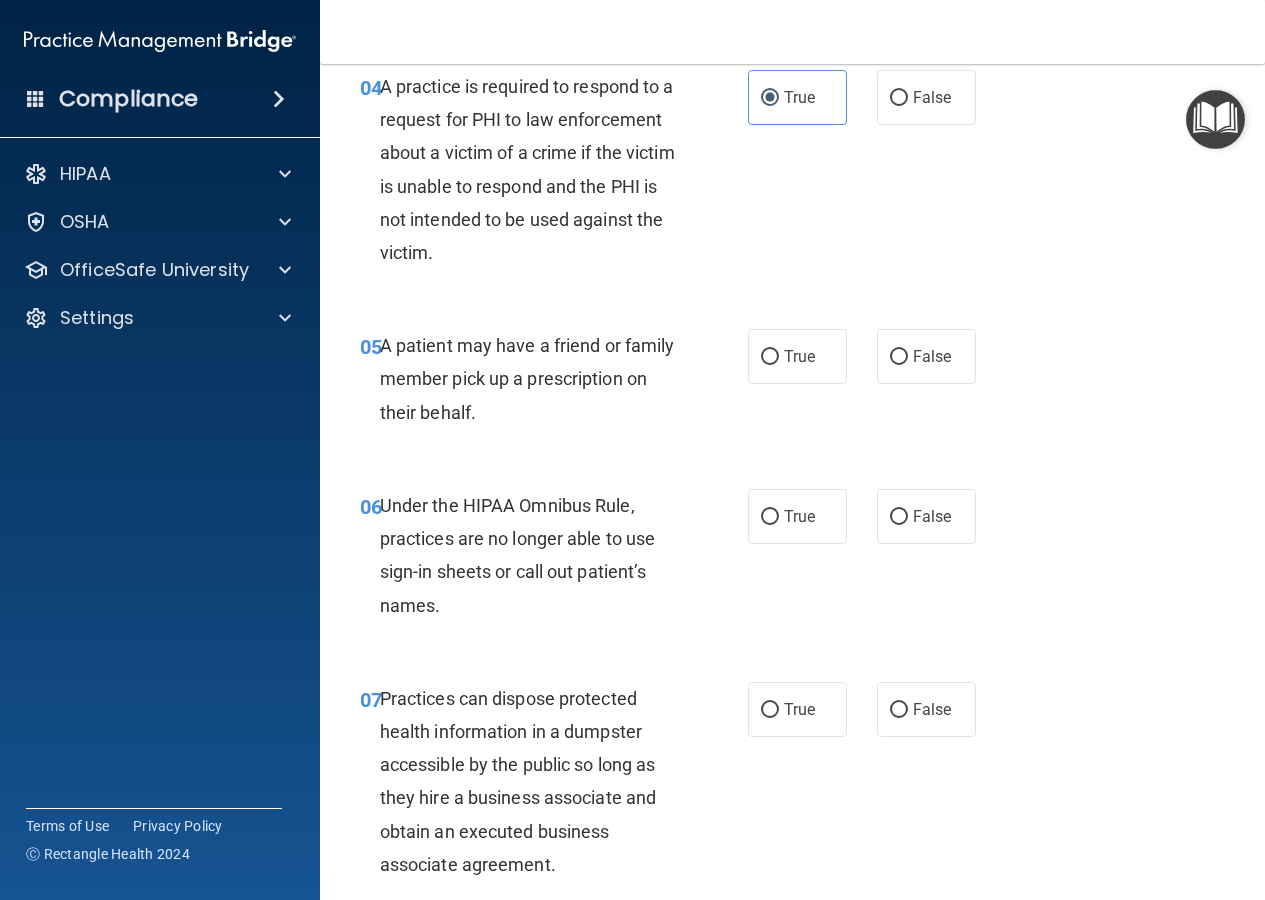 click on "A patient may have a friend or family member pick up a prescription on their behalf." at bounding box center (527, 378) 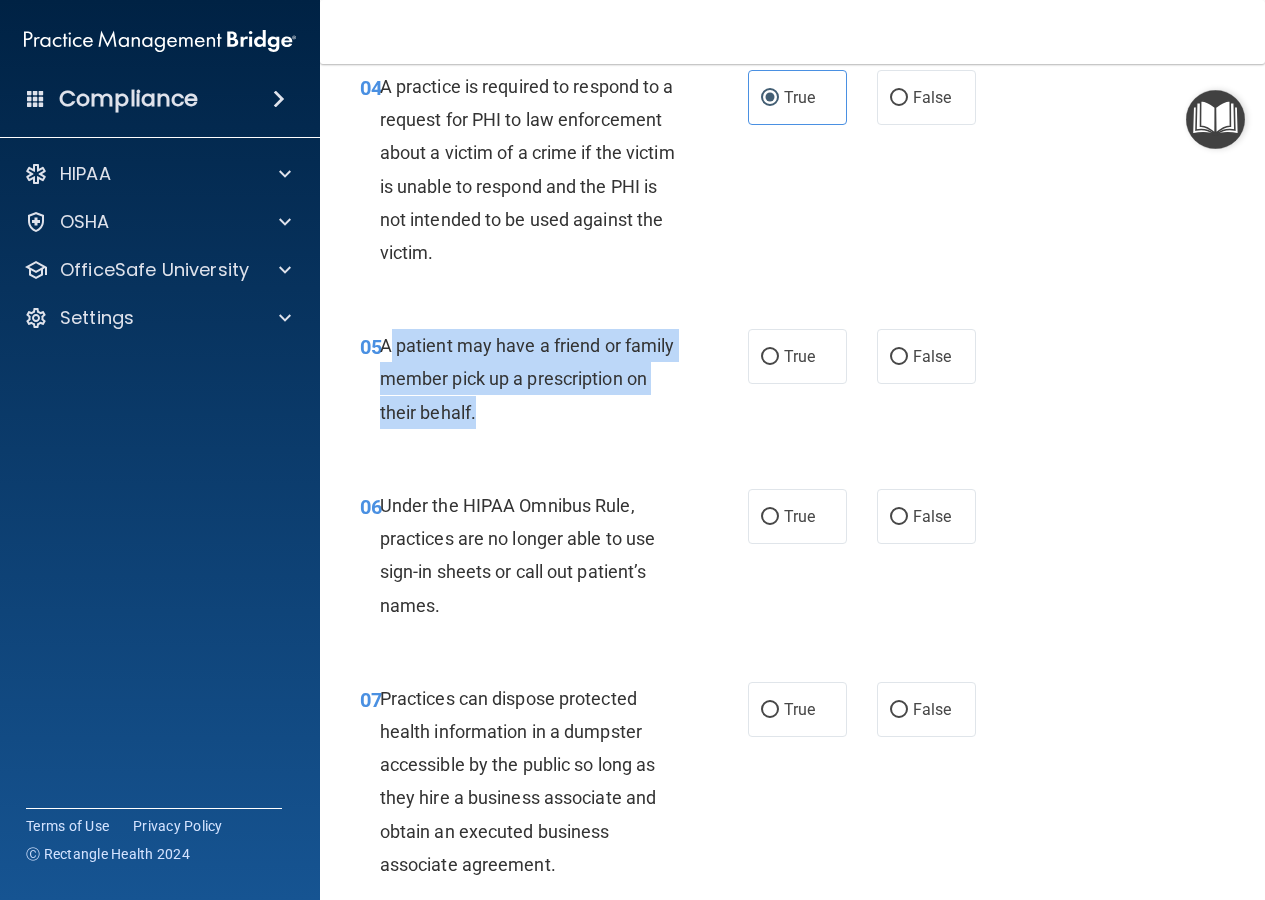 drag, startPoint x: 638, startPoint y: 482, endPoint x: 393, endPoint y: 405, distance: 256.8151 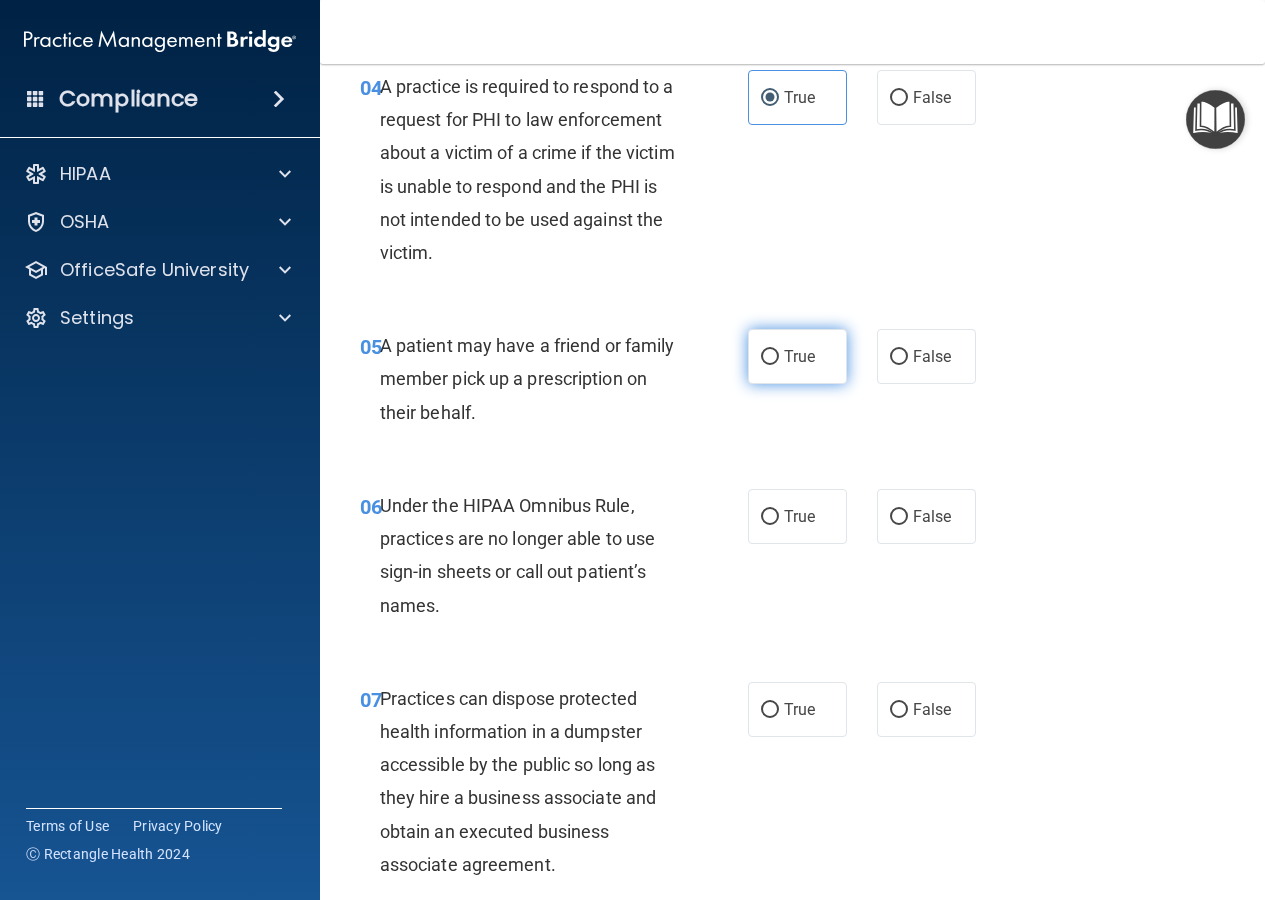 click on "True" at bounding box center [797, 356] 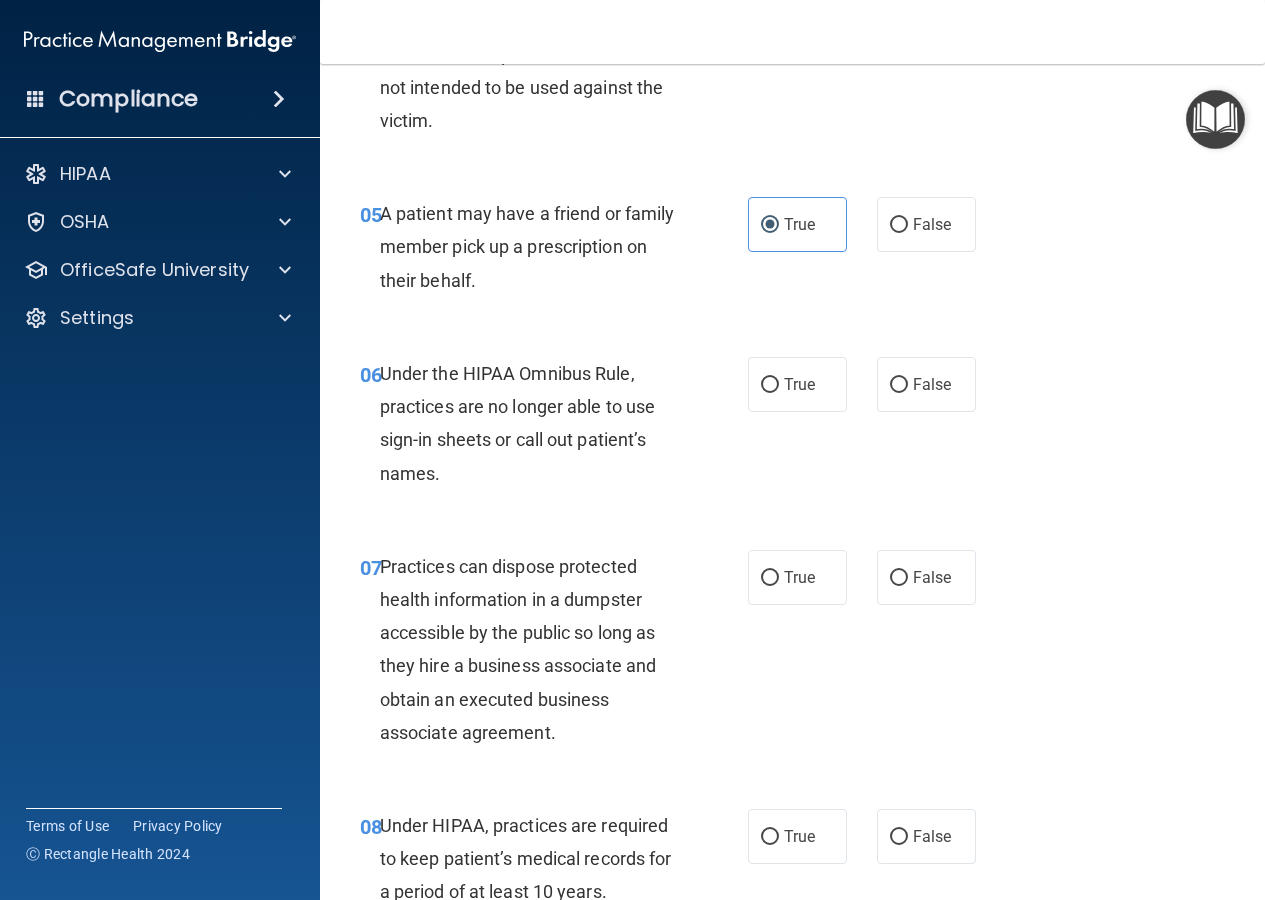 scroll, scrollTop: 1100, scrollLeft: 0, axis: vertical 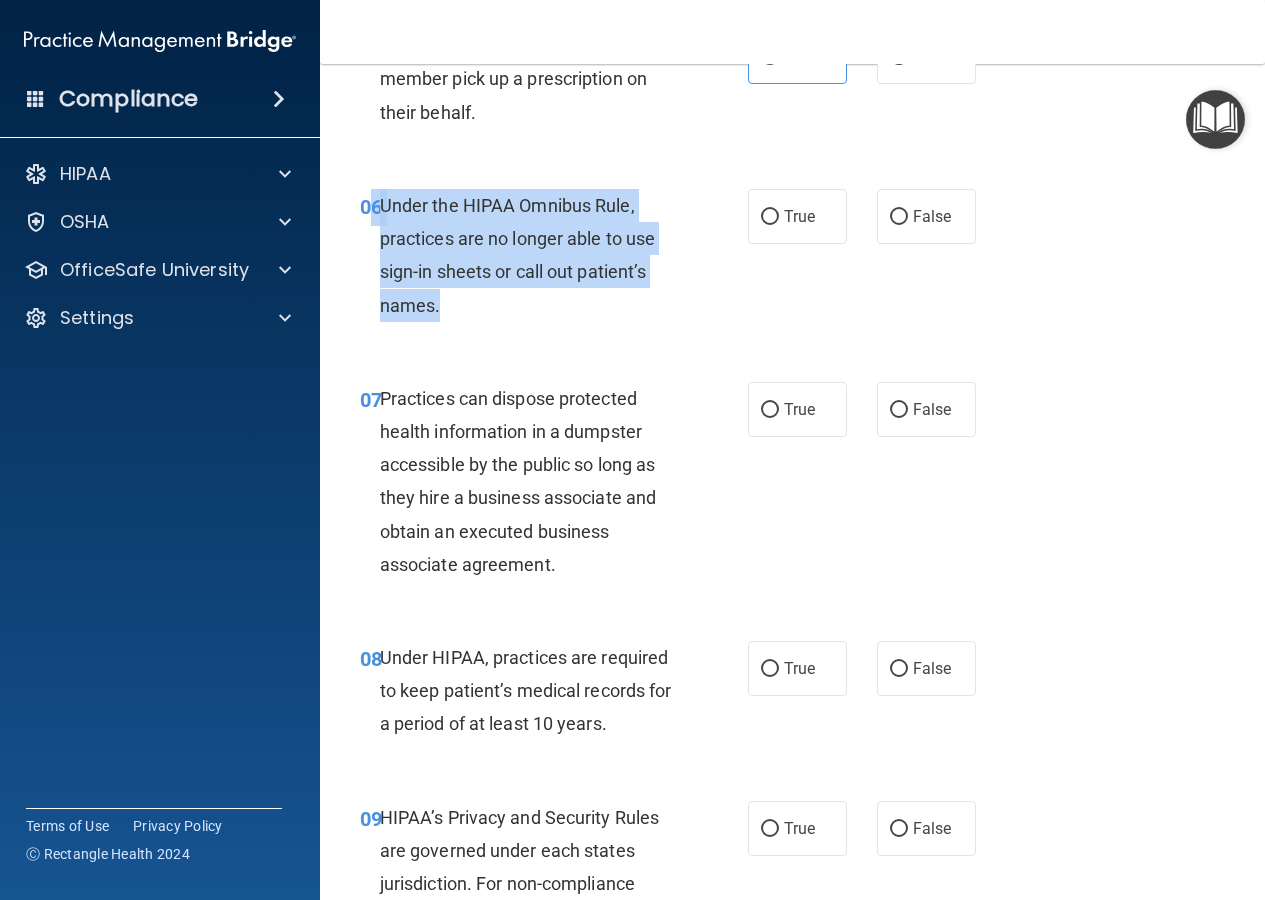 drag, startPoint x: 450, startPoint y: 382, endPoint x: 376, endPoint y: 287, distance: 120.4201 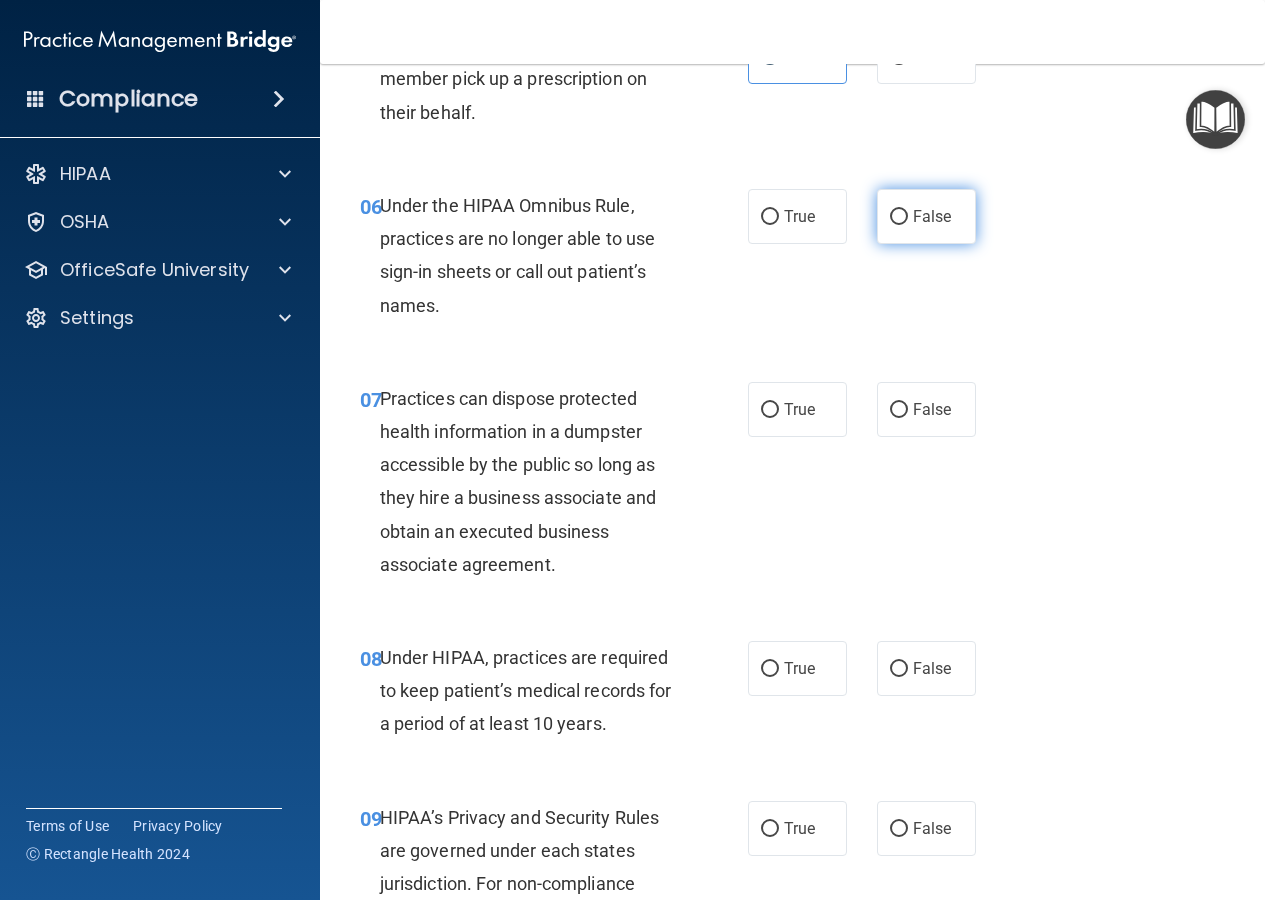 click on "False" at bounding box center [932, 216] 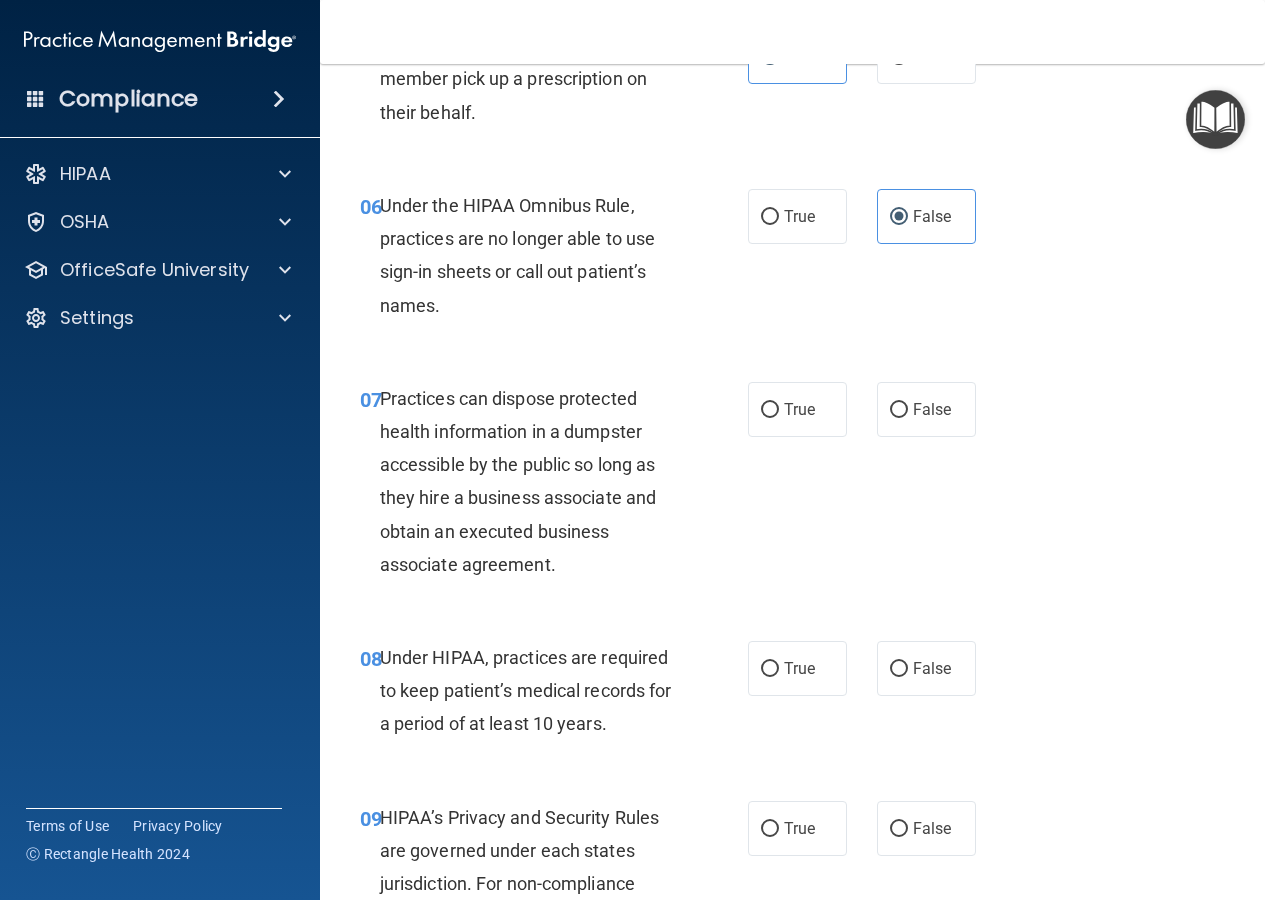 click on "06       Under the HIPAA Omnibus Rule, practices are no longer able to use sign-in sheets or call out patient’s names.                 True           False" at bounding box center (792, 260) 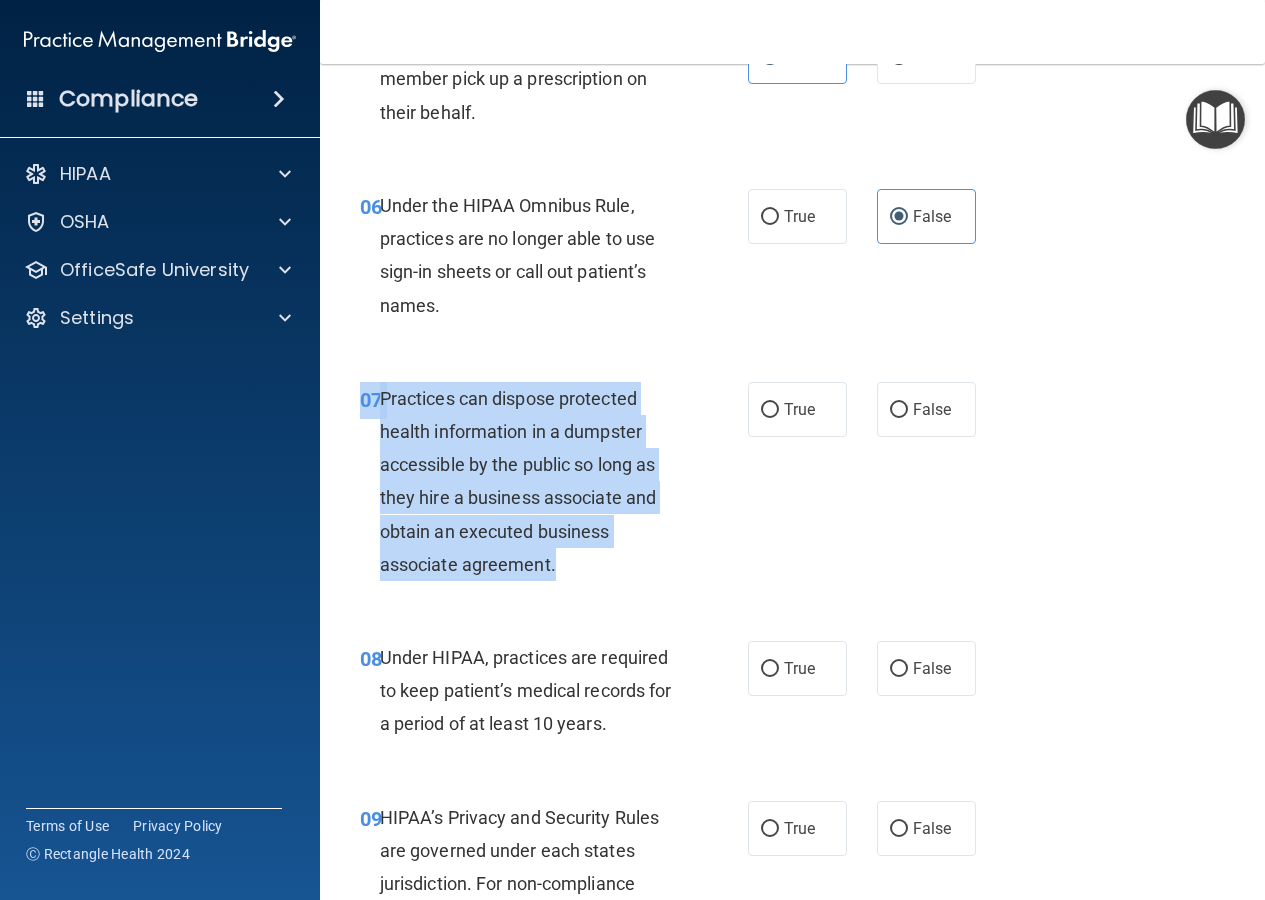 drag, startPoint x: 491, startPoint y: 631, endPoint x: 386, endPoint y: 444, distance: 214.46211 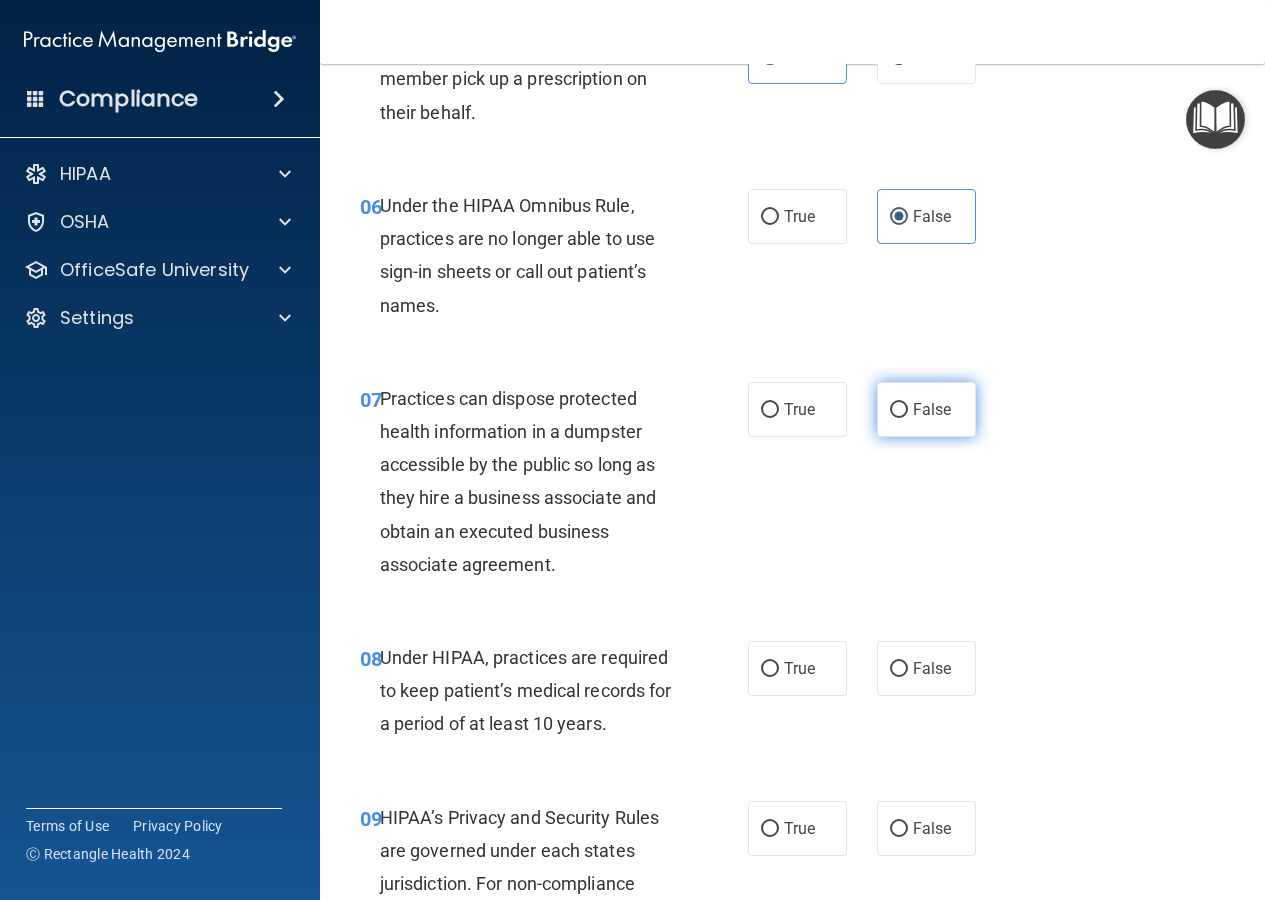drag, startPoint x: 913, startPoint y: 478, endPoint x: 929, endPoint y: 461, distance: 23.345236 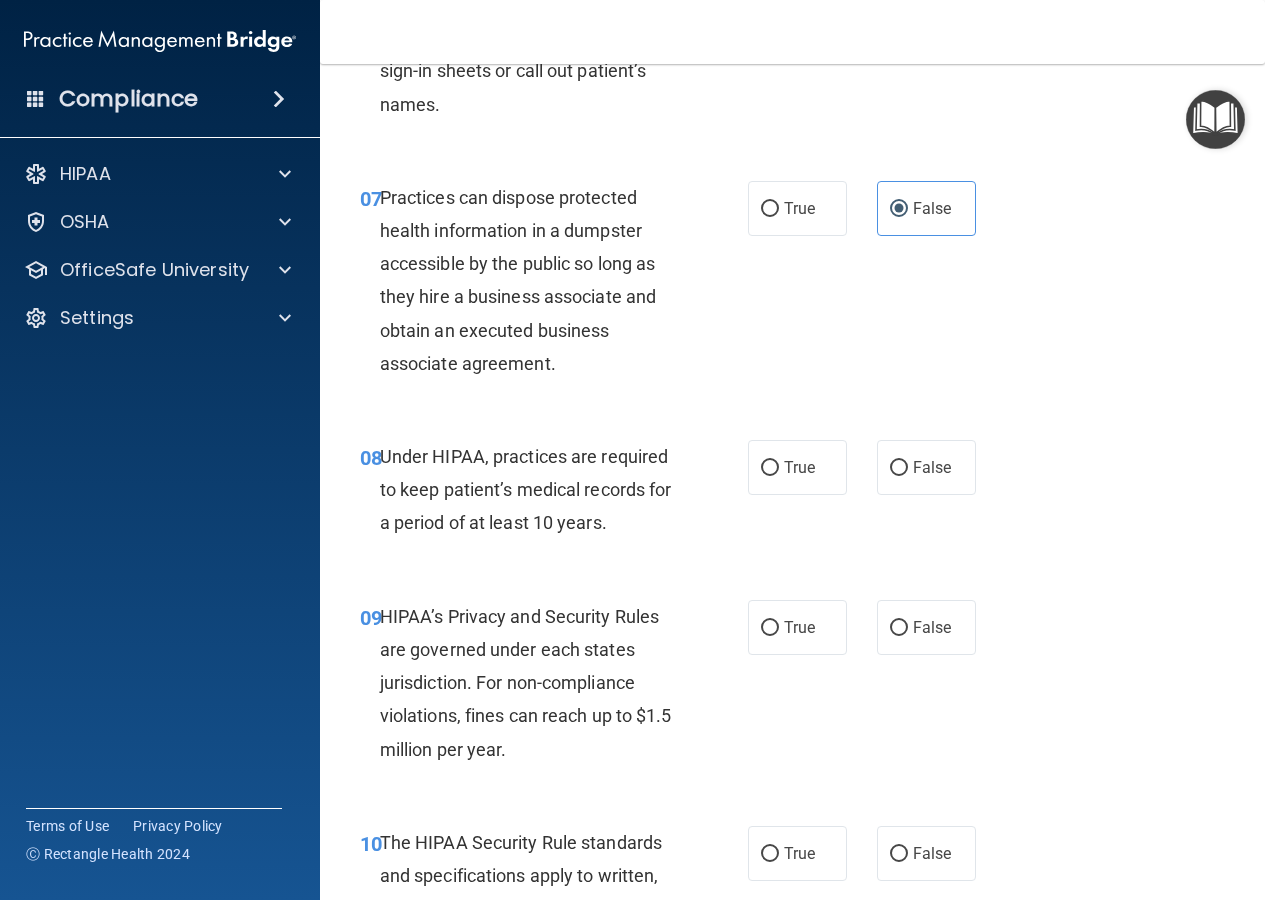 scroll, scrollTop: 1400, scrollLeft: 0, axis: vertical 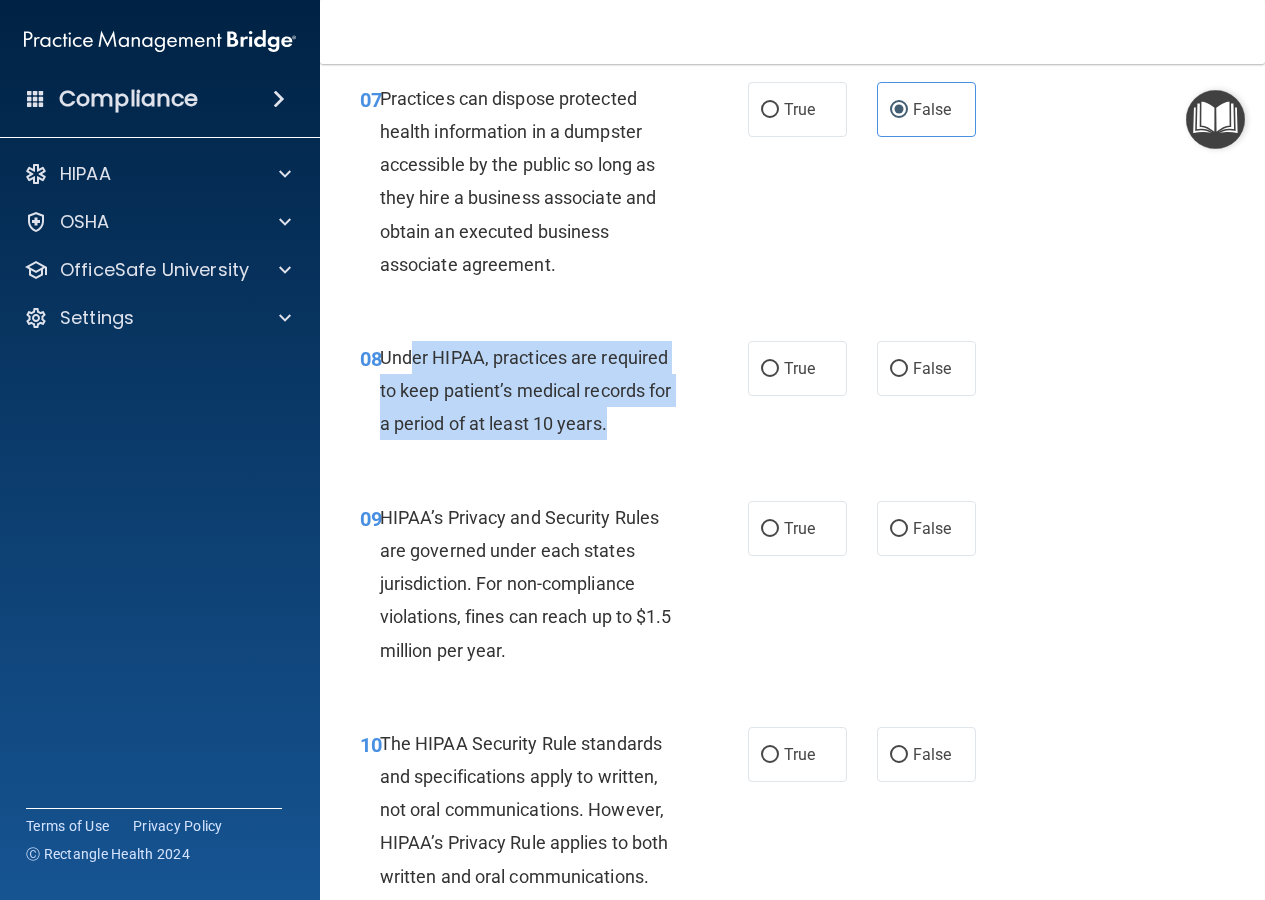 drag, startPoint x: 666, startPoint y: 508, endPoint x: 416, endPoint y: 417, distance: 266.047 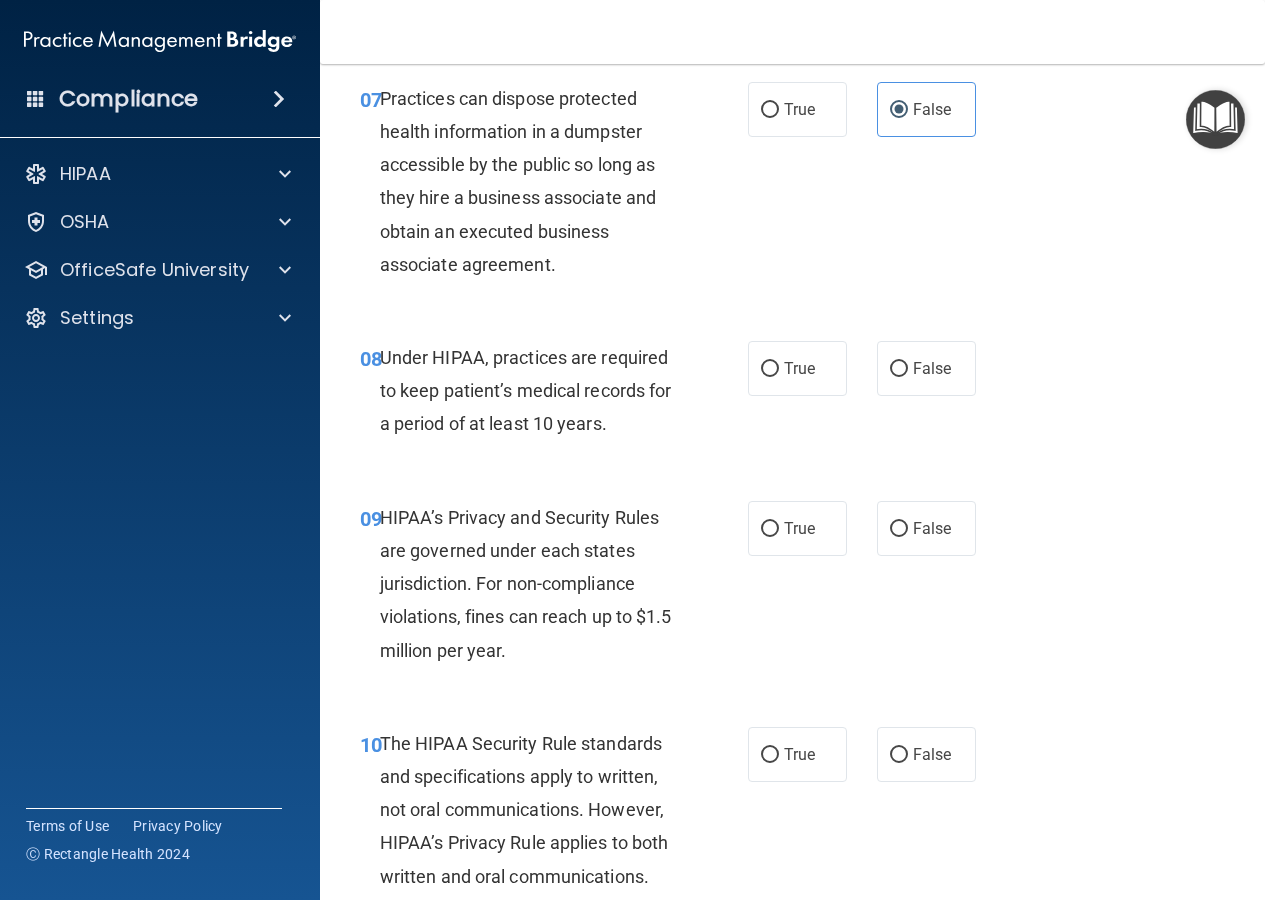 click on "08       Under HIPAA, practices are required to keep patient’s medical records for a period of at least 10 years.                 True           False" at bounding box center (792, 396) 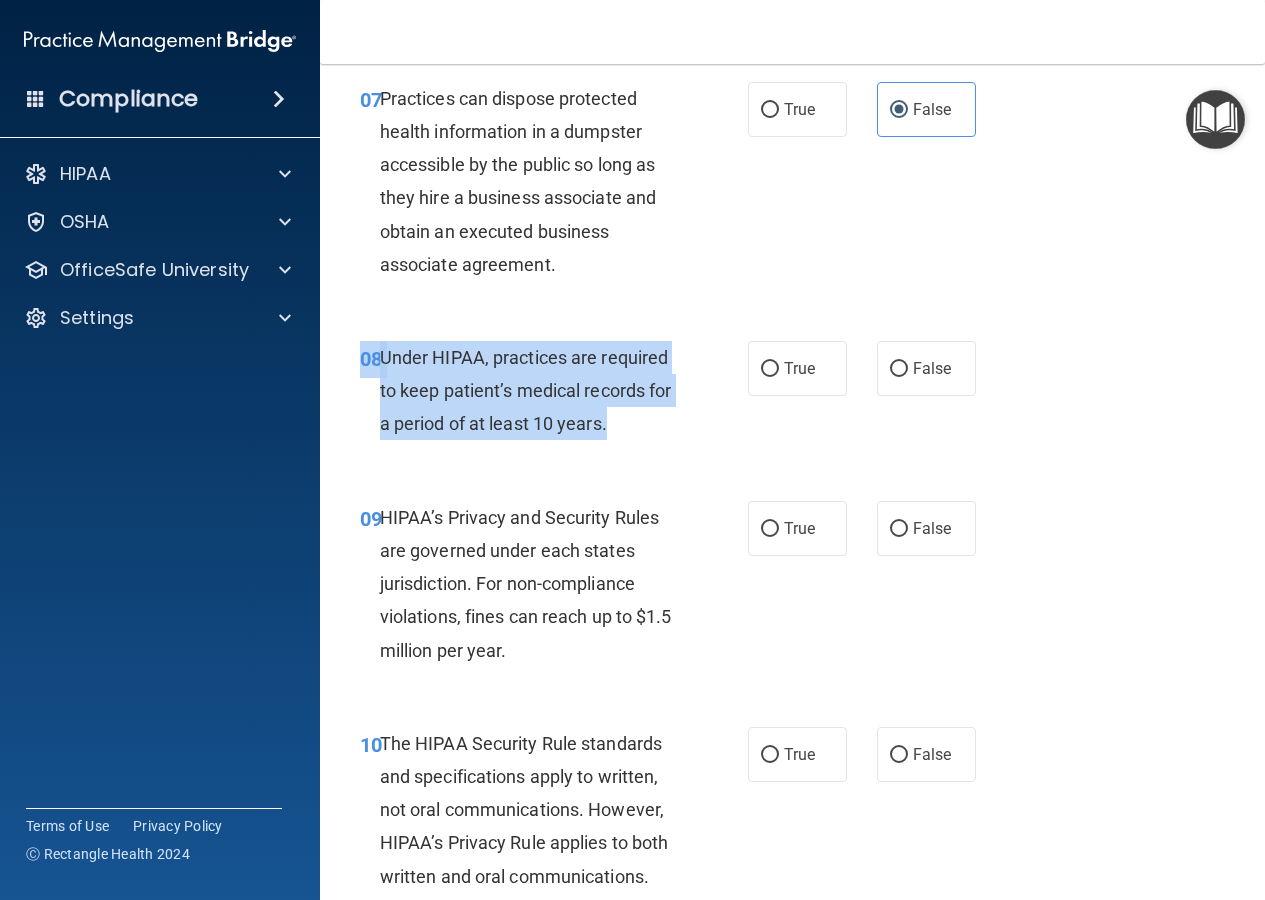 drag, startPoint x: 624, startPoint y: 493, endPoint x: 411, endPoint y: 413, distance: 227.52802 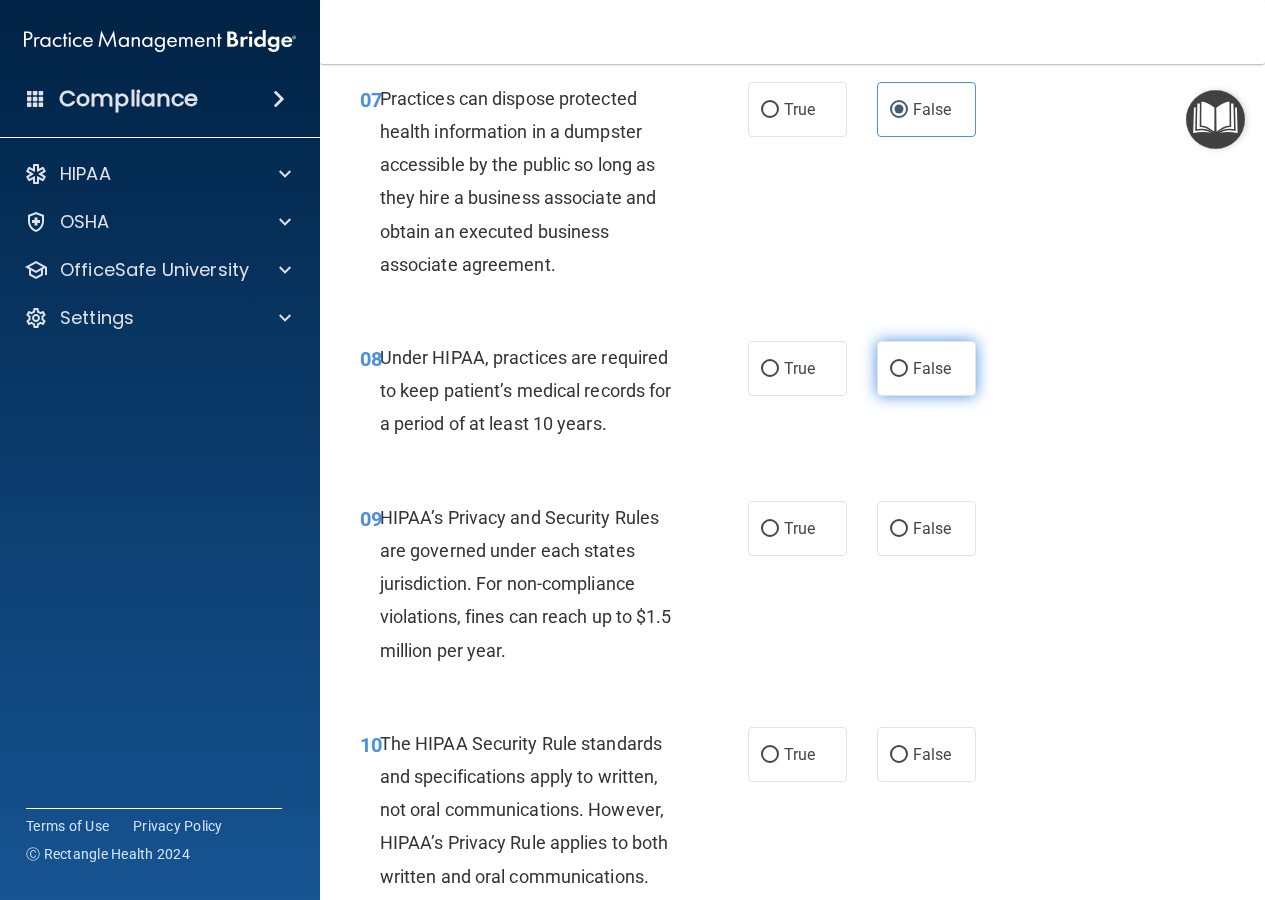click on "False" at bounding box center [932, 368] 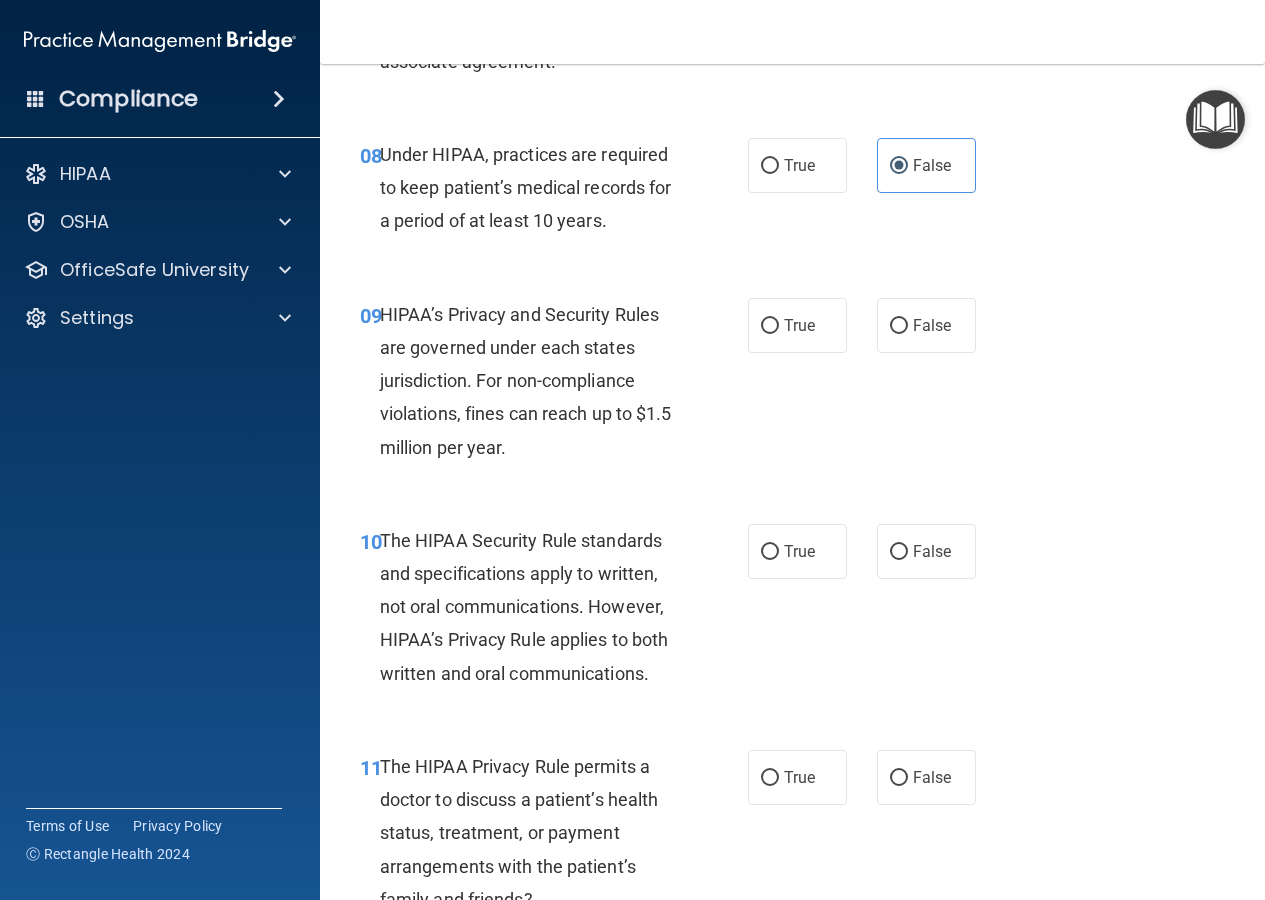 scroll, scrollTop: 1700, scrollLeft: 0, axis: vertical 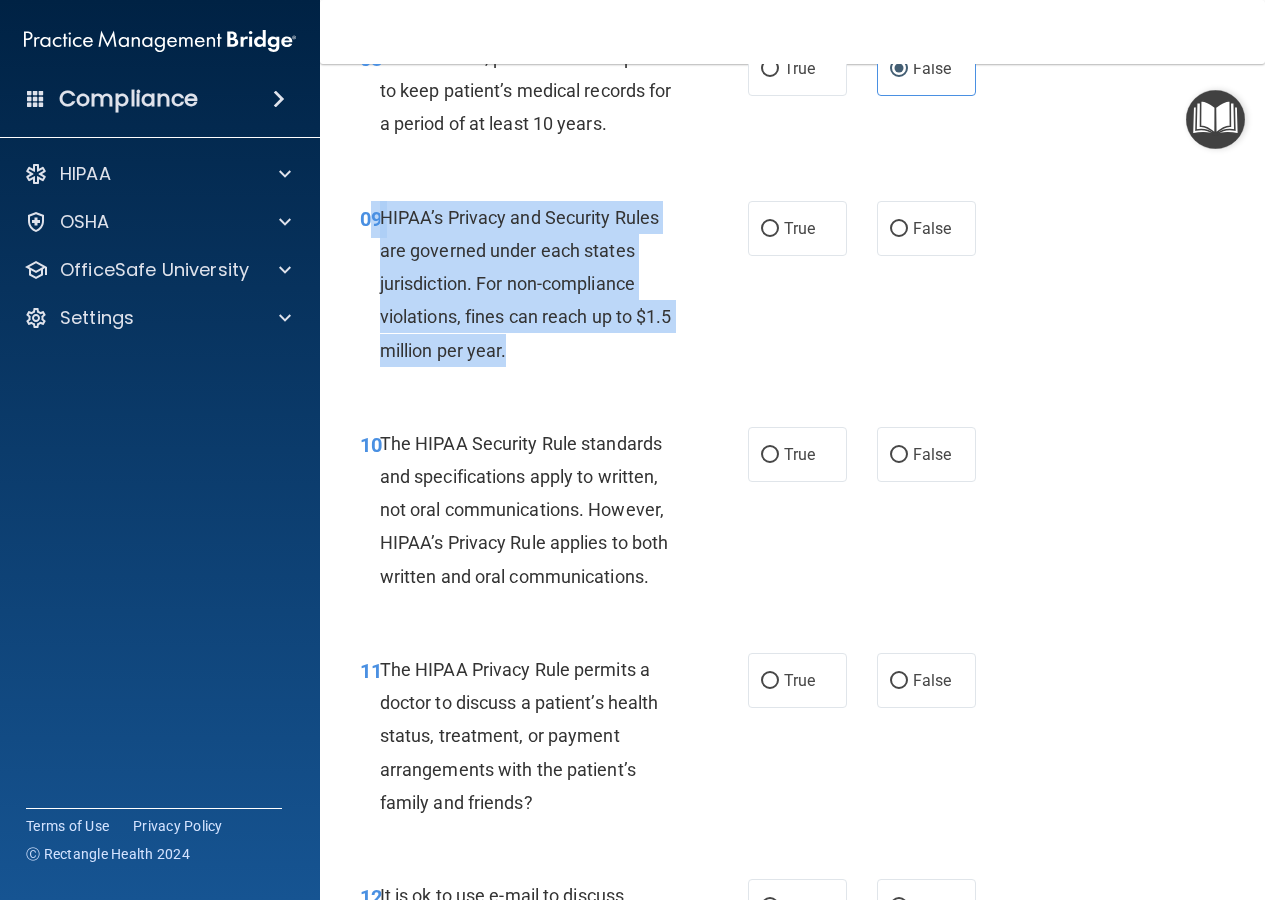 drag, startPoint x: 566, startPoint y: 422, endPoint x: 372, endPoint y: 288, distance: 235.77956 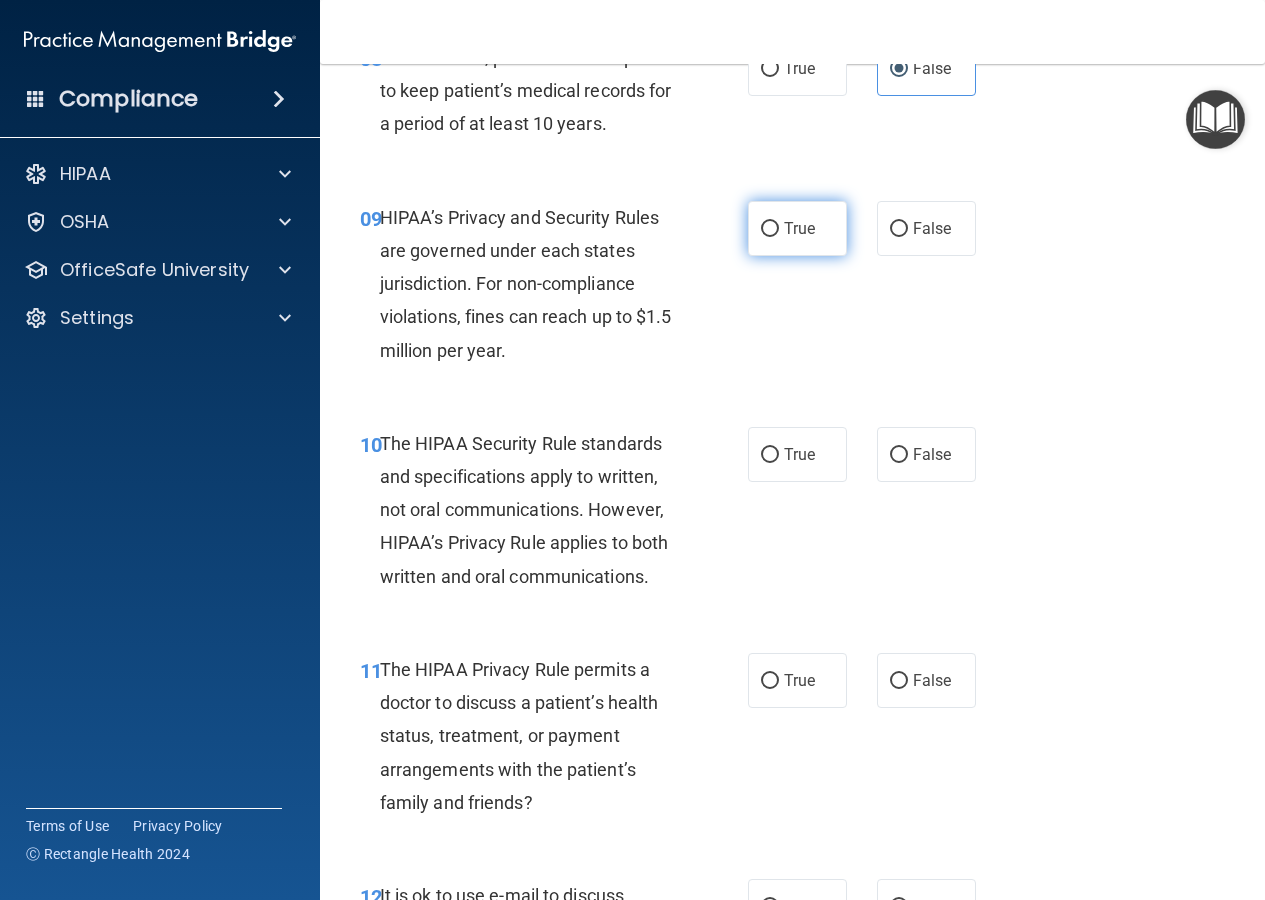 click on "09       HIPAA’s Privacy and Security Rules are governed under each states jurisdiction.  For non-compliance violations, fines can reach up to $1.5 million per year.                 True           False" at bounding box center [792, 289] 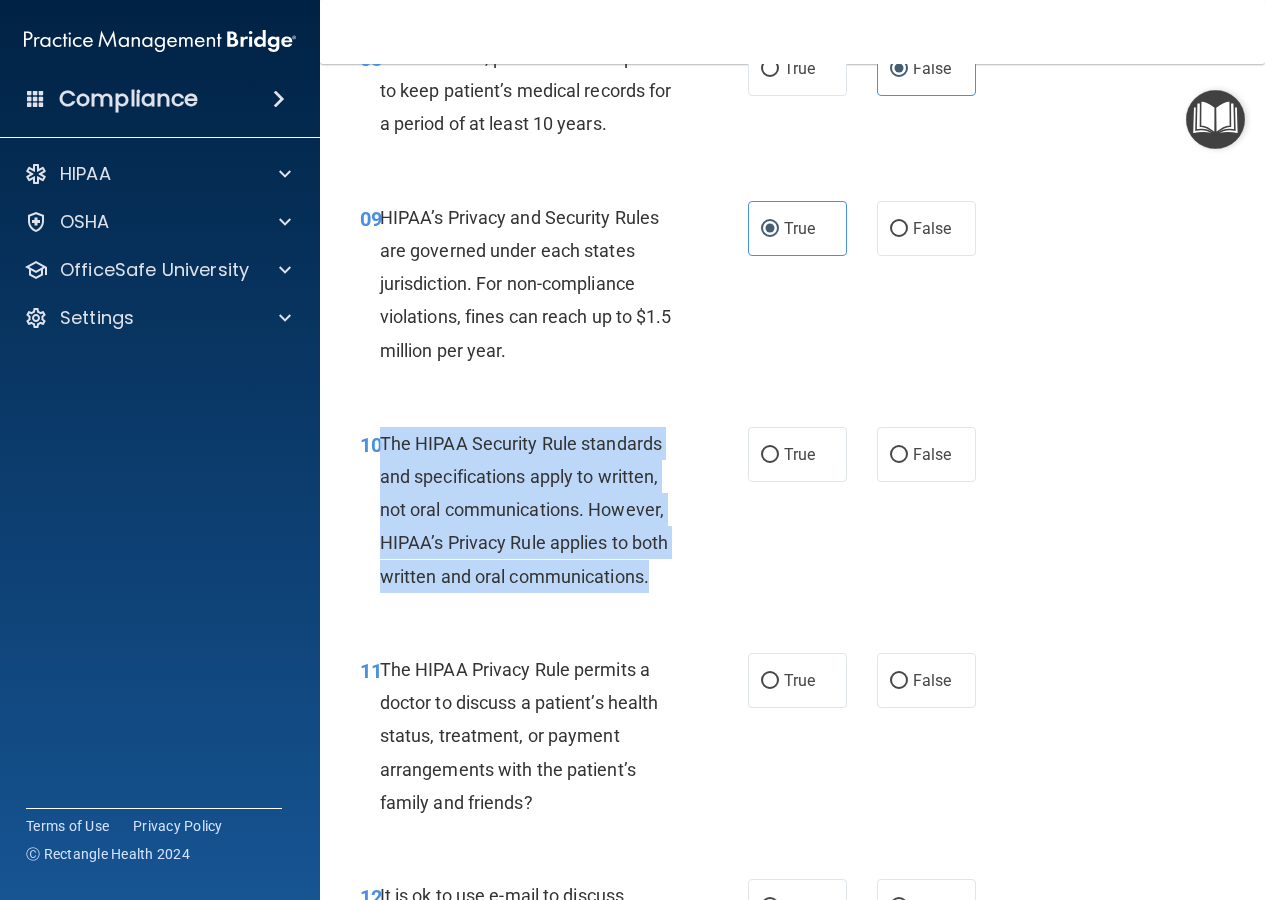 drag, startPoint x: 655, startPoint y: 650, endPoint x: 379, endPoint y: 514, distance: 307.68814 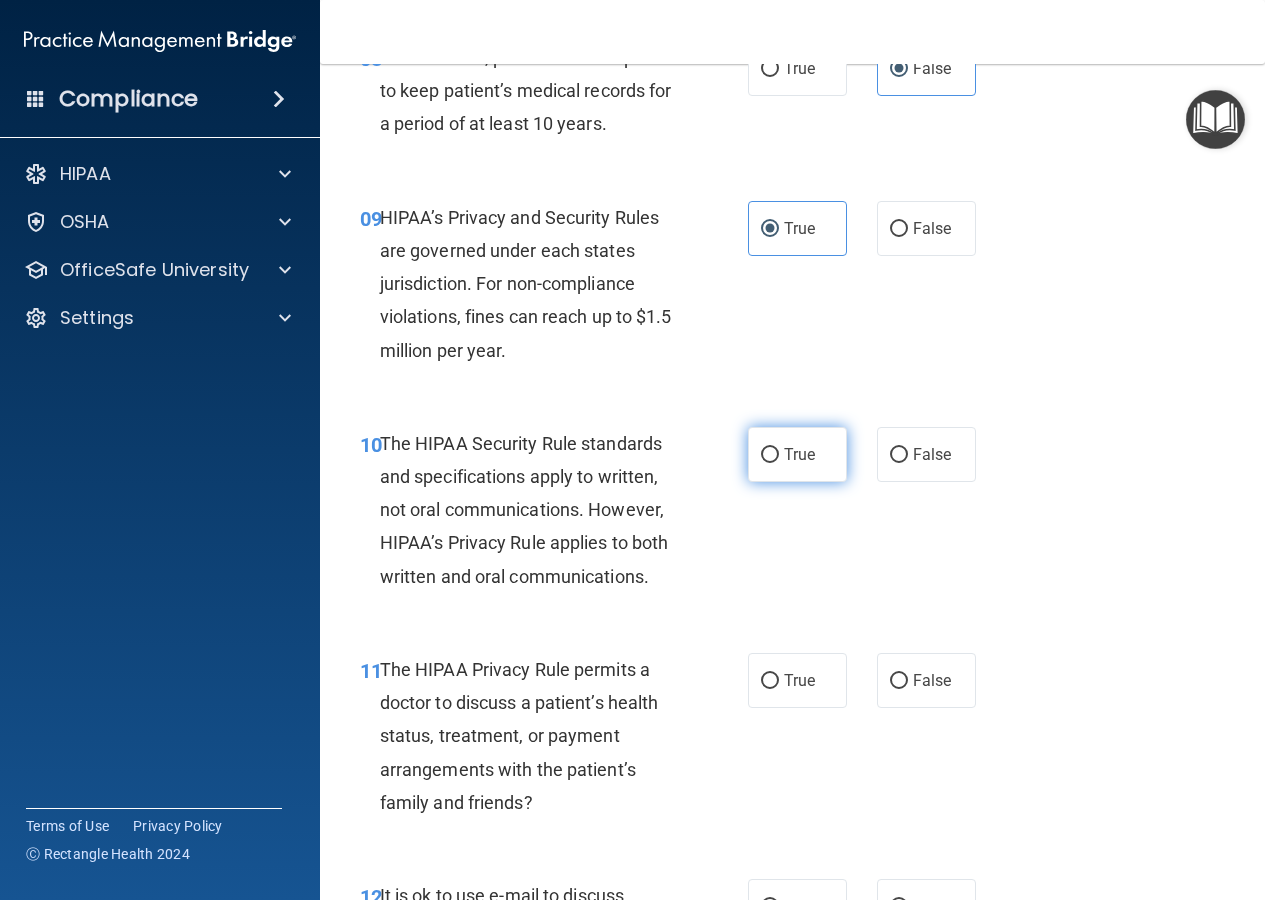 click on "True" at bounding box center (797, 454) 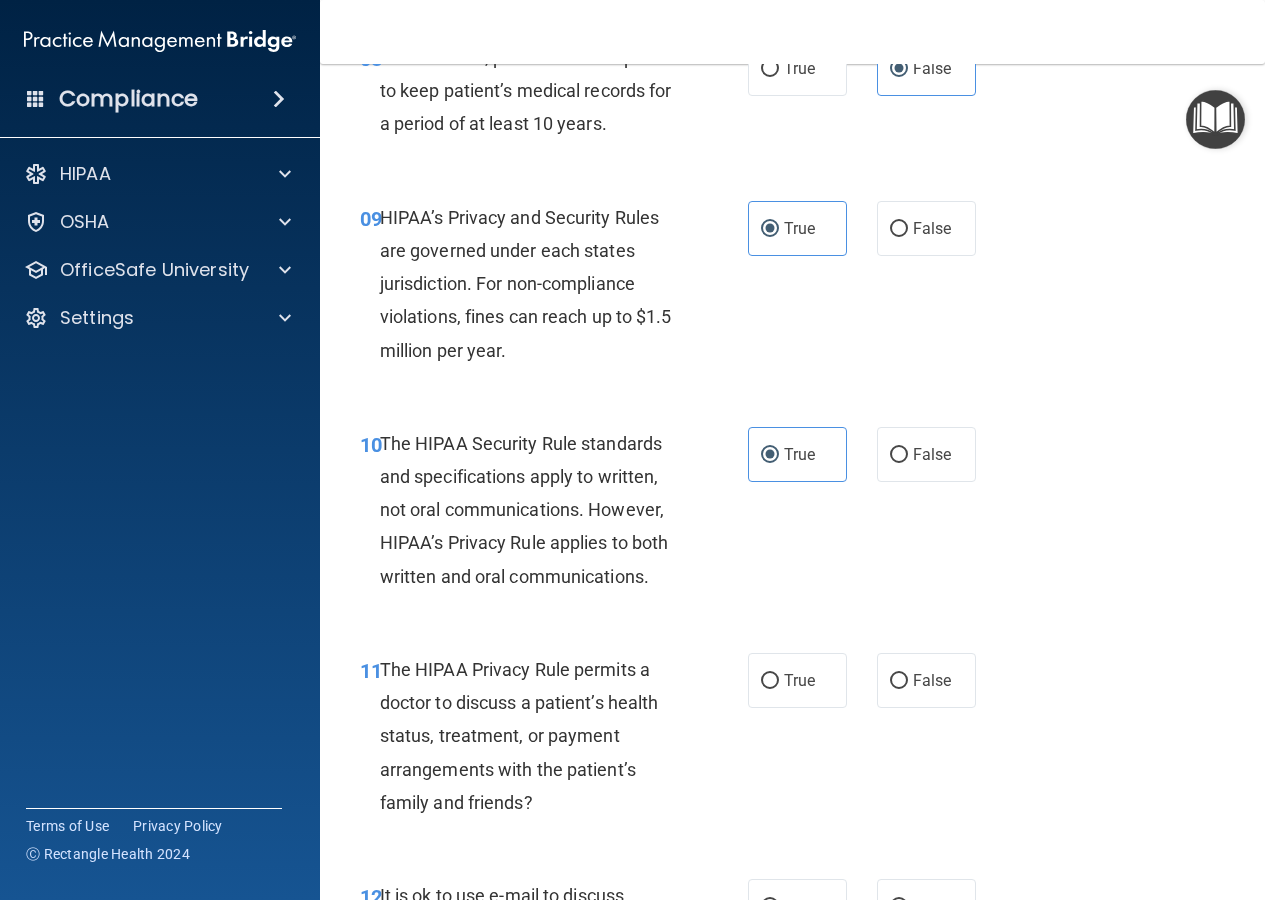 scroll, scrollTop: 2000, scrollLeft: 0, axis: vertical 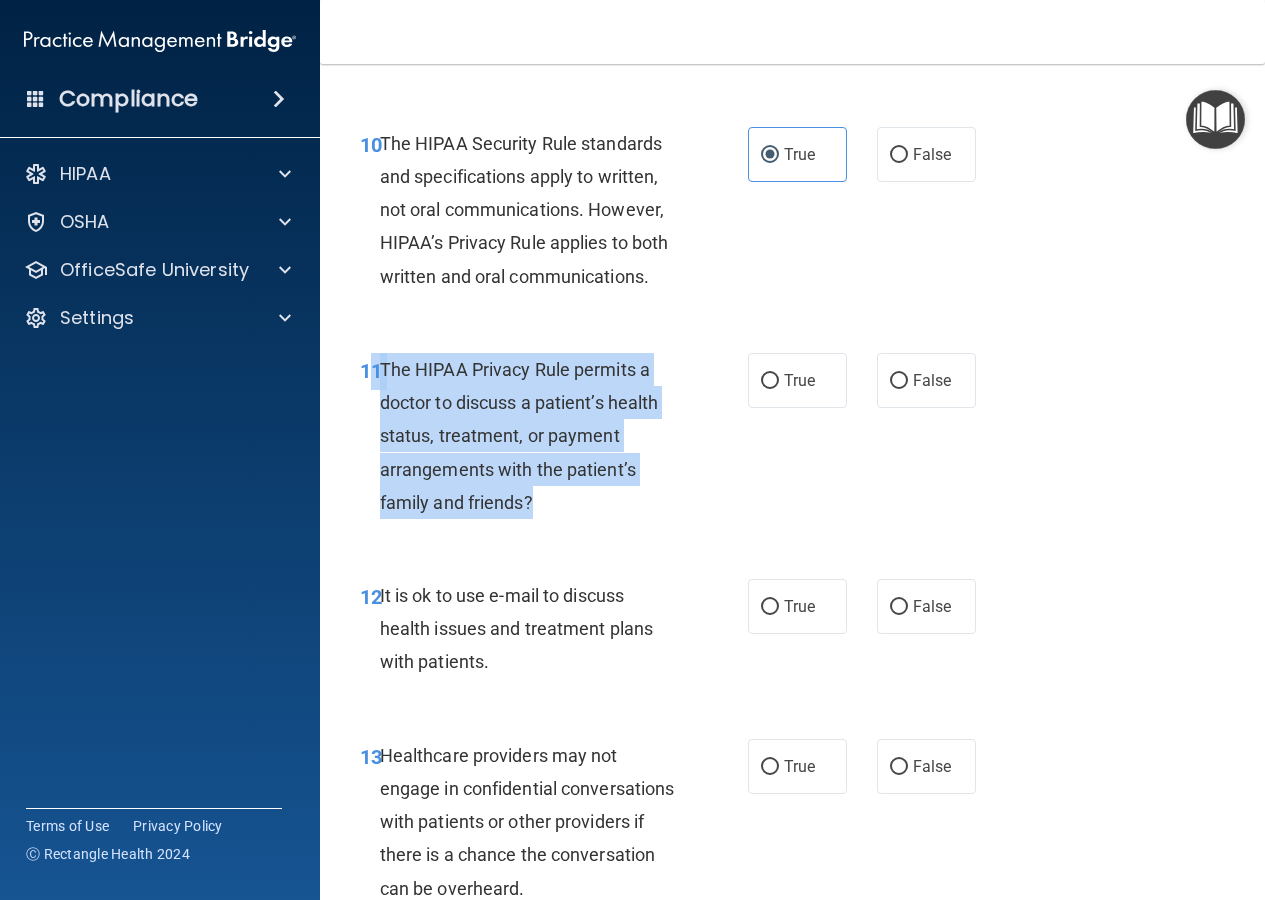drag, startPoint x: 545, startPoint y: 562, endPoint x: 371, endPoint y: 425, distance: 221.46106 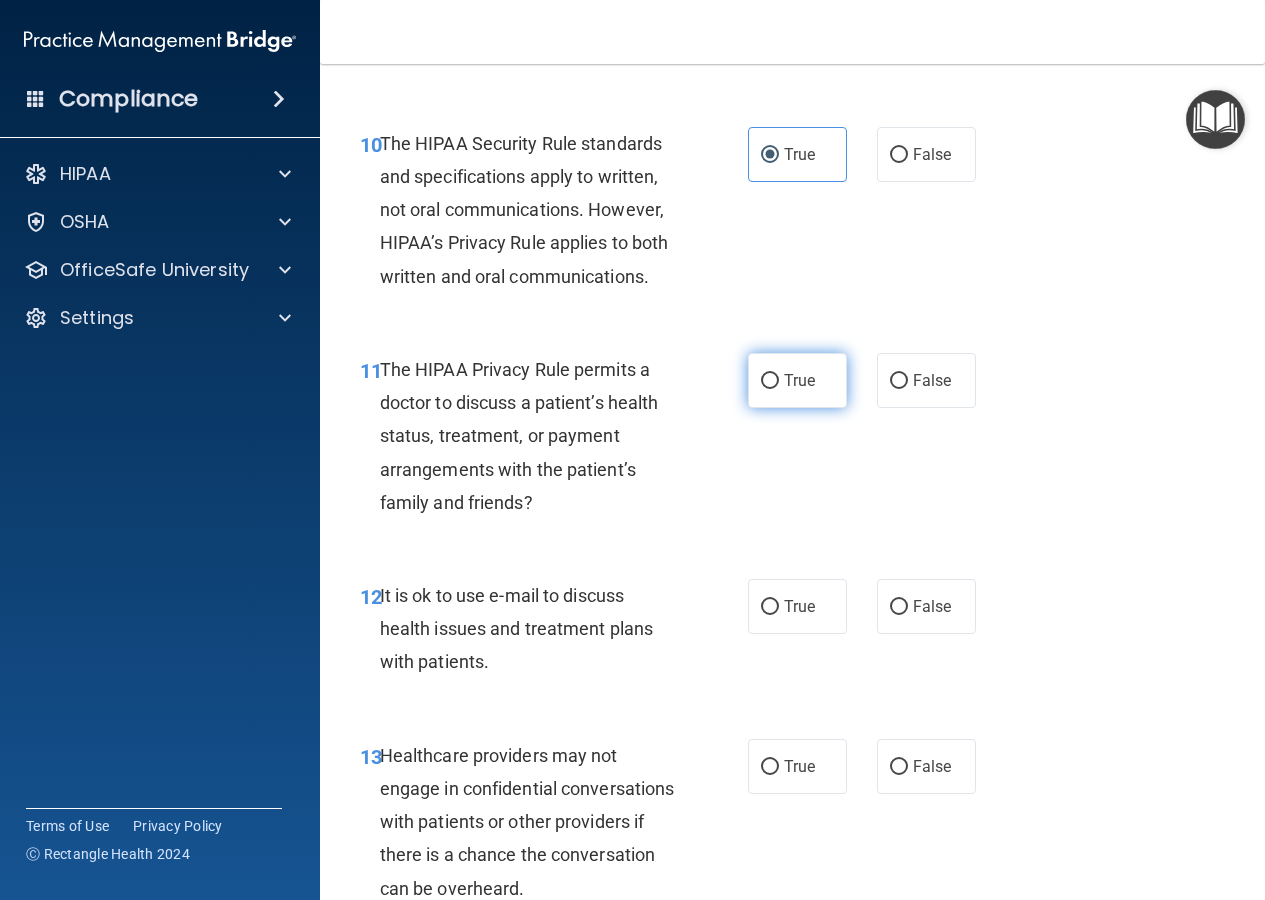click on "True" at bounding box center [799, 380] 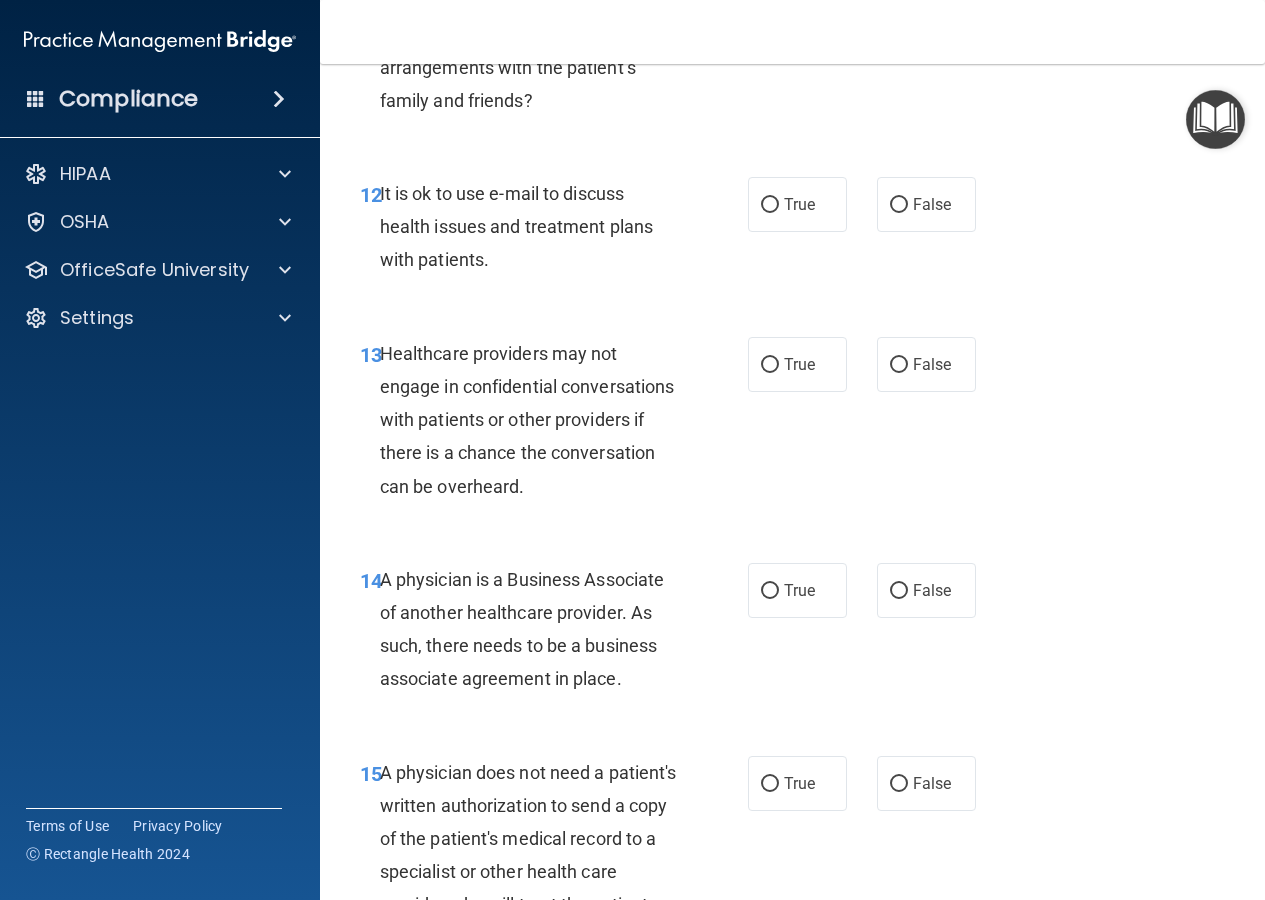 scroll, scrollTop: 2200, scrollLeft: 0, axis: vertical 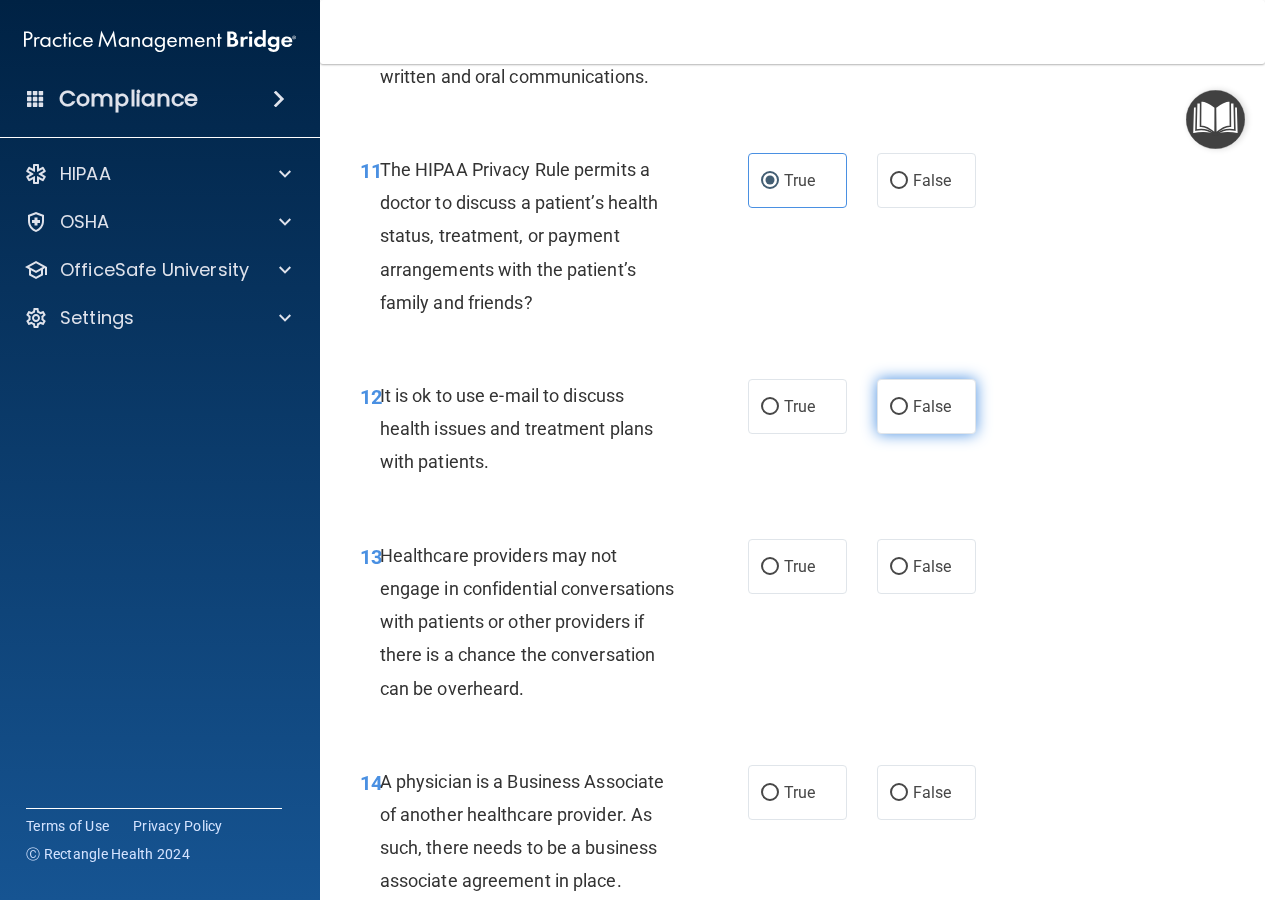click on "False" at bounding box center (932, 406) 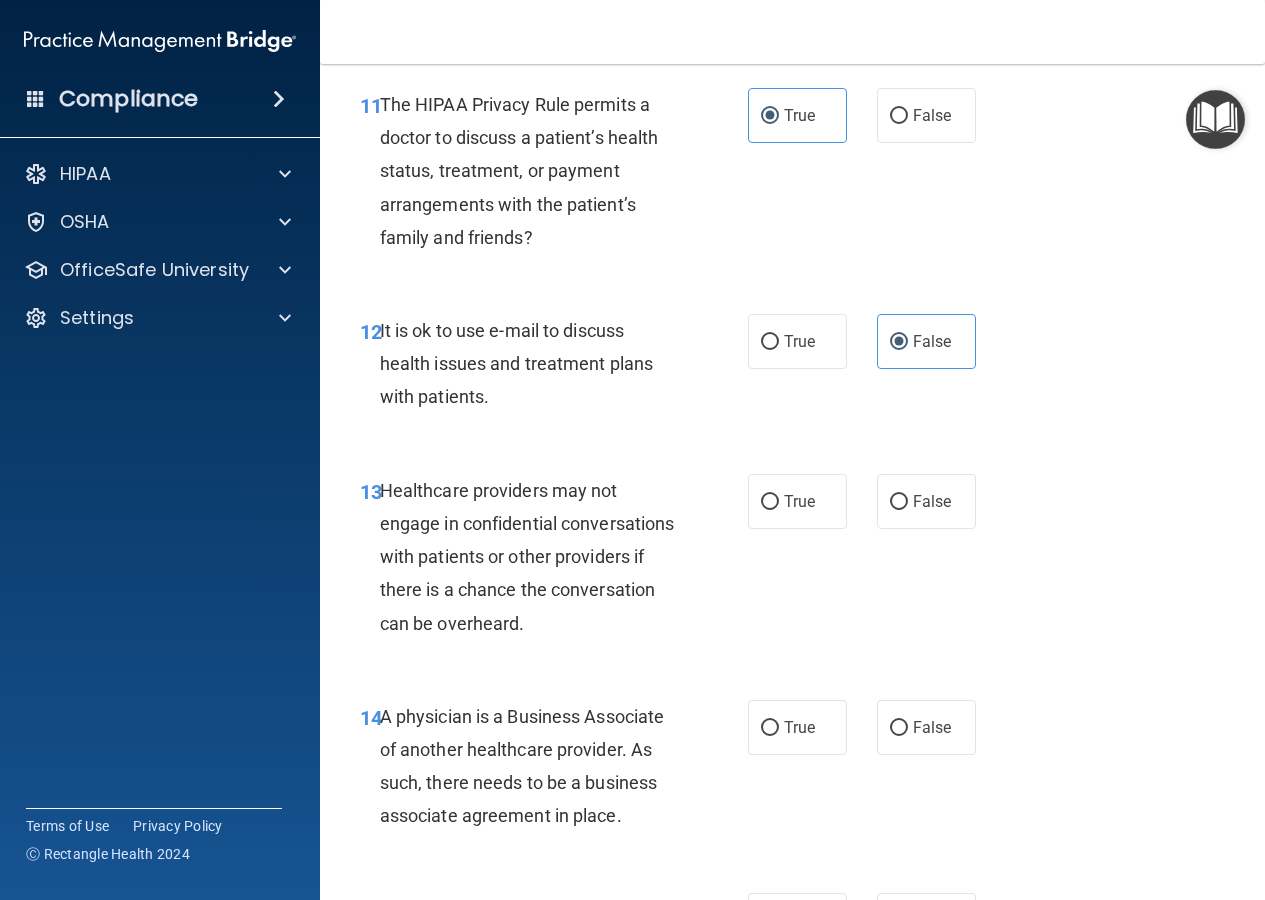 scroll, scrollTop: 2300, scrollLeft: 0, axis: vertical 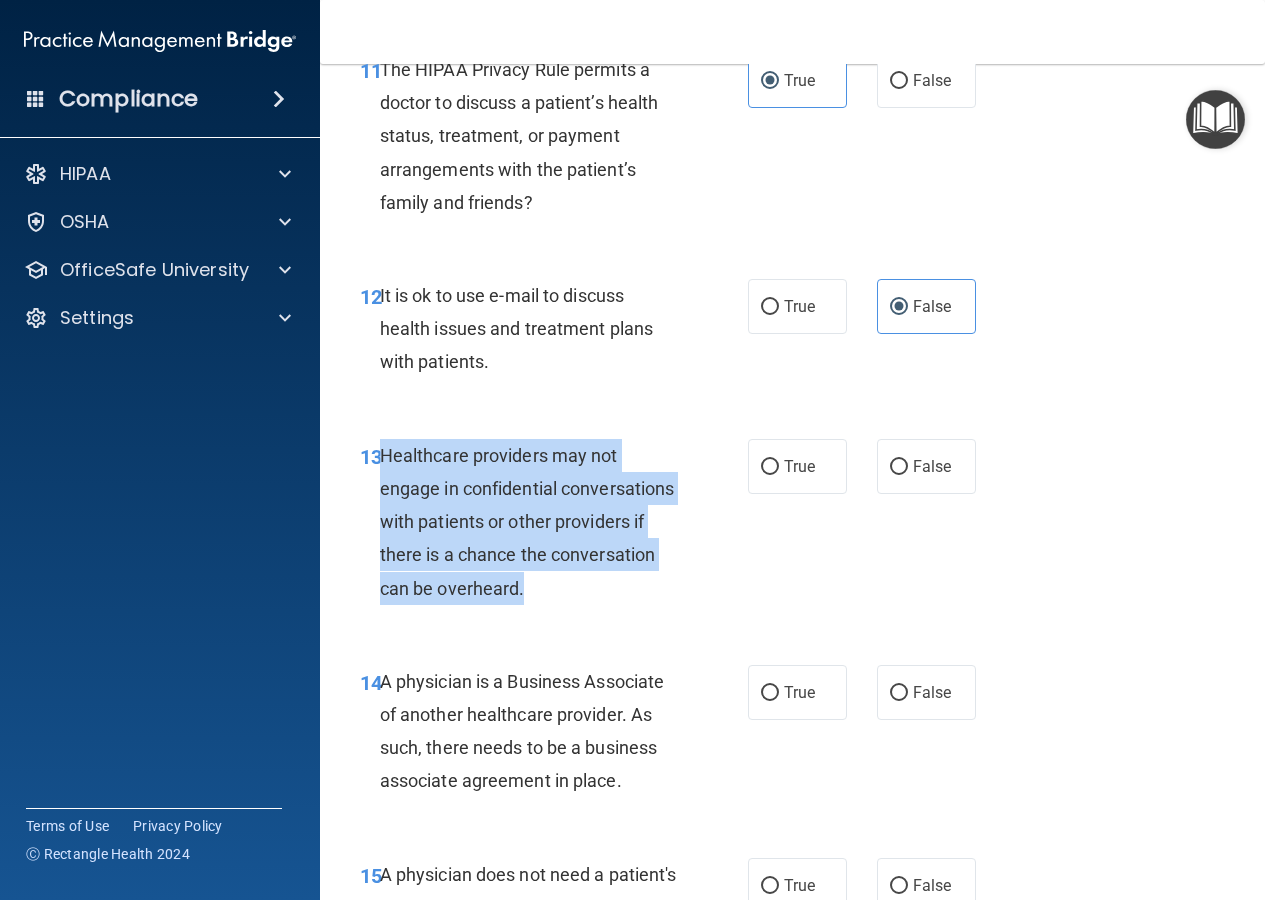 drag, startPoint x: 641, startPoint y: 649, endPoint x: 380, endPoint y: 526, distance: 288.53076 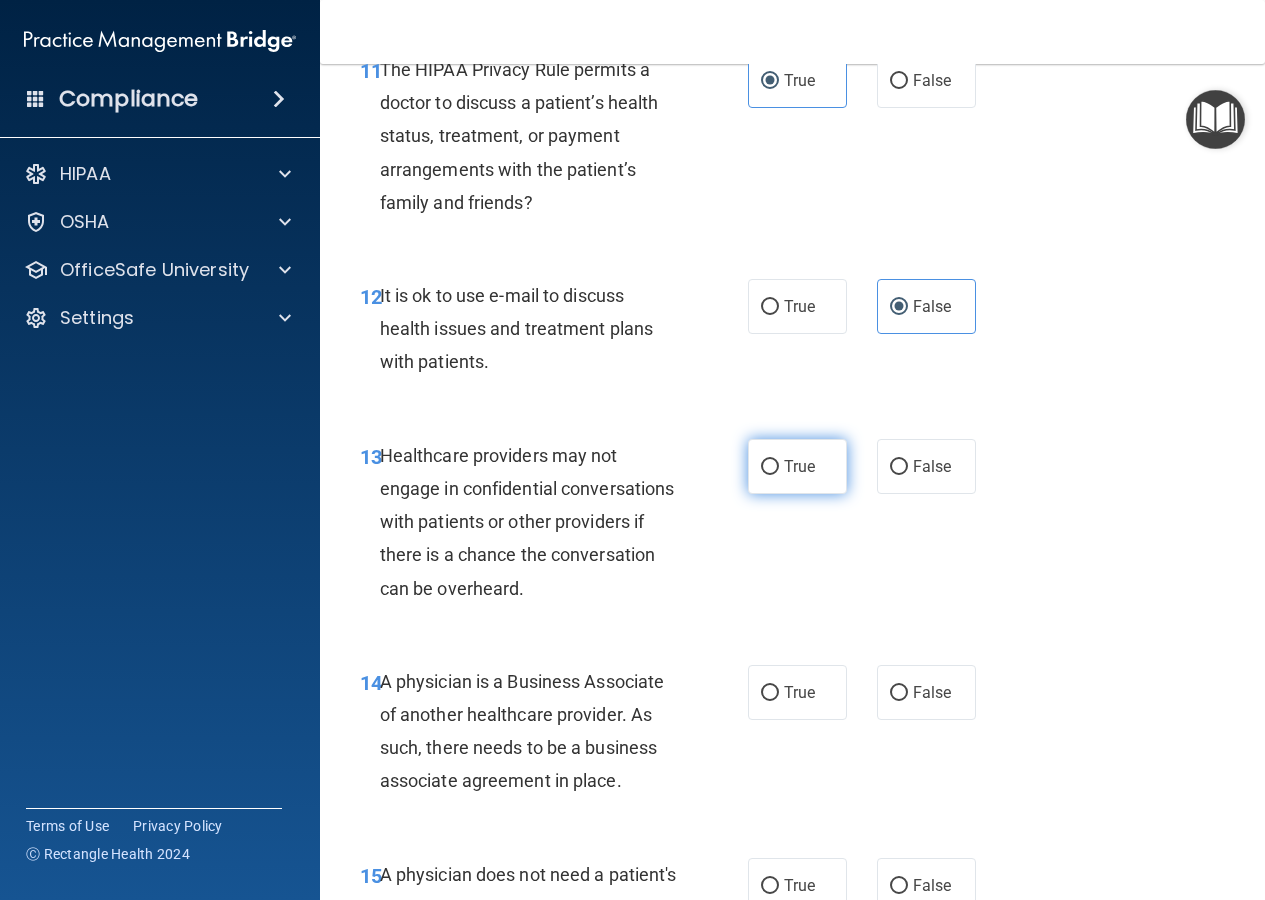click on "True" at bounding box center [797, 466] 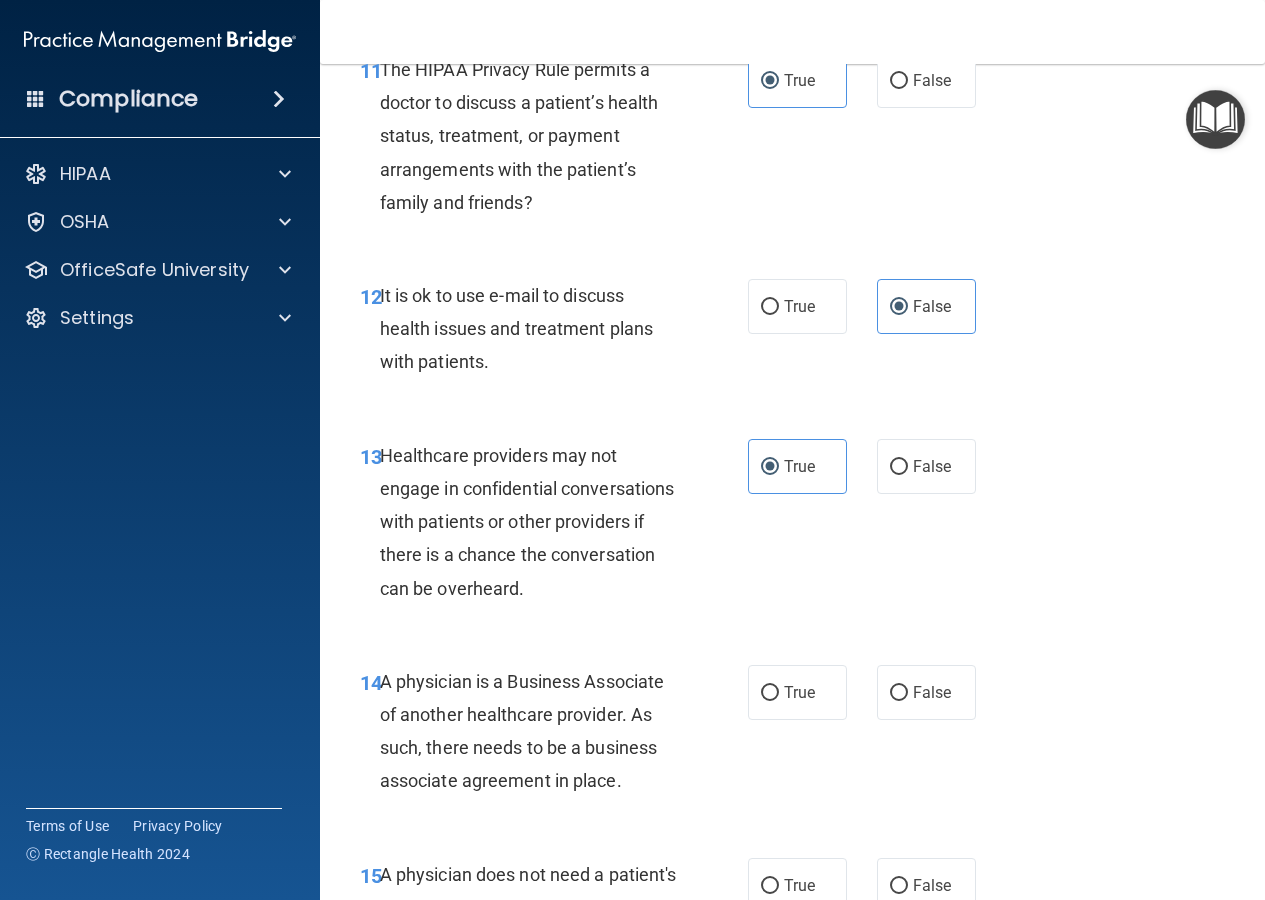 scroll, scrollTop: 2600, scrollLeft: 0, axis: vertical 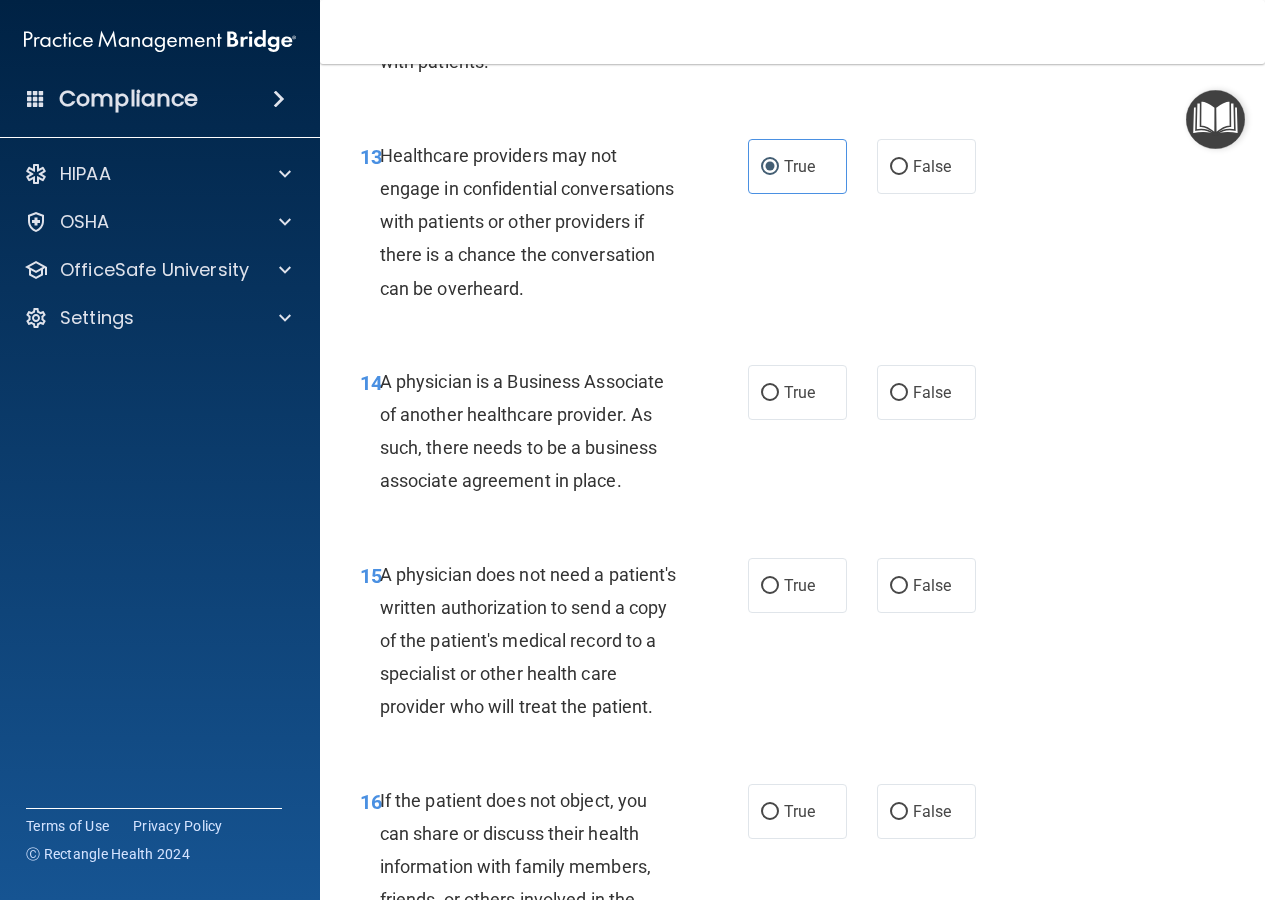 drag, startPoint x: 636, startPoint y: 547, endPoint x: 373, endPoint y: 449, distance: 280.66528 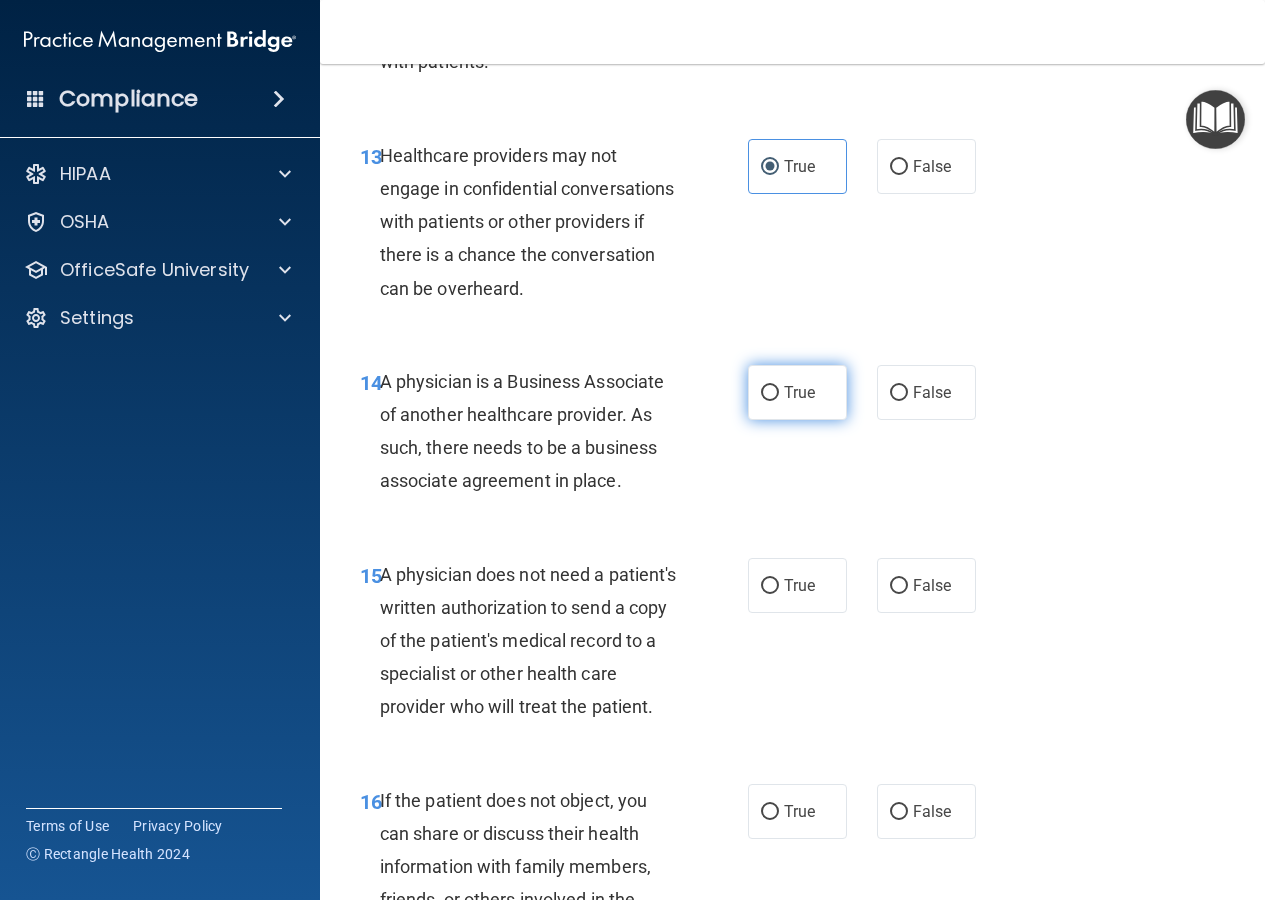 click on "True" at bounding box center (797, 392) 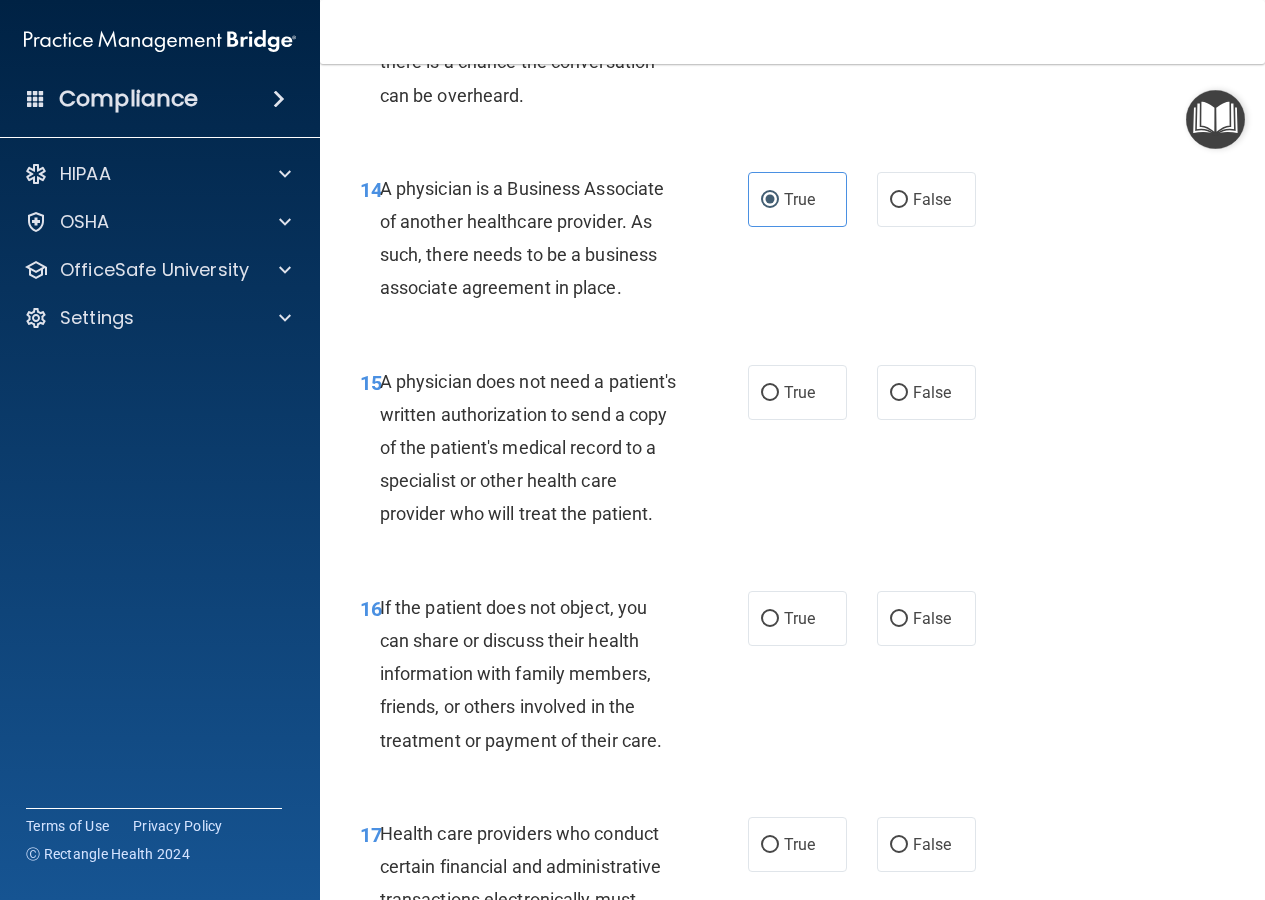 scroll, scrollTop: 2900, scrollLeft: 0, axis: vertical 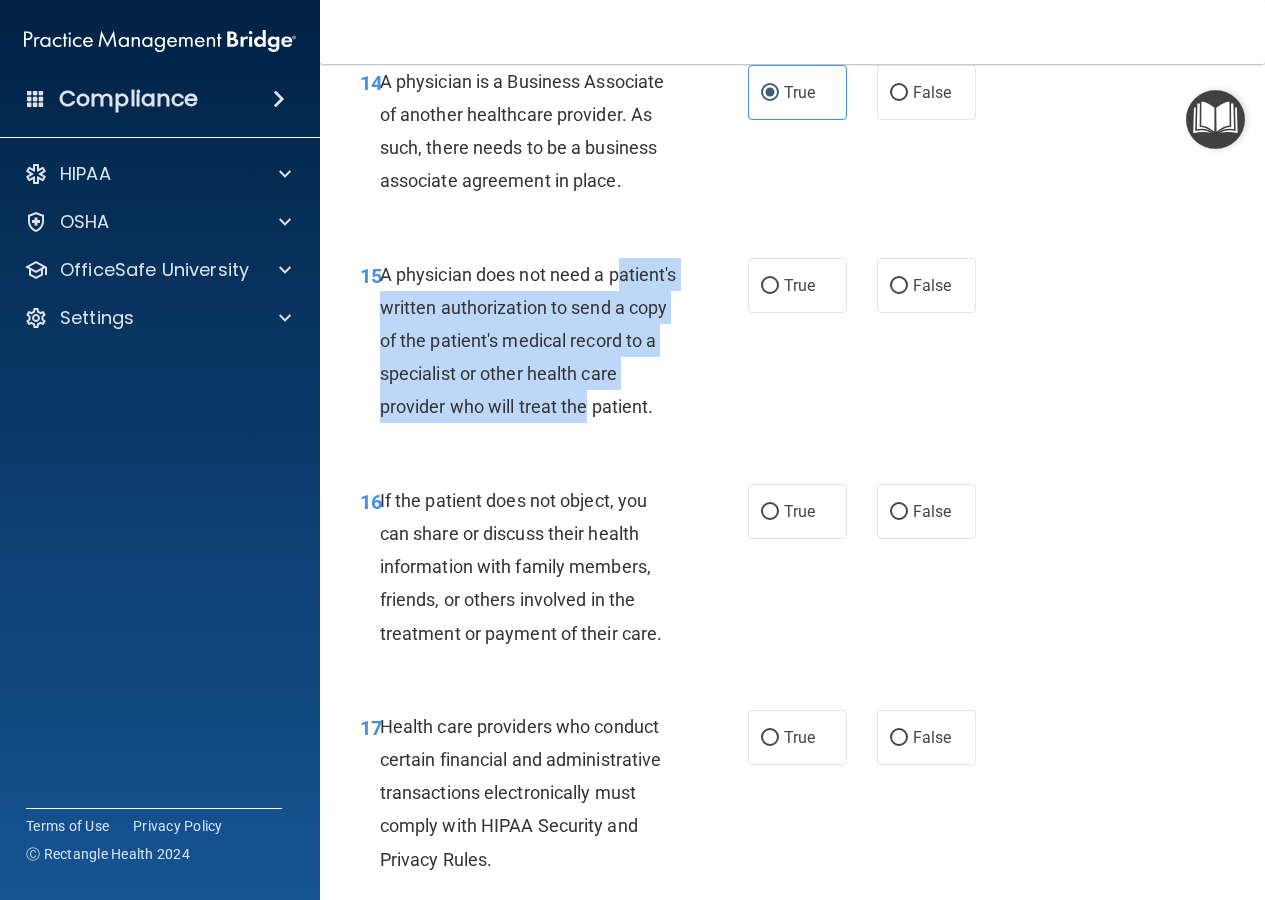 drag, startPoint x: 615, startPoint y: 492, endPoint x: 386, endPoint y: 369, distance: 259.9423 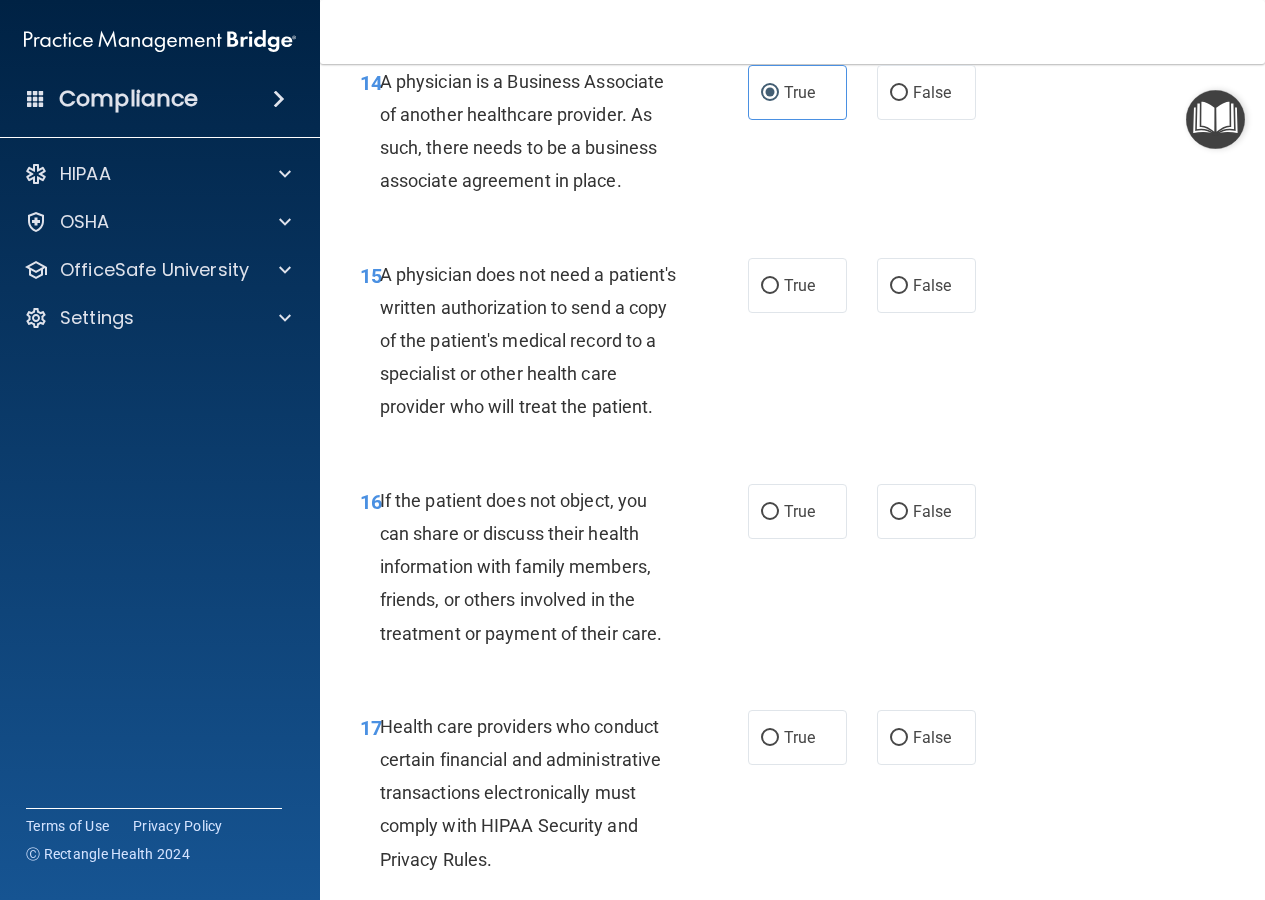 click on "A physician does not need a patient's written authorization to send a copy of the patient's medical record to a specialist or other health care provider who will treat the patient." at bounding box center (536, 341) 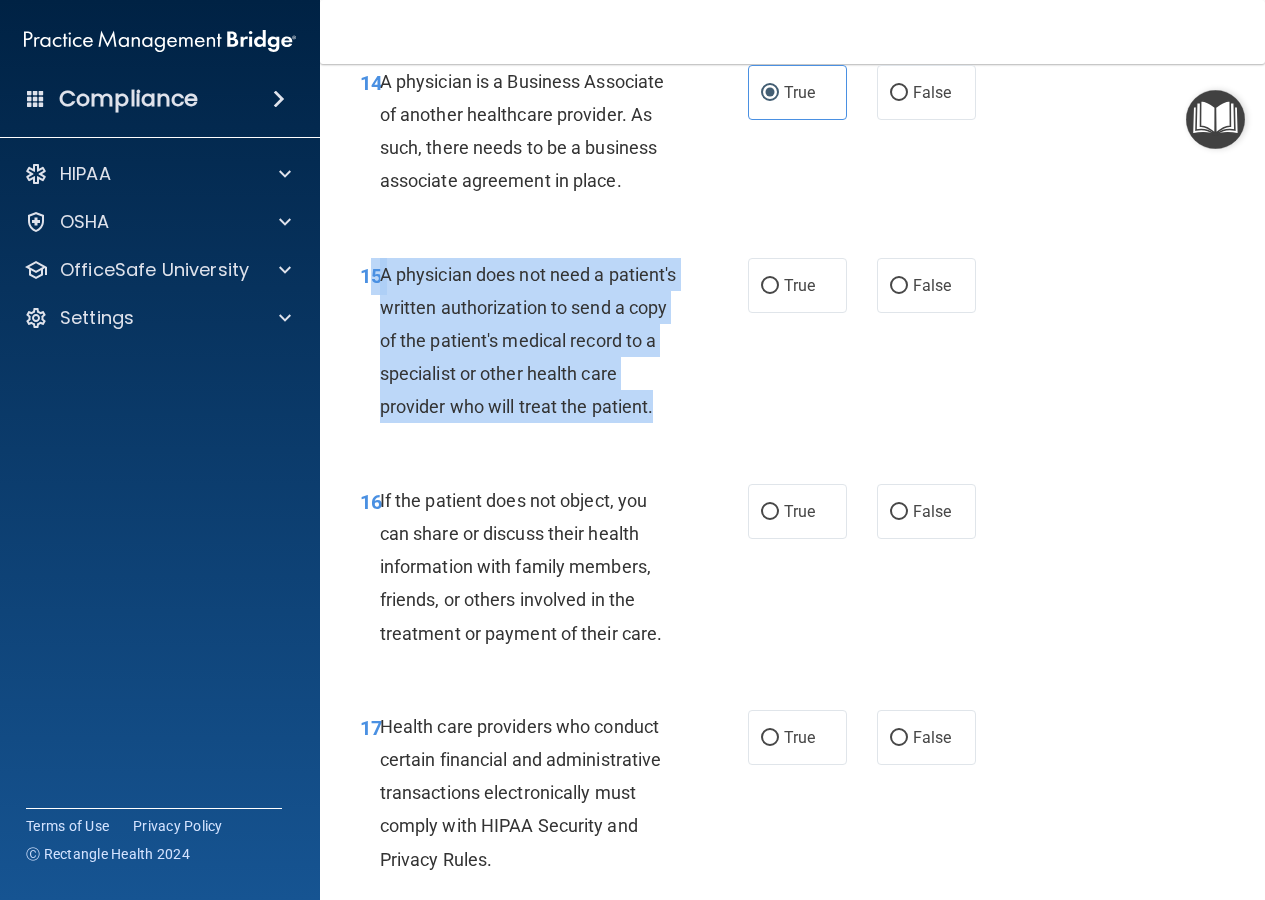 drag, startPoint x: 431, startPoint y: 493, endPoint x: 377, endPoint y: 338, distance: 164.13713 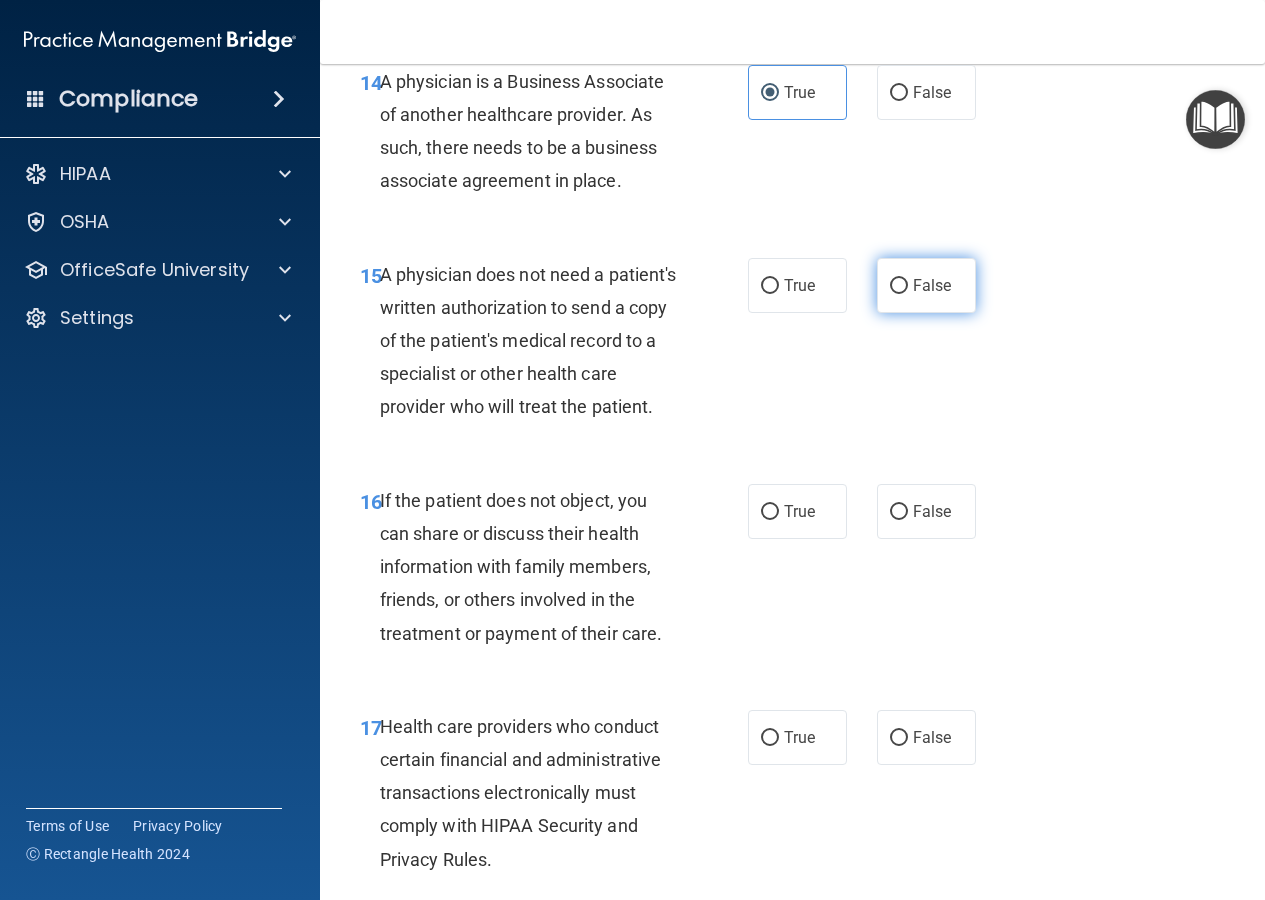 click on "False" at bounding box center (932, 285) 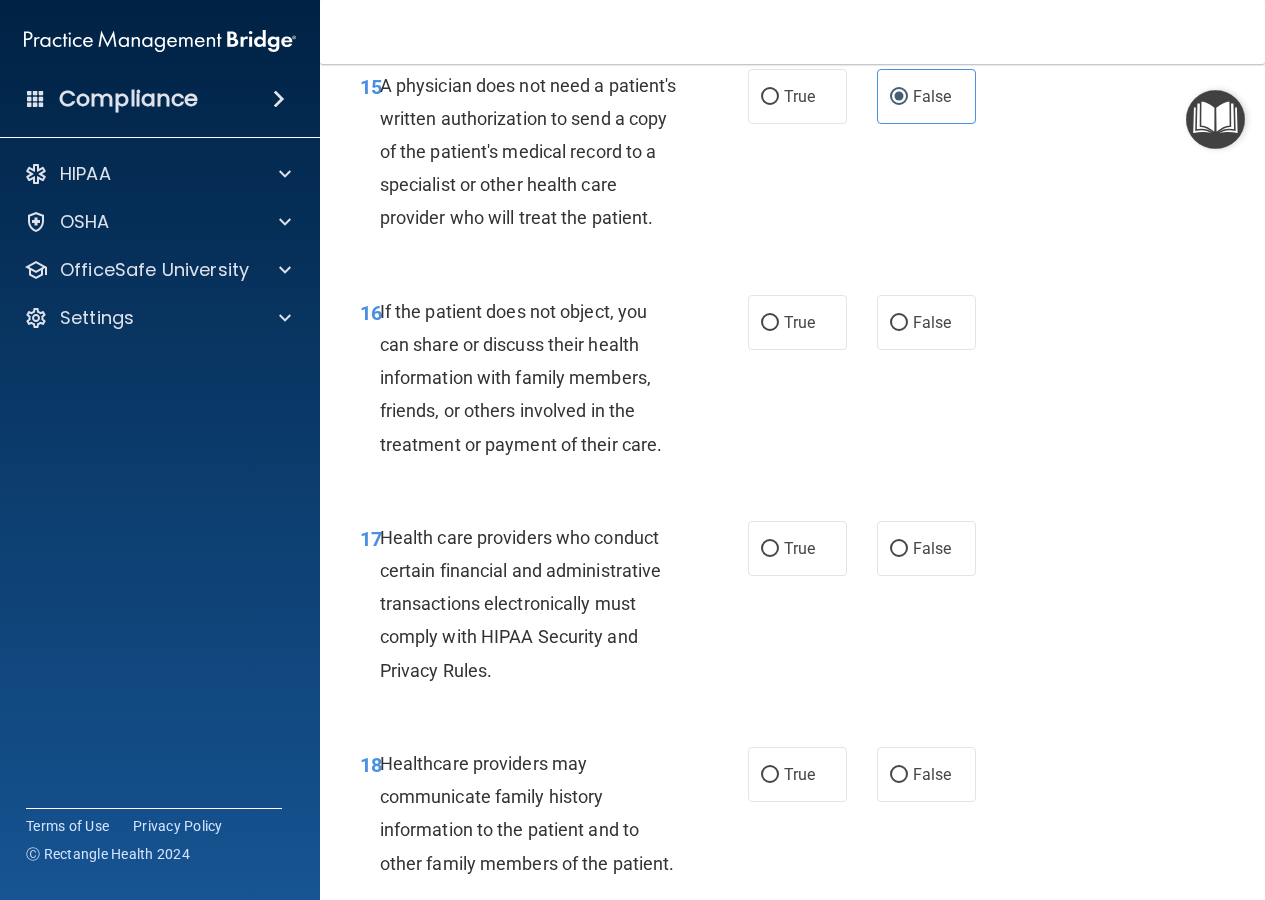 scroll, scrollTop: 3200, scrollLeft: 0, axis: vertical 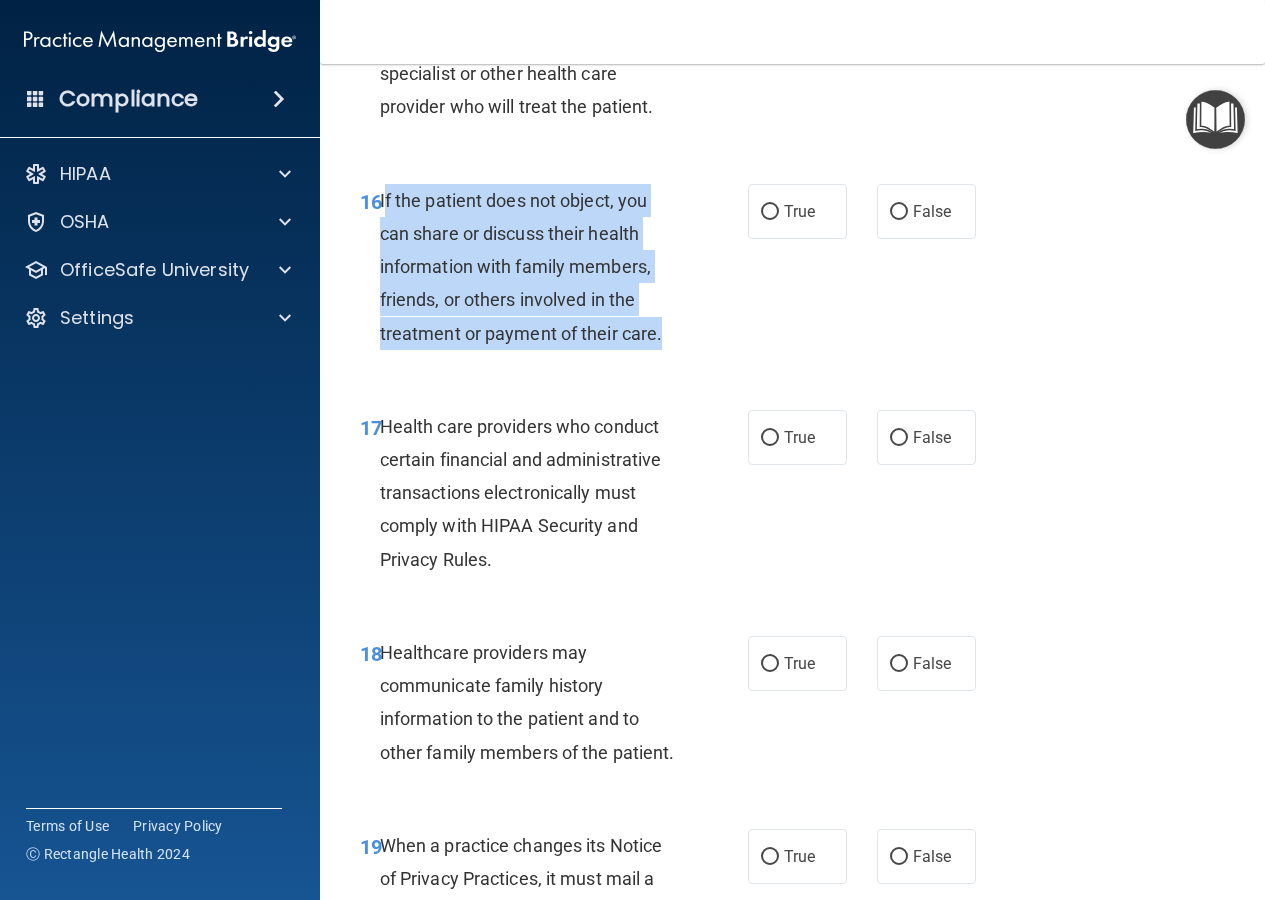 drag, startPoint x: 637, startPoint y: 425, endPoint x: 385, endPoint y: 303, distance: 279.97858 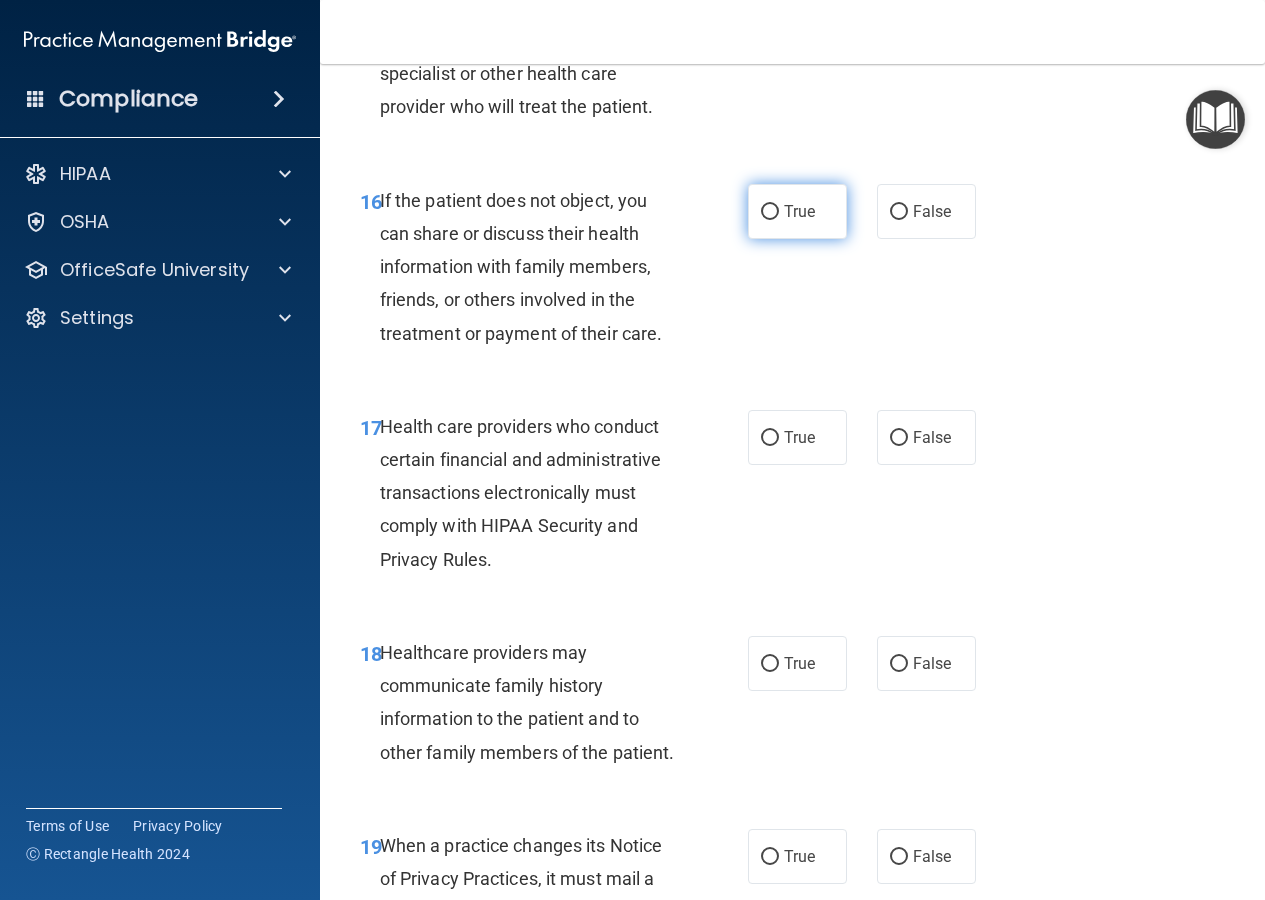 click on "True" at bounding box center [797, 211] 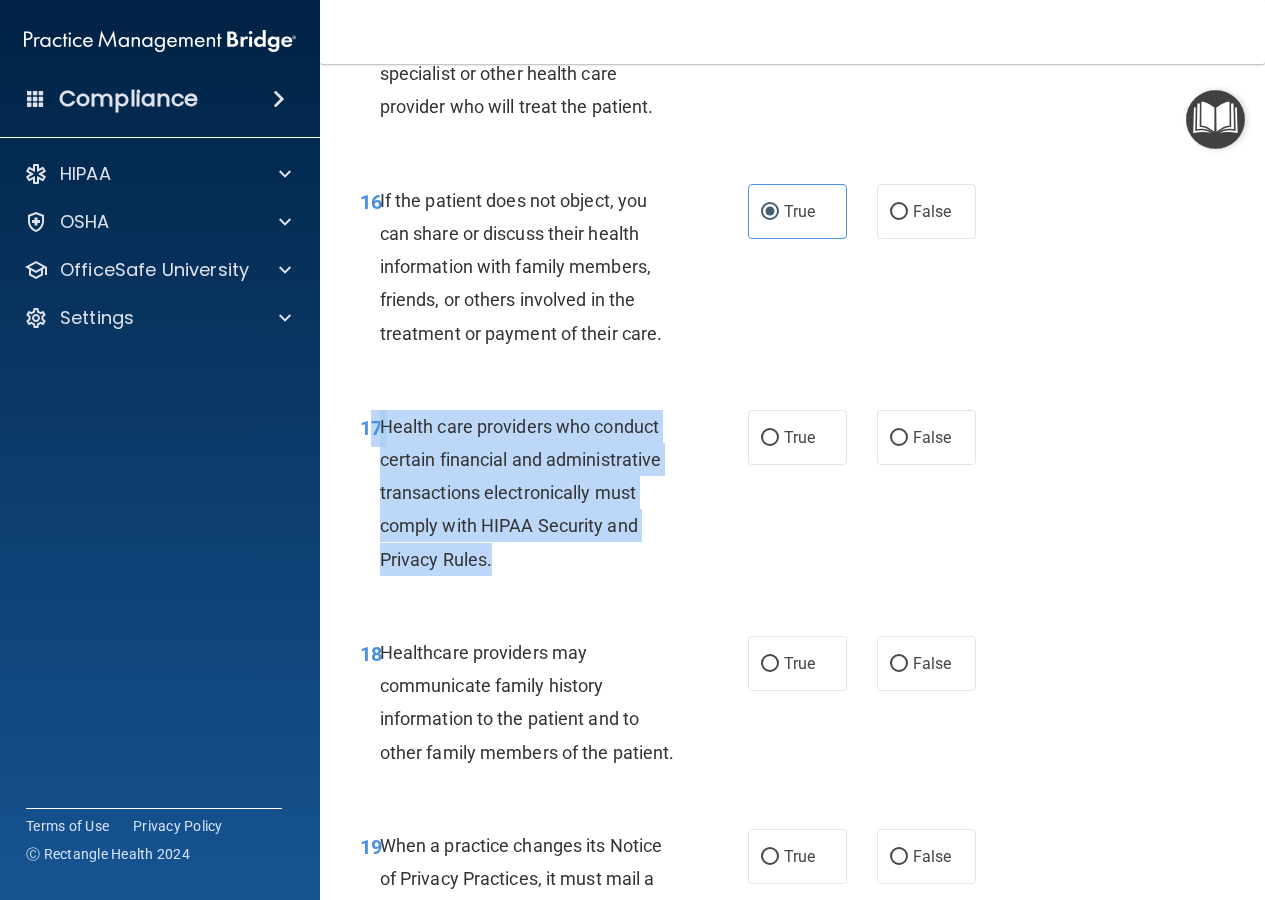 drag, startPoint x: 538, startPoint y: 656, endPoint x: 376, endPoint y: 542, distance: 198.09088 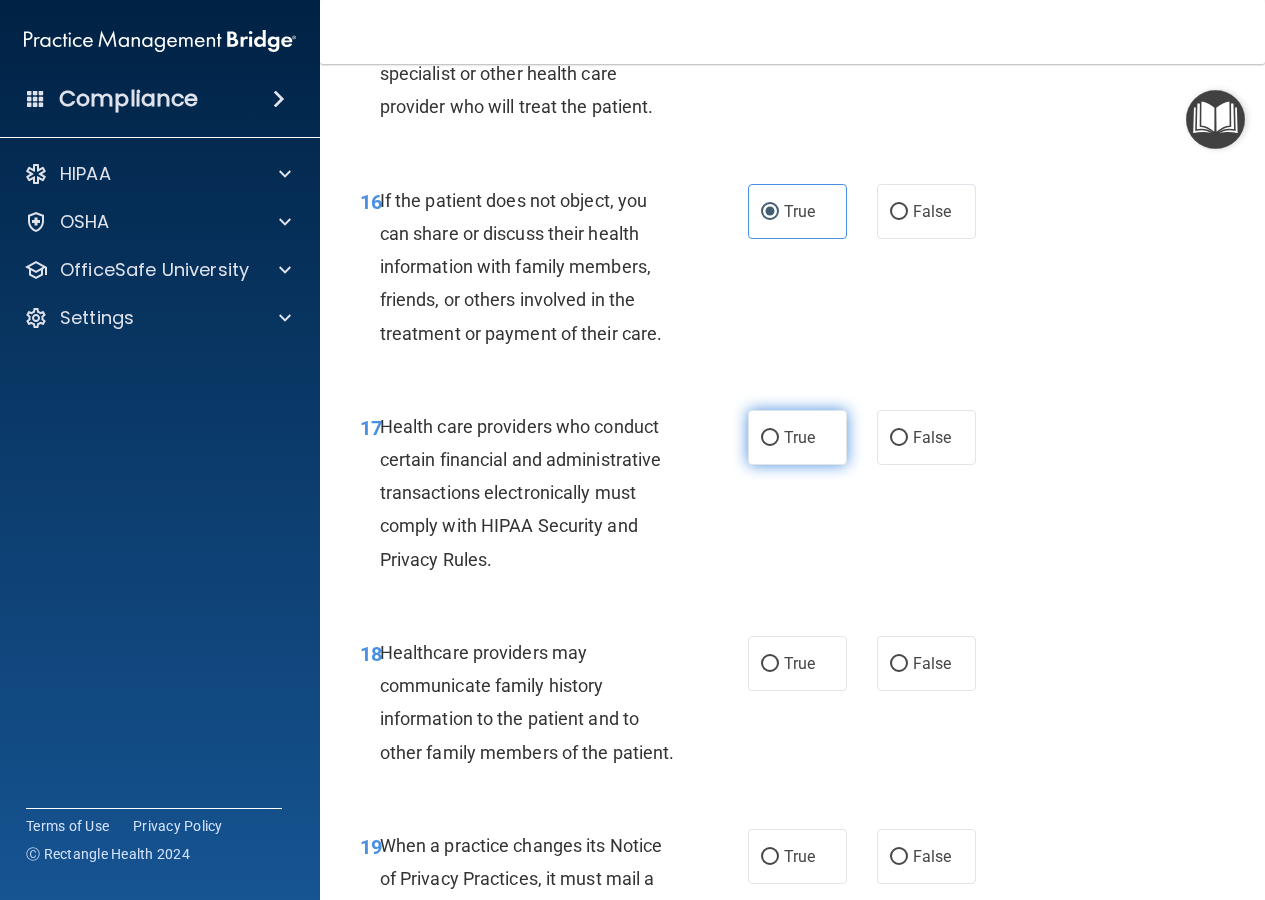 click on "True" at bounding box center [797, 437] 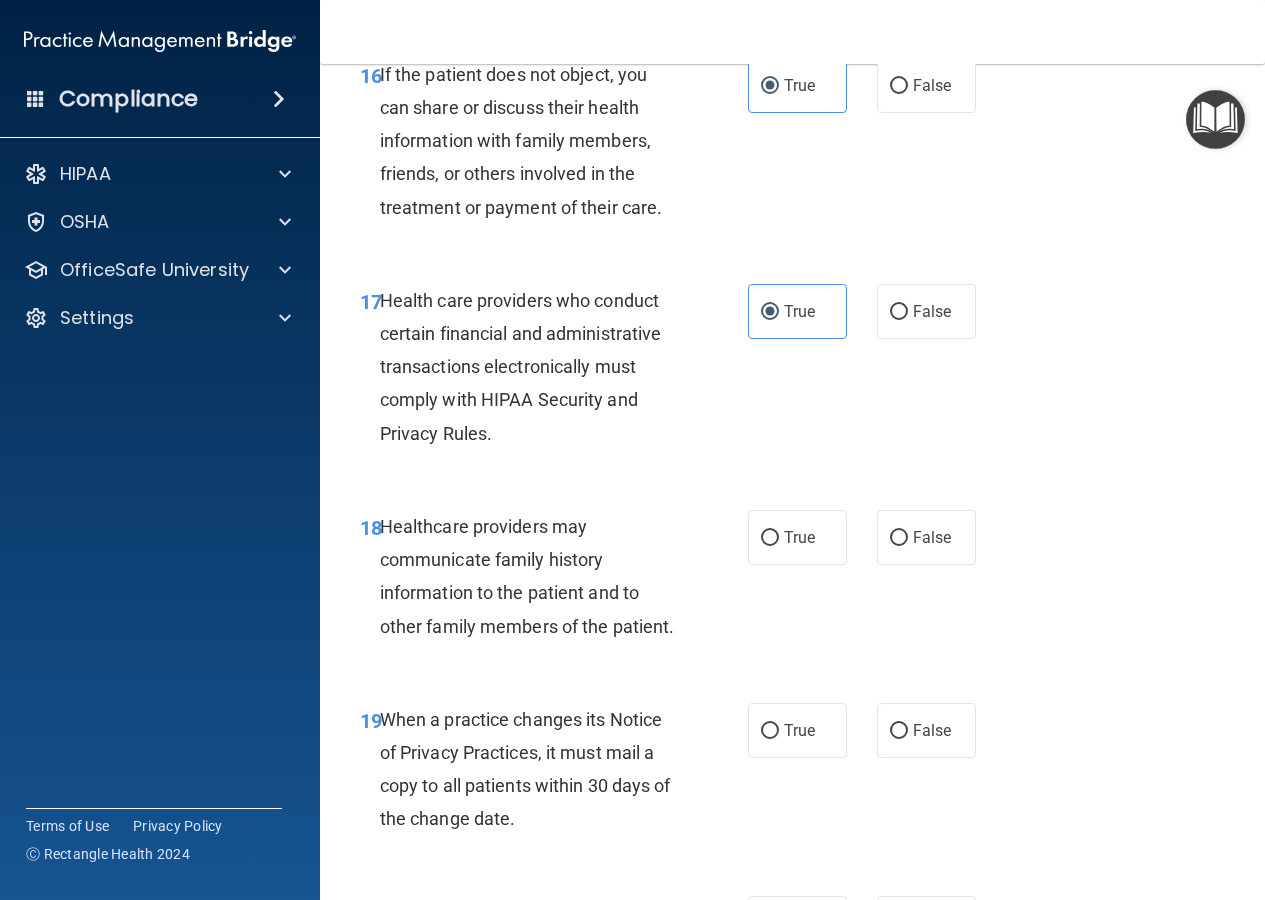 scroll, scrollTop: 3400, scrollLeft: 0, axis: vertical 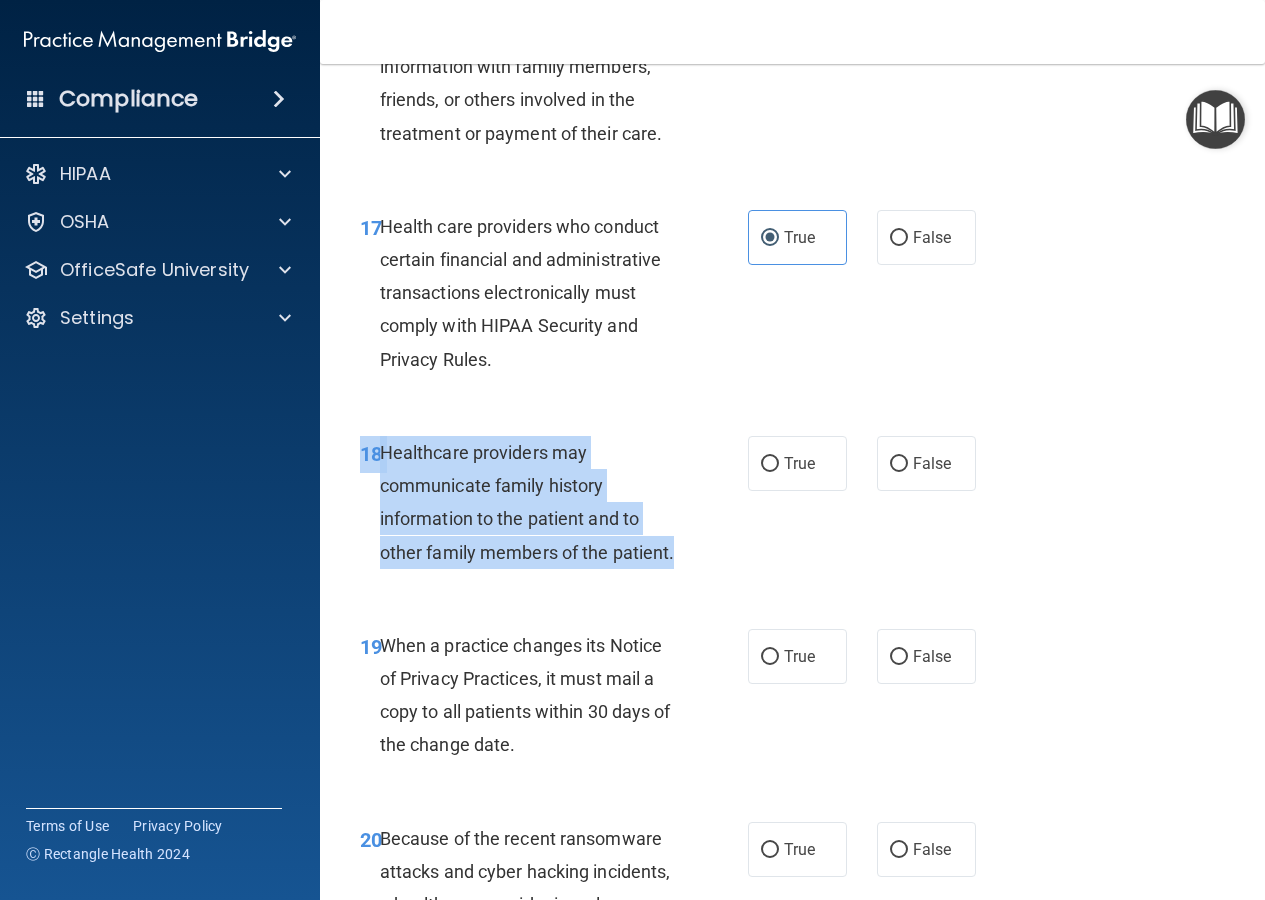 drag, startPoint x: 512, startPoint y: 676, endPoint x: 348, endPoint y: 547, distance: 208.65521 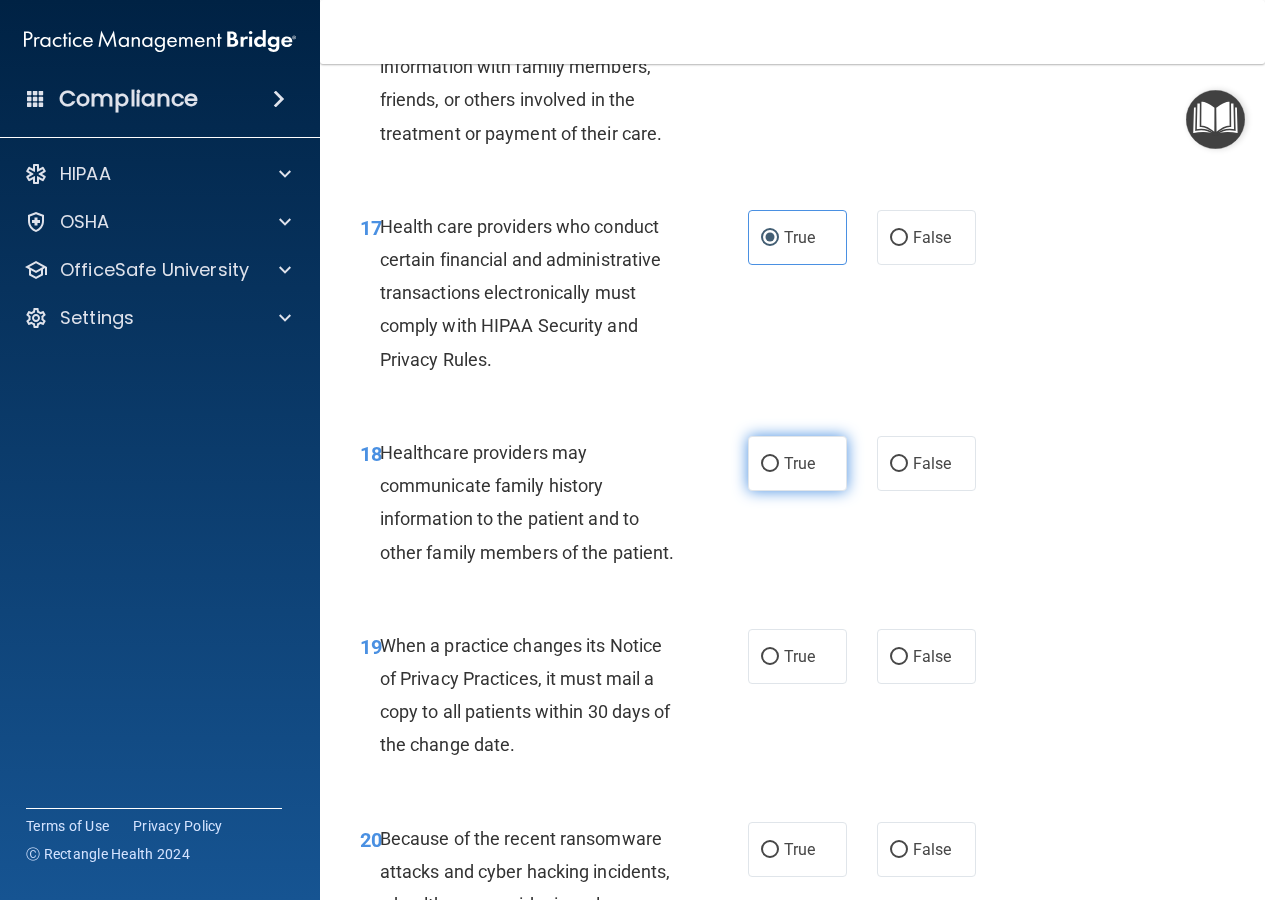click on "True" at bounding box center (797, 463) 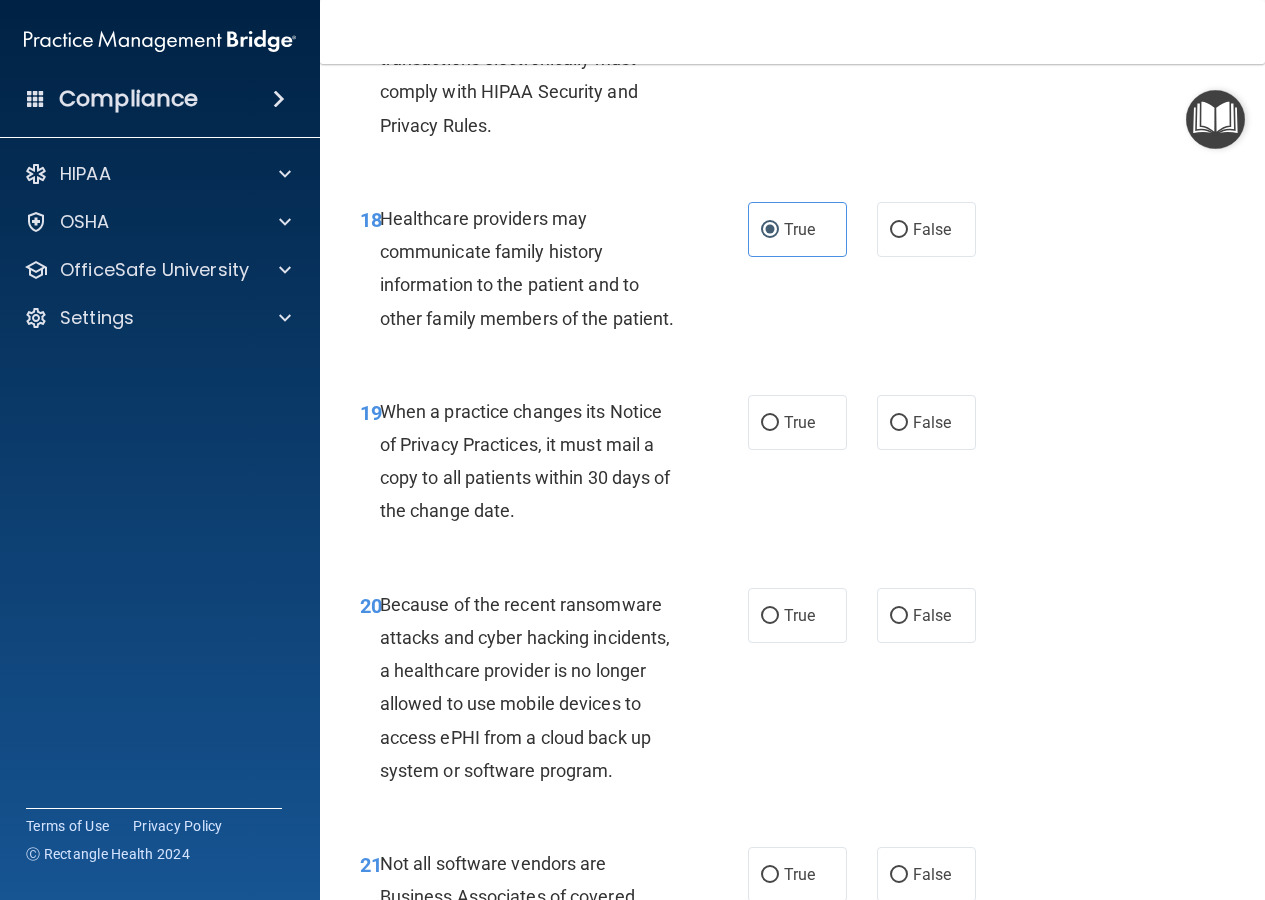 scroll, scrollTop: 3800, scrollLeft: 0, axis: vertical 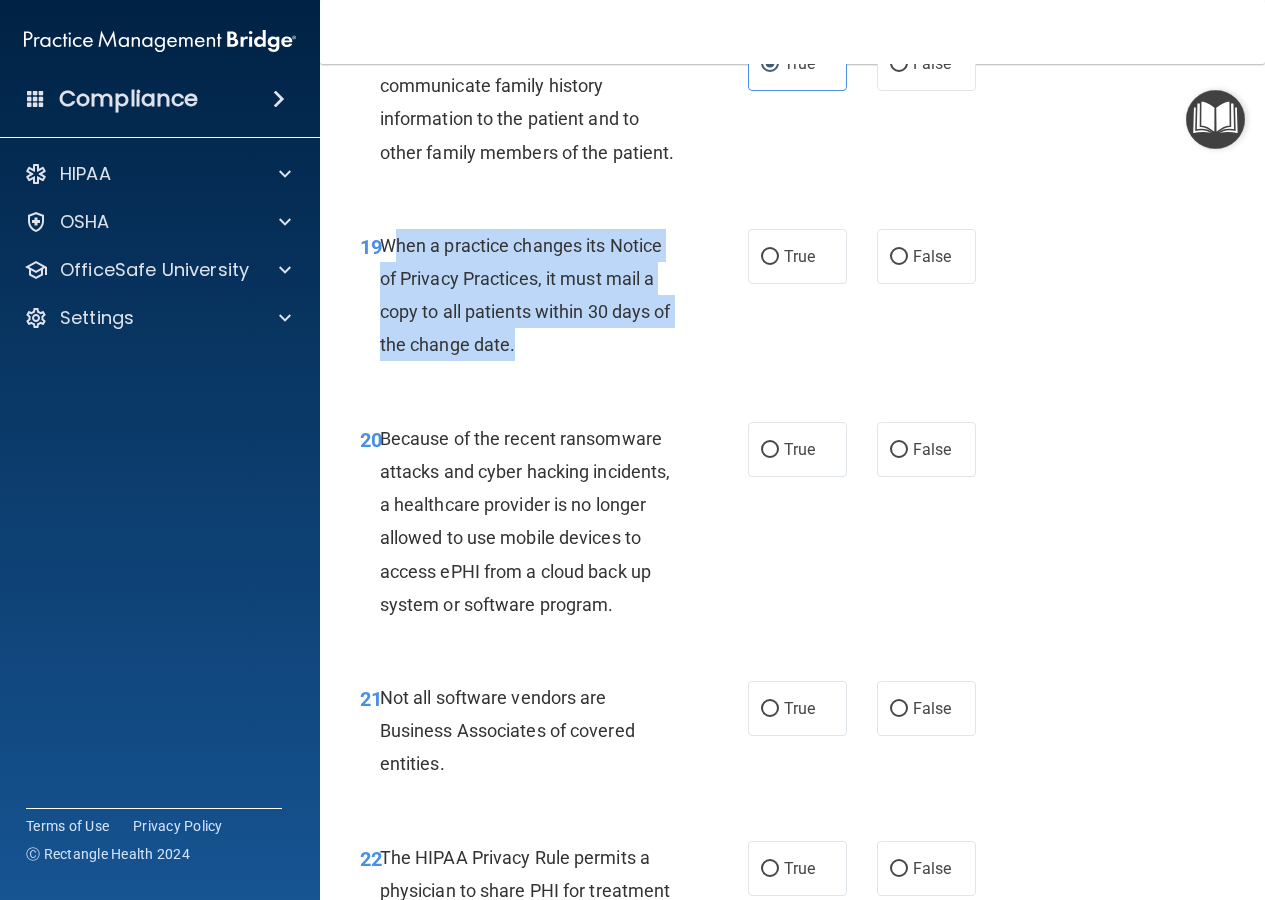 drag, startPoint x: 594, startPoint y: 498, endPoint x: 388, endPoint y: 388, distance: 233.52943 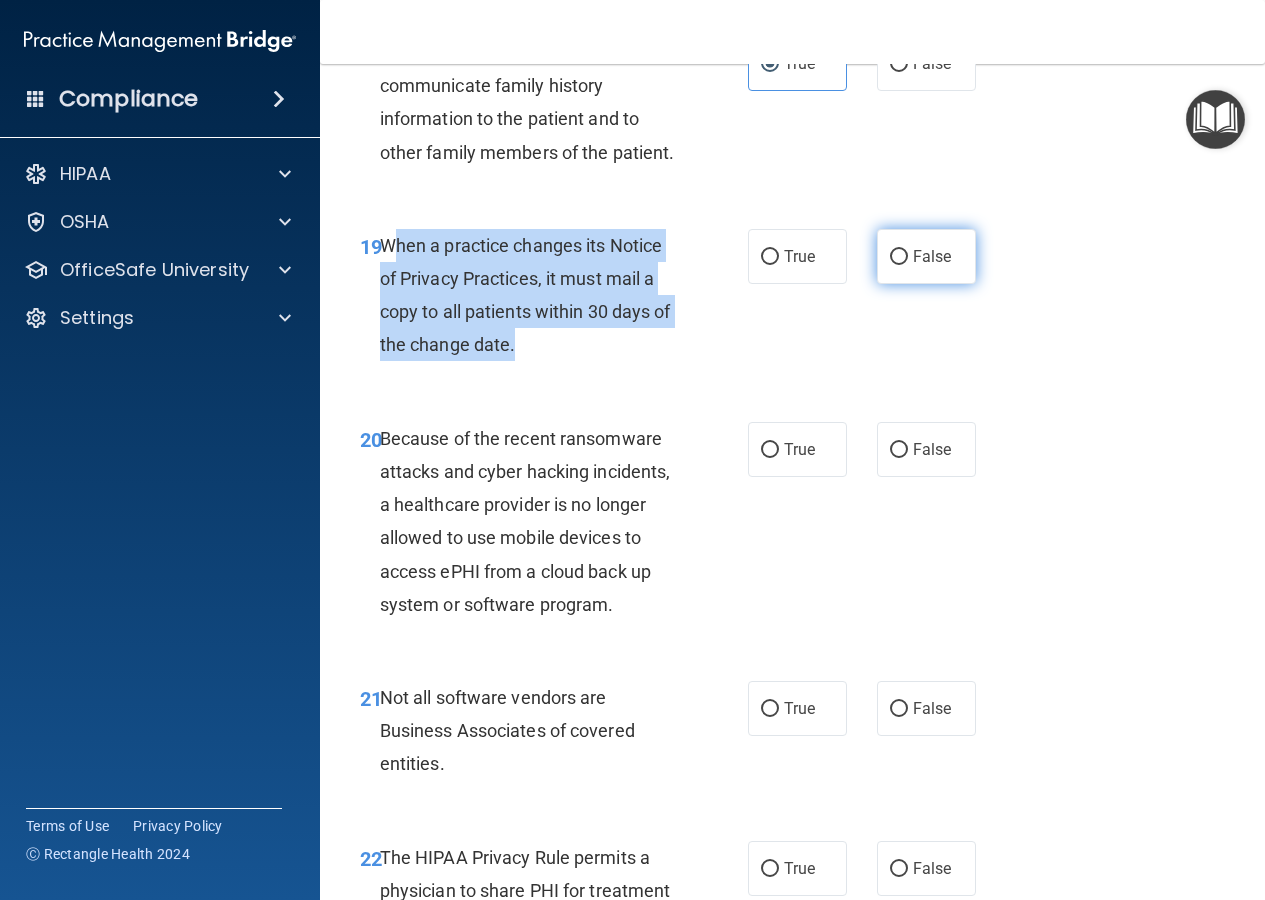 click on "False" at bounding box center [899, 257] 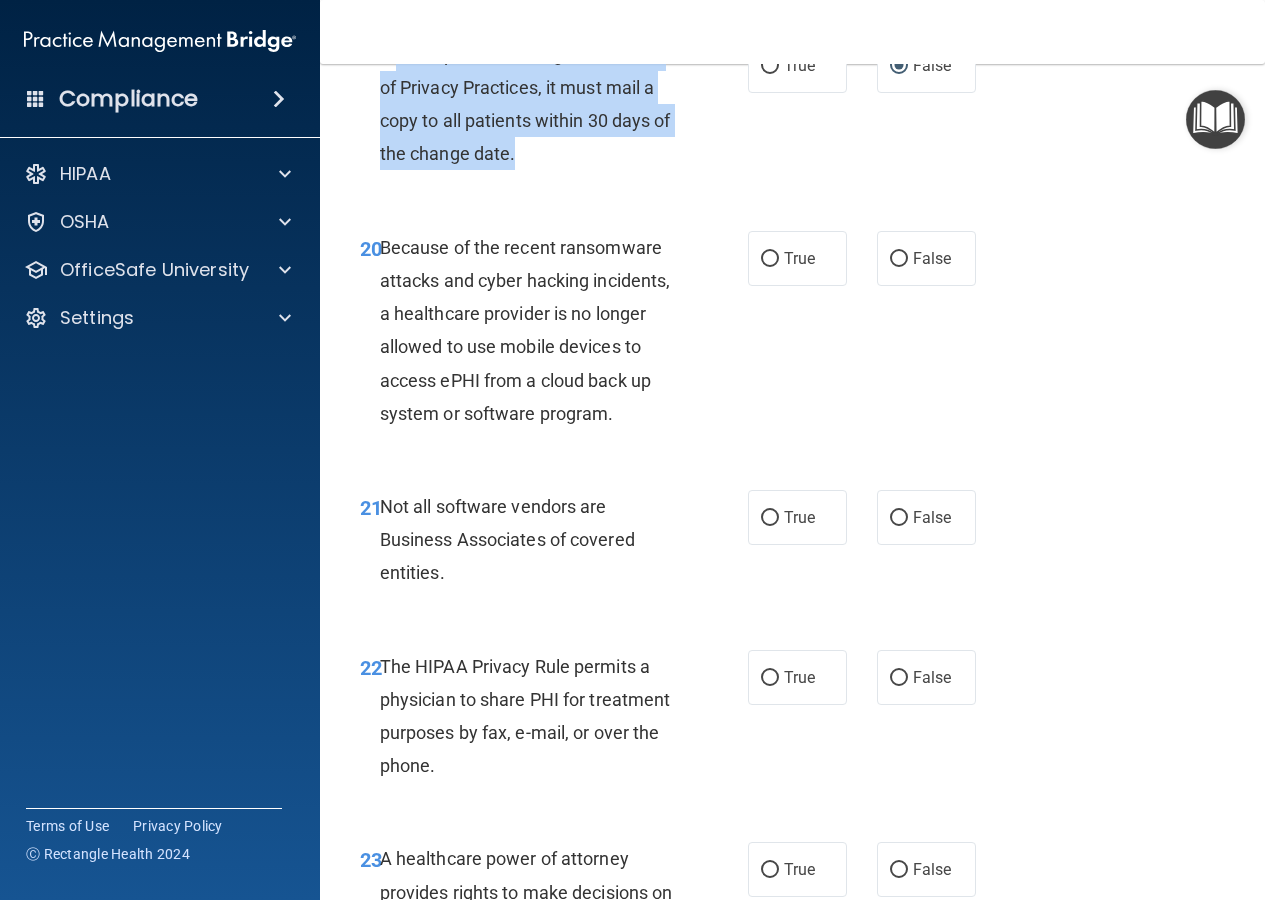 scroll, scrollTop: 4100, scrollLeft: 0, axis: vertical 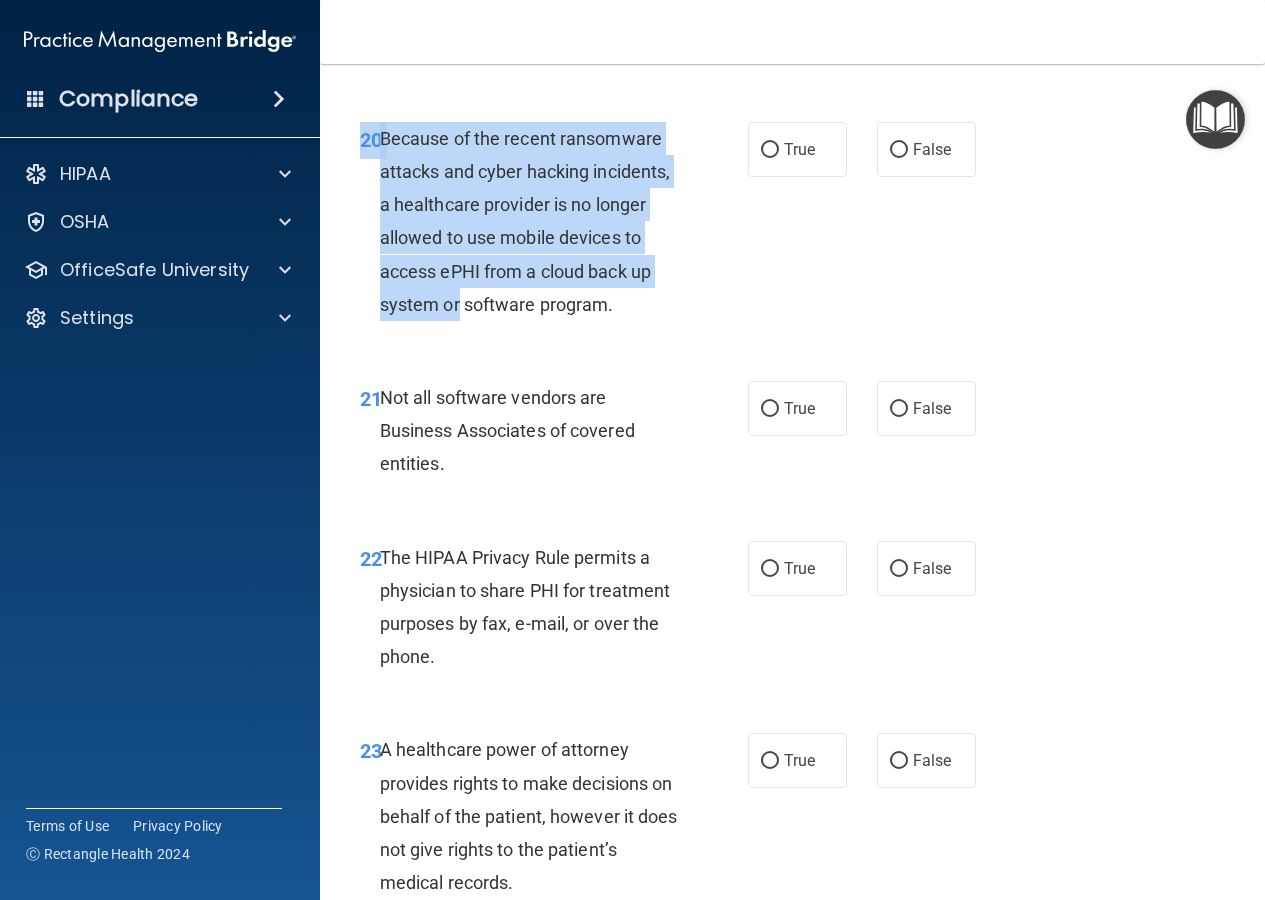 drag, startPoint x: 577, startPoint y: 439, endPoint x: 355, endPoint y: 297, distance: 263.52988 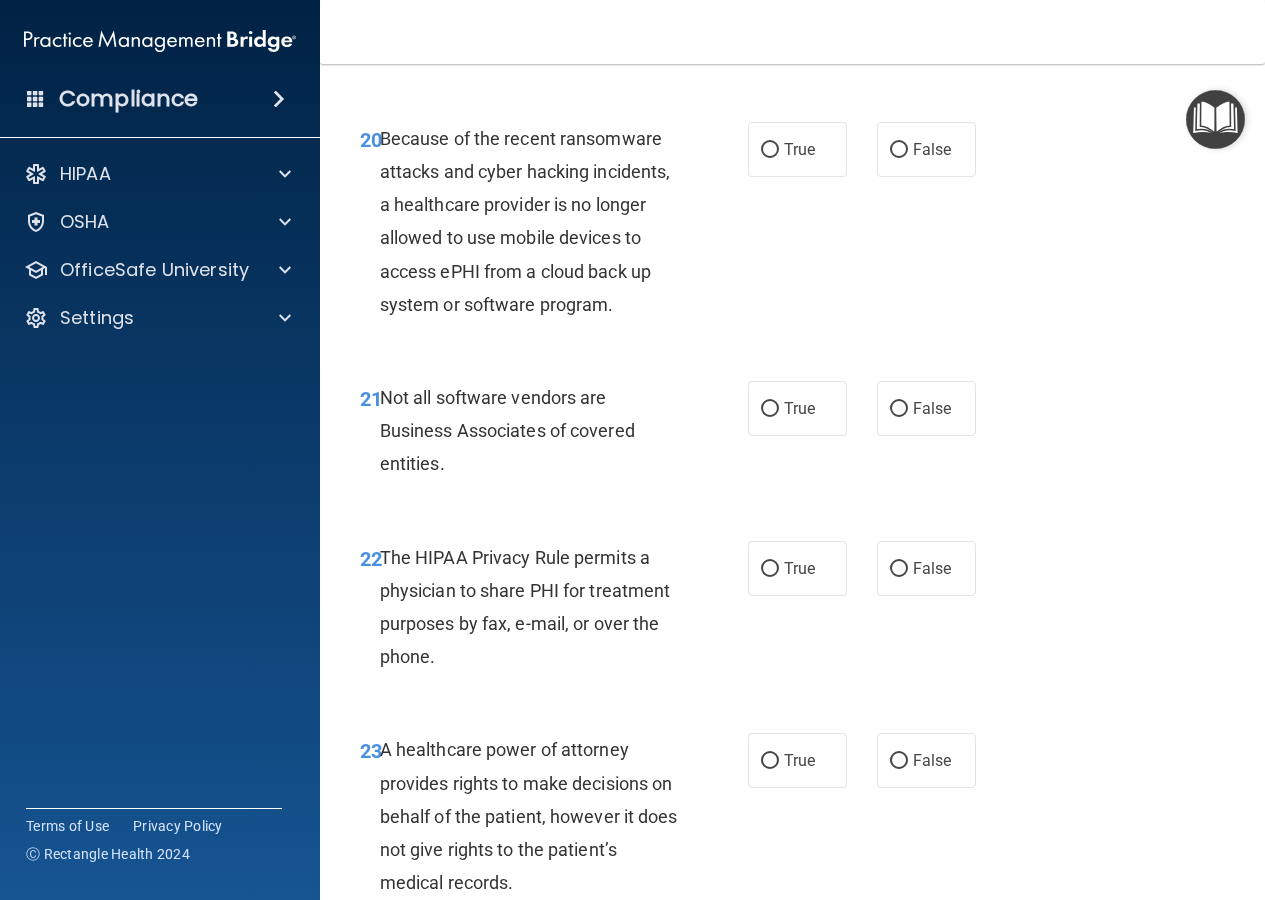click on "Because of the recent ransomware attacks and cyber hacking incidents, a healthcare provider is no longer allowed to use mobile devices to access ePHI from a cloud back up system or software program." at bounding box center [536, 221] 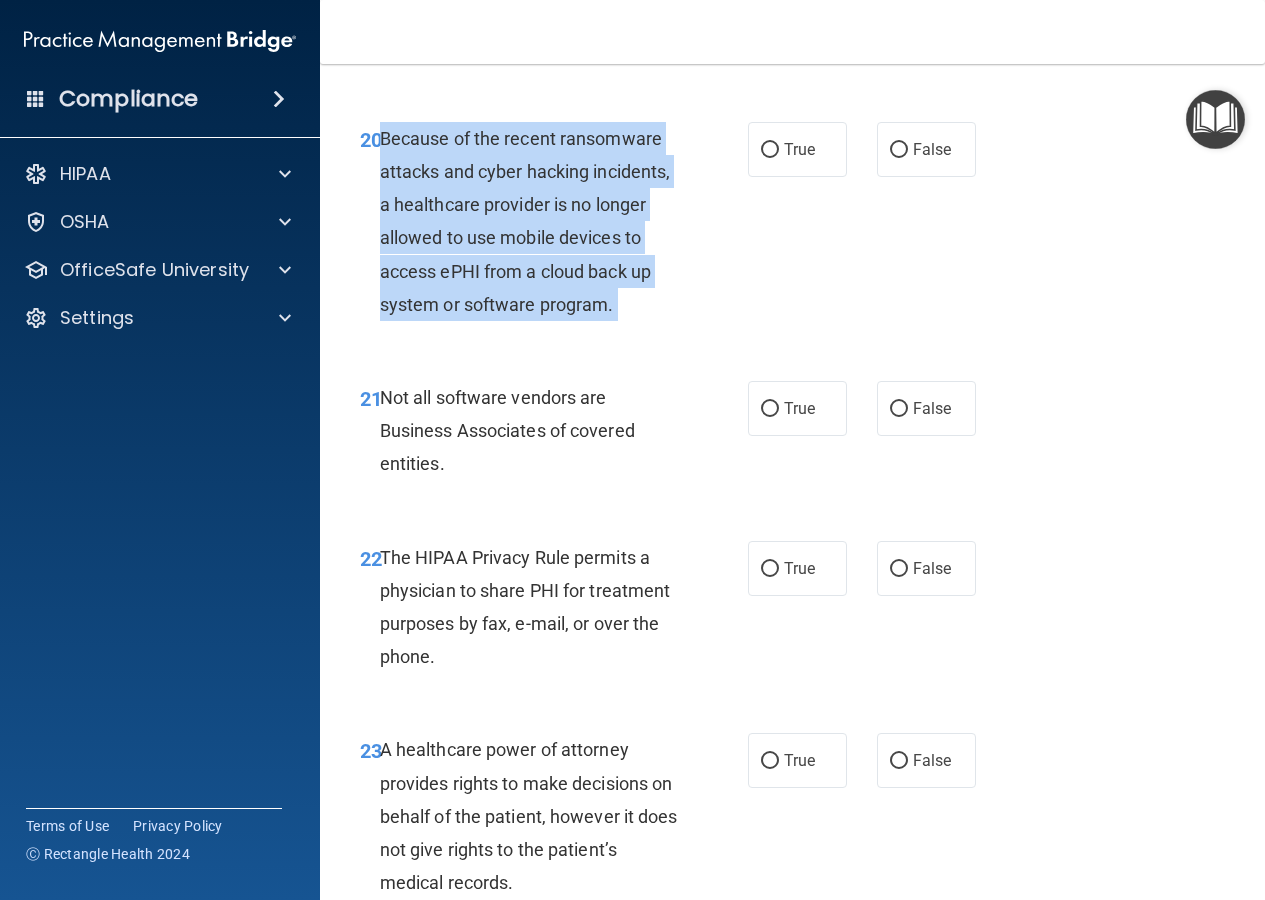 drag, startPoint x: 435, startPoint y: 461, endPoint x: 381, endPoint y: 278, distance: 190.80095 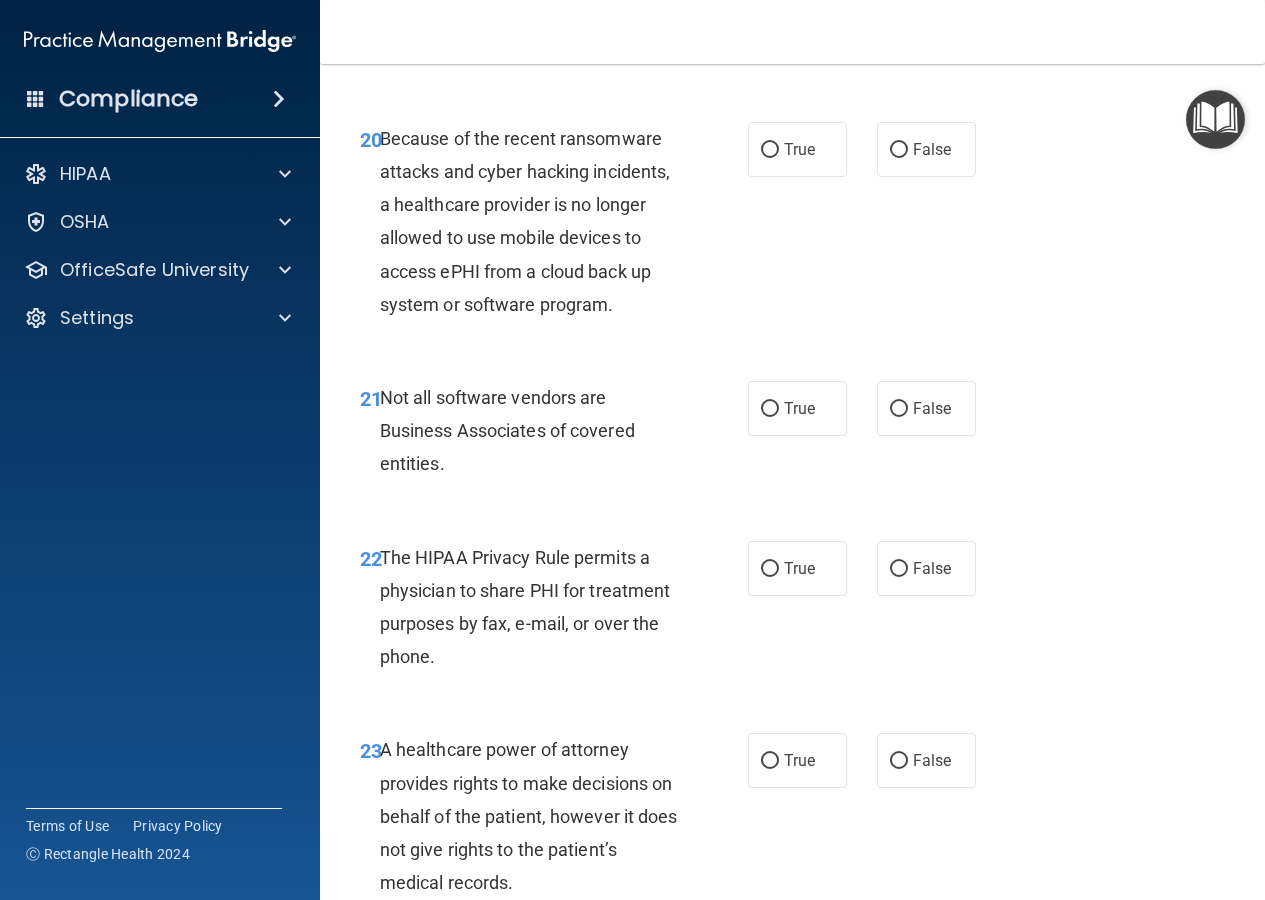 click on "20       Because of the recent ransomware attacks and cyber hacking incidents, a healthcare provider is no longer allowed to use mobile devices to access ePHI from a cloud back up system or software program.                 True           False" at bounding box center (792, 226) 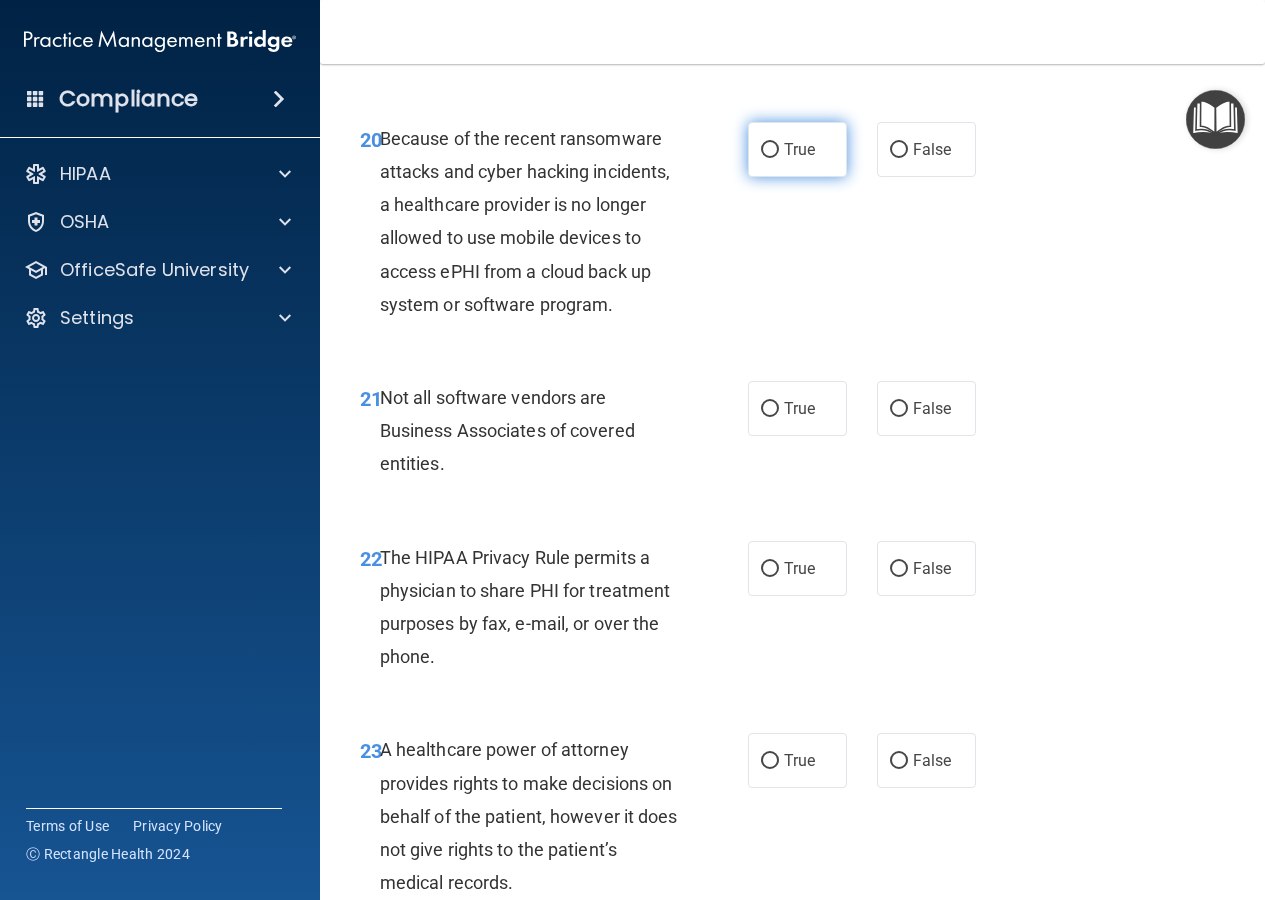 click on "True" at bounding box center (797, 149) 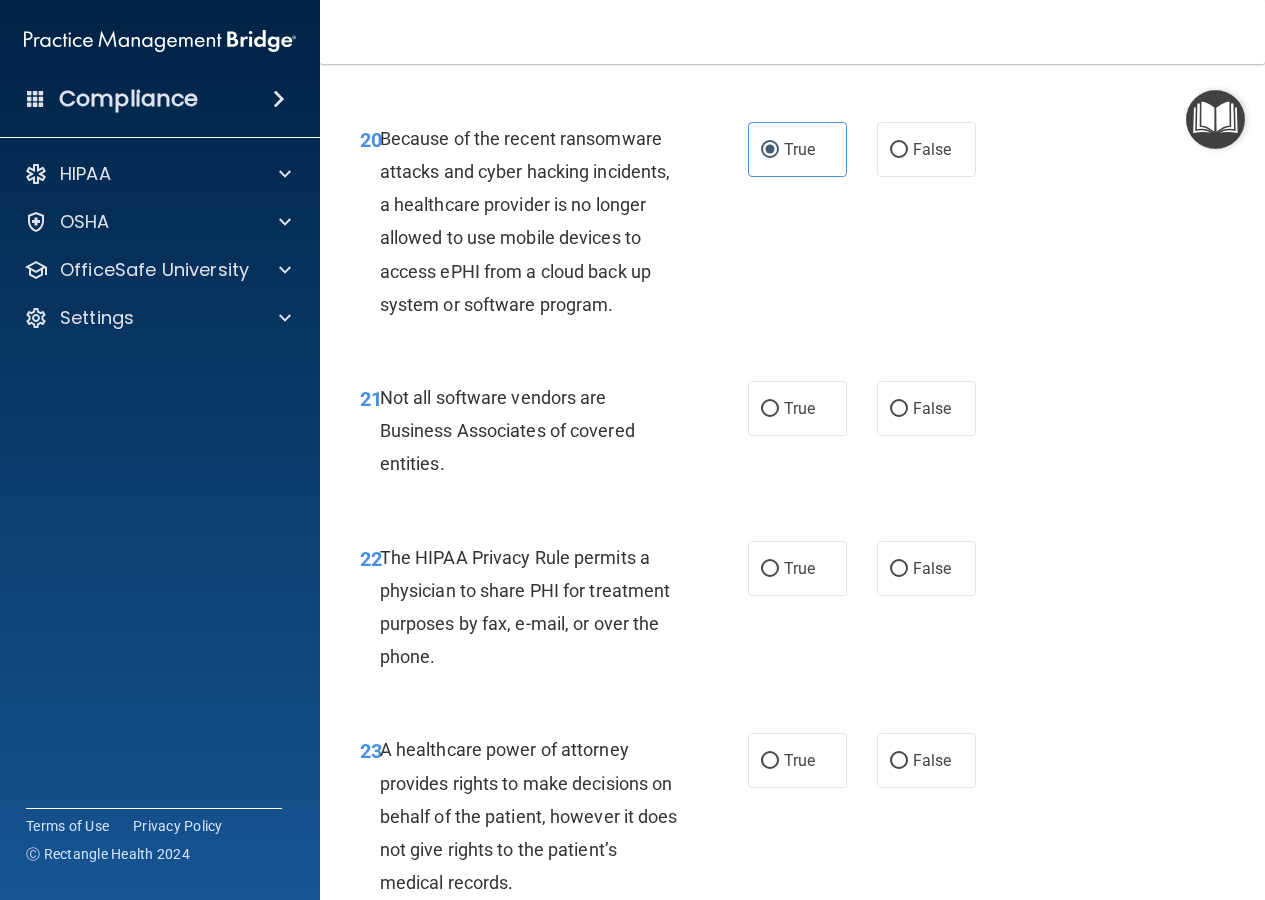 scroll, scrollTop: 4400, scrollLeft: 0, axis: vertical 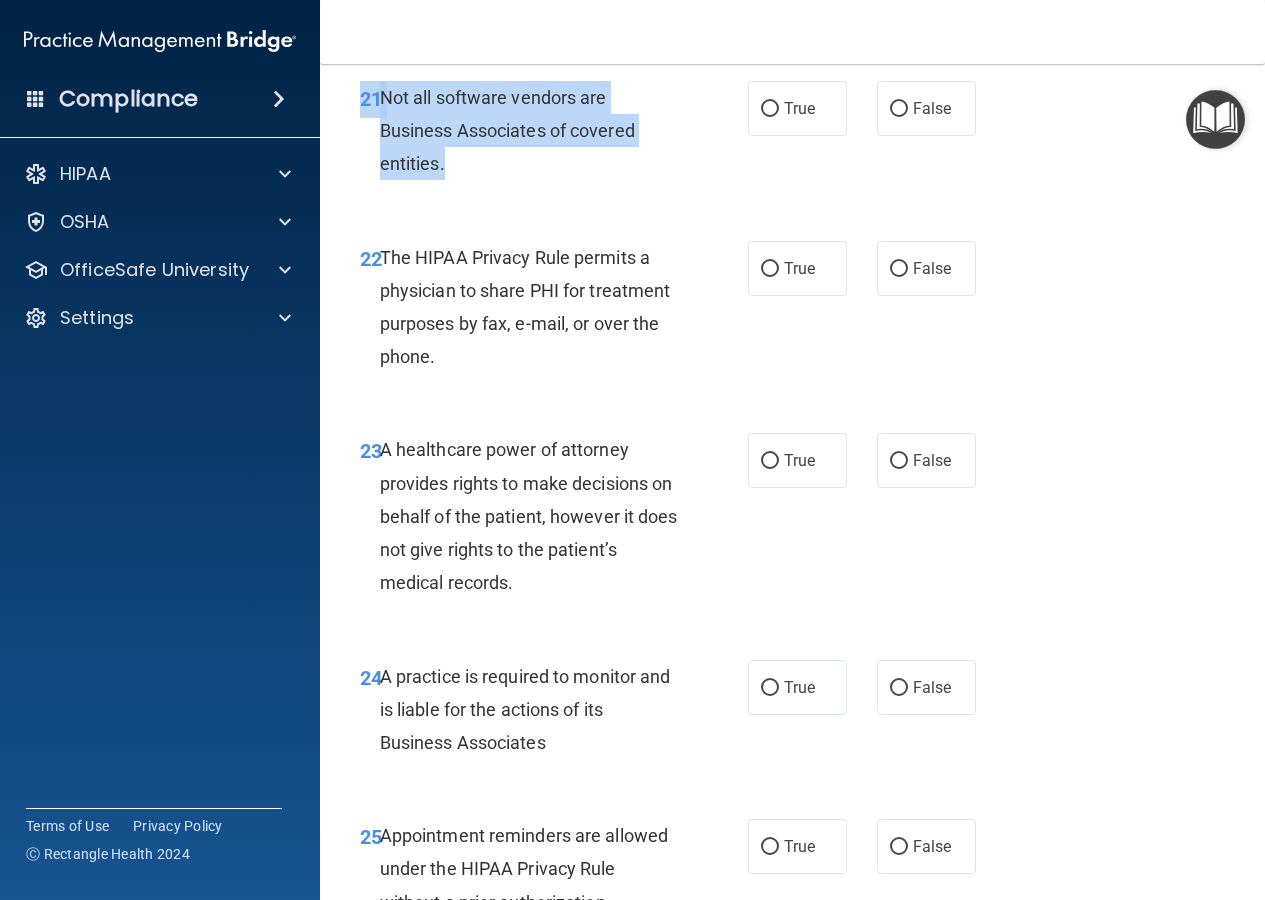 drag, startPoint x: 465, startPoint y: 333, endPoint x: 350, endPoint y: 273, distance: 129.71121 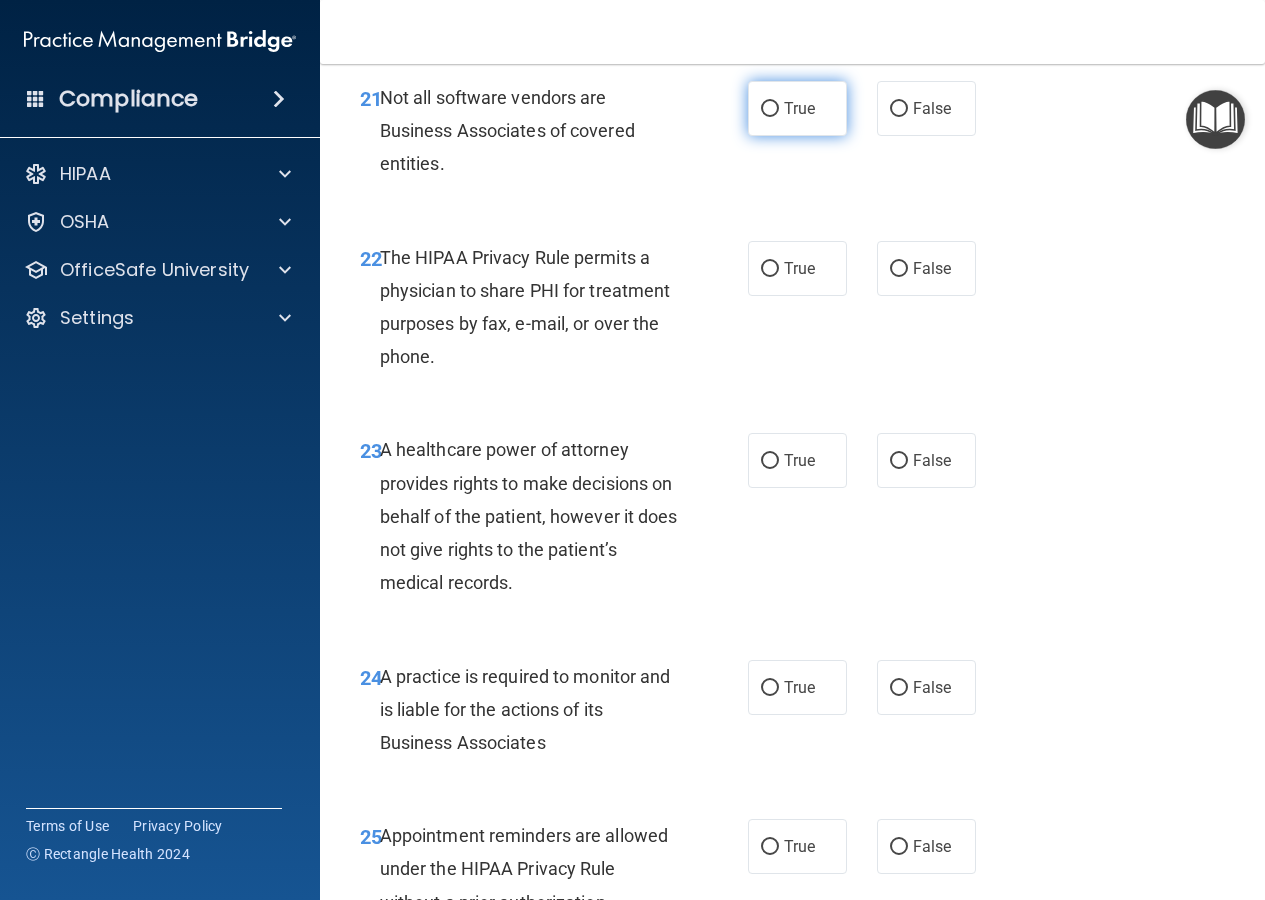 click on "True" at bounding box center (799, 108) 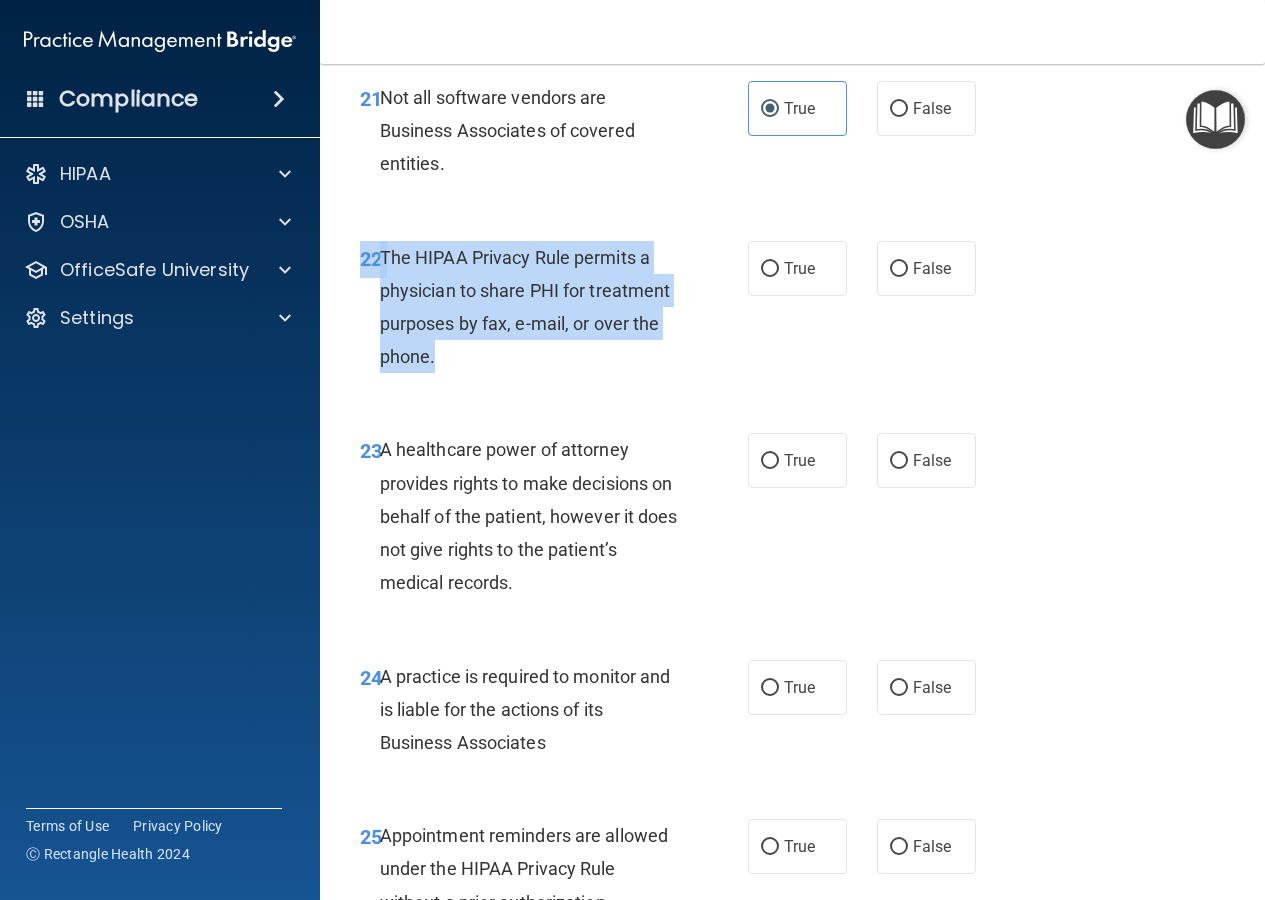 drag, startPoint x: 498, startPoint y: 524, endPoint x: 360, endPoint y: 436, distance: 163.6704 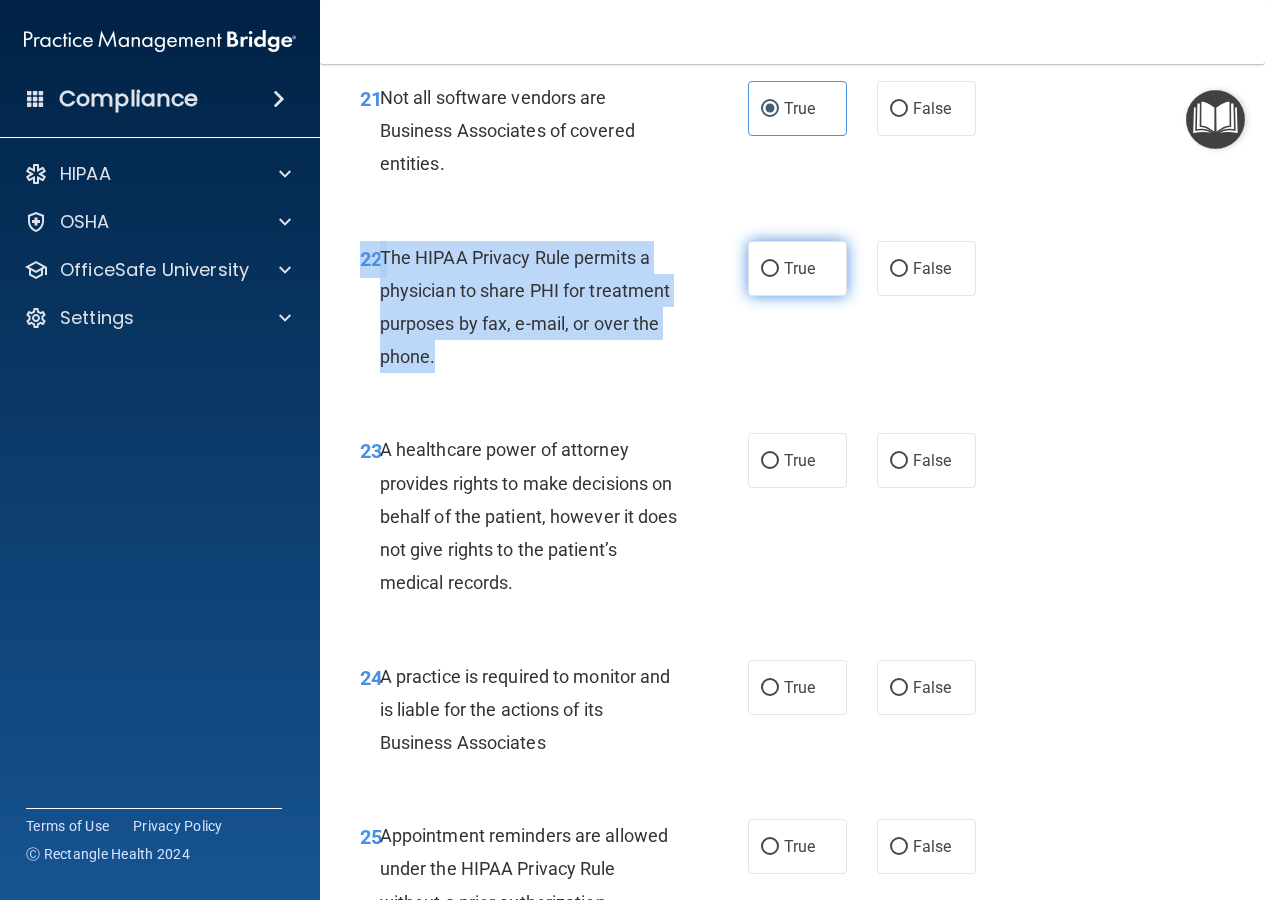 click on "True" at bounding box center (770, 269) 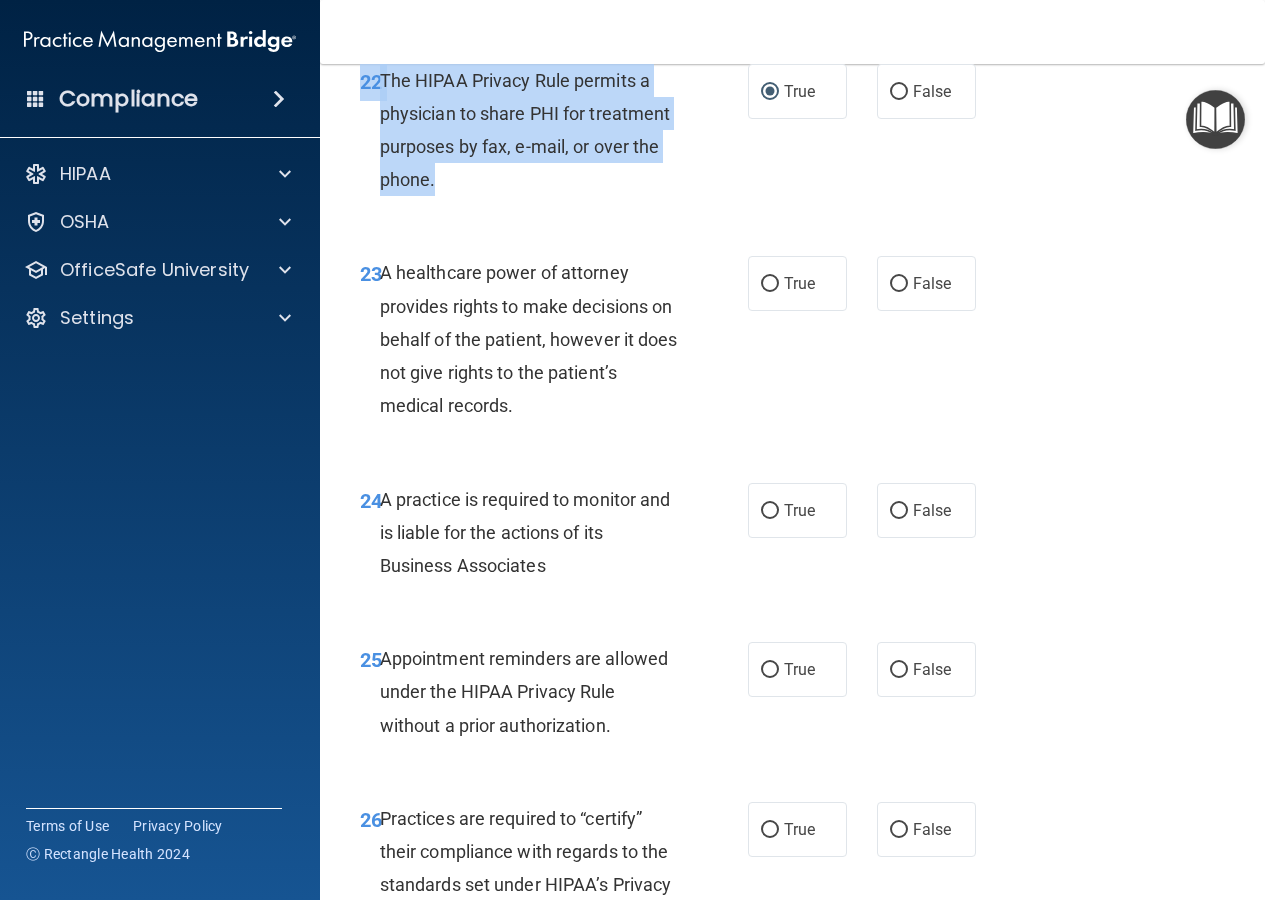 scroll, scrollTop: 4700, scrollLeft: 0, axis: vertical 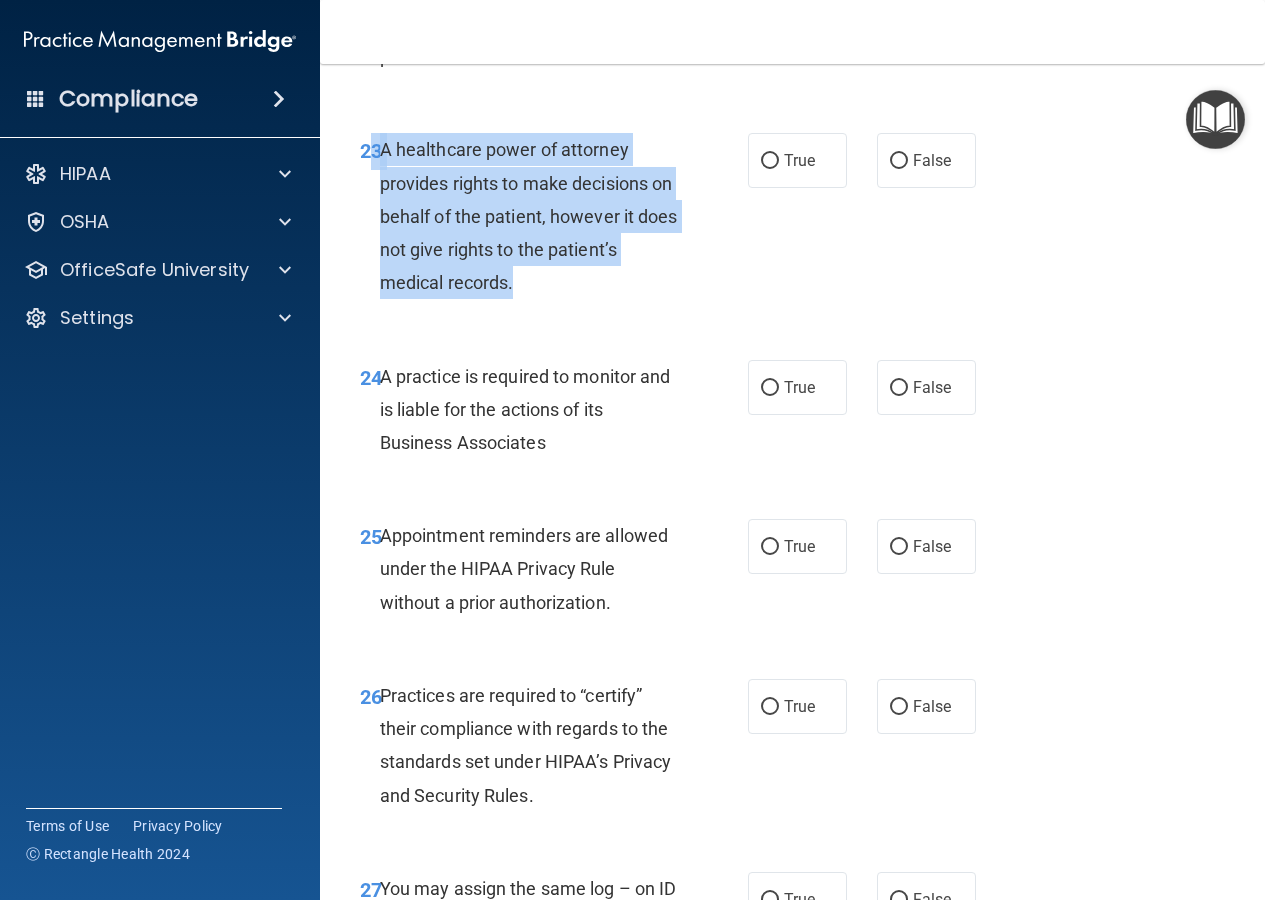 drag, startPoint x: 578, startPoint y: 461, endPoint x: 372, endPoint y: 317, distance: 251.34041 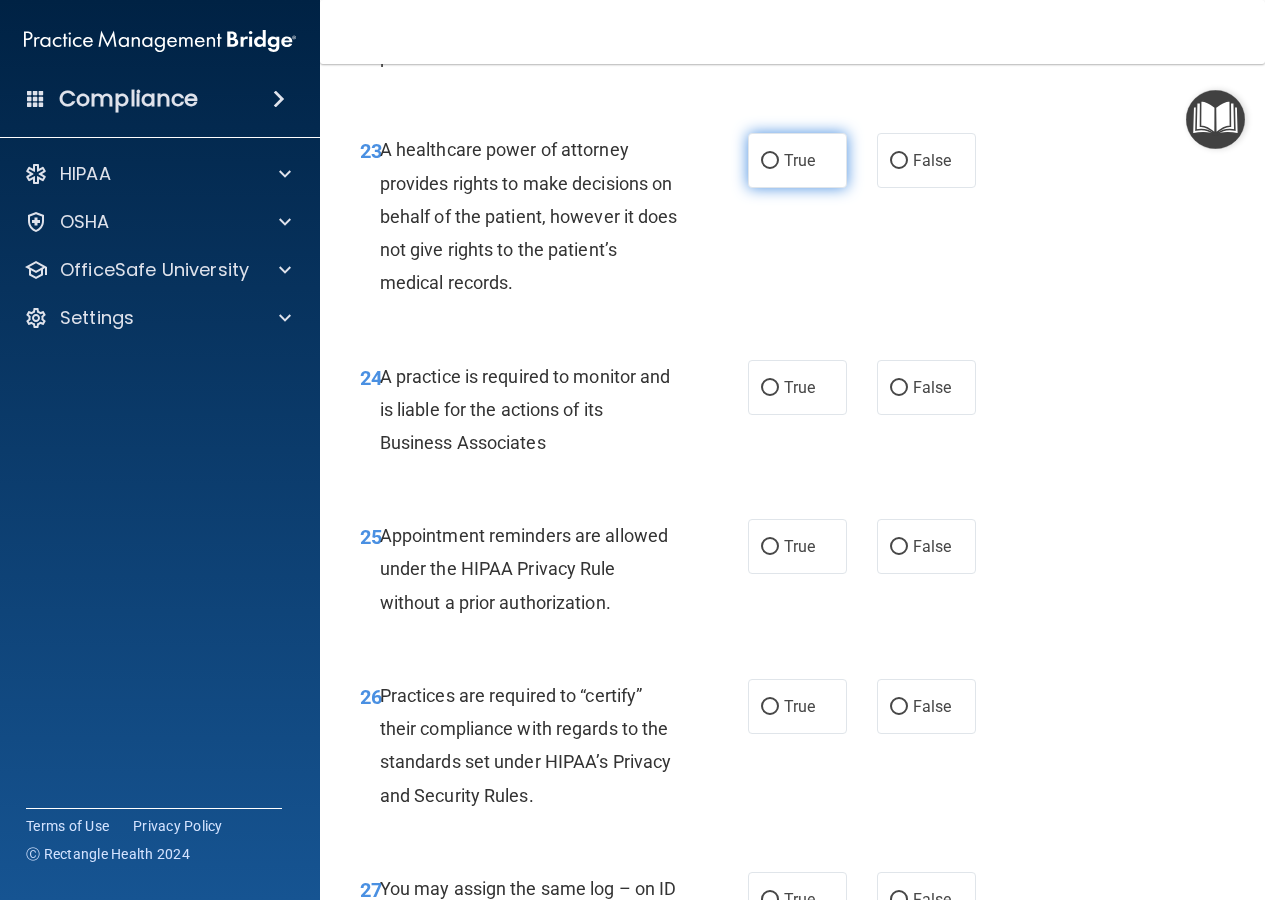 click on "True" at bounding box center [797, 160] 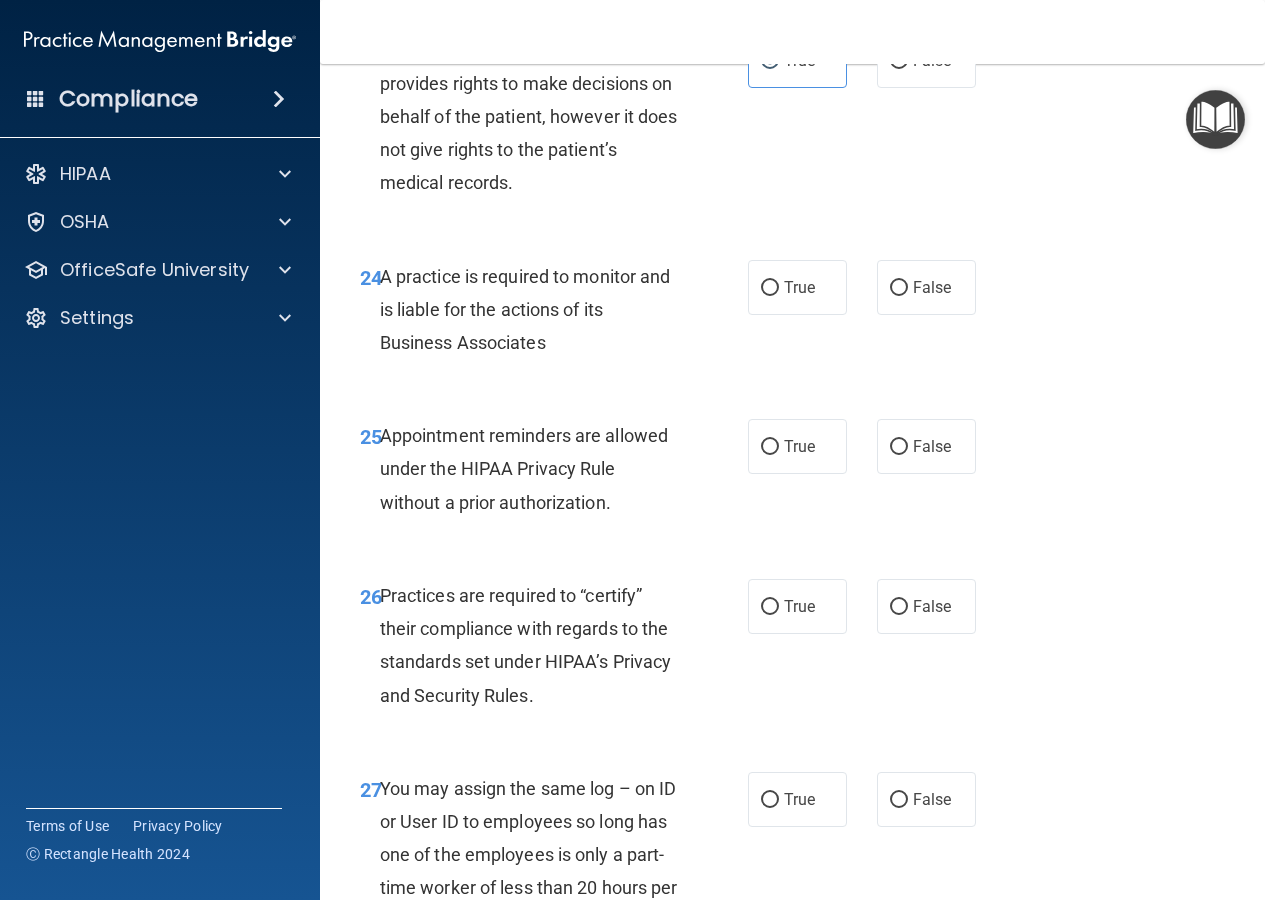 scroll, scrollTop: 4900, scrollLeft: 0, axis: vertical 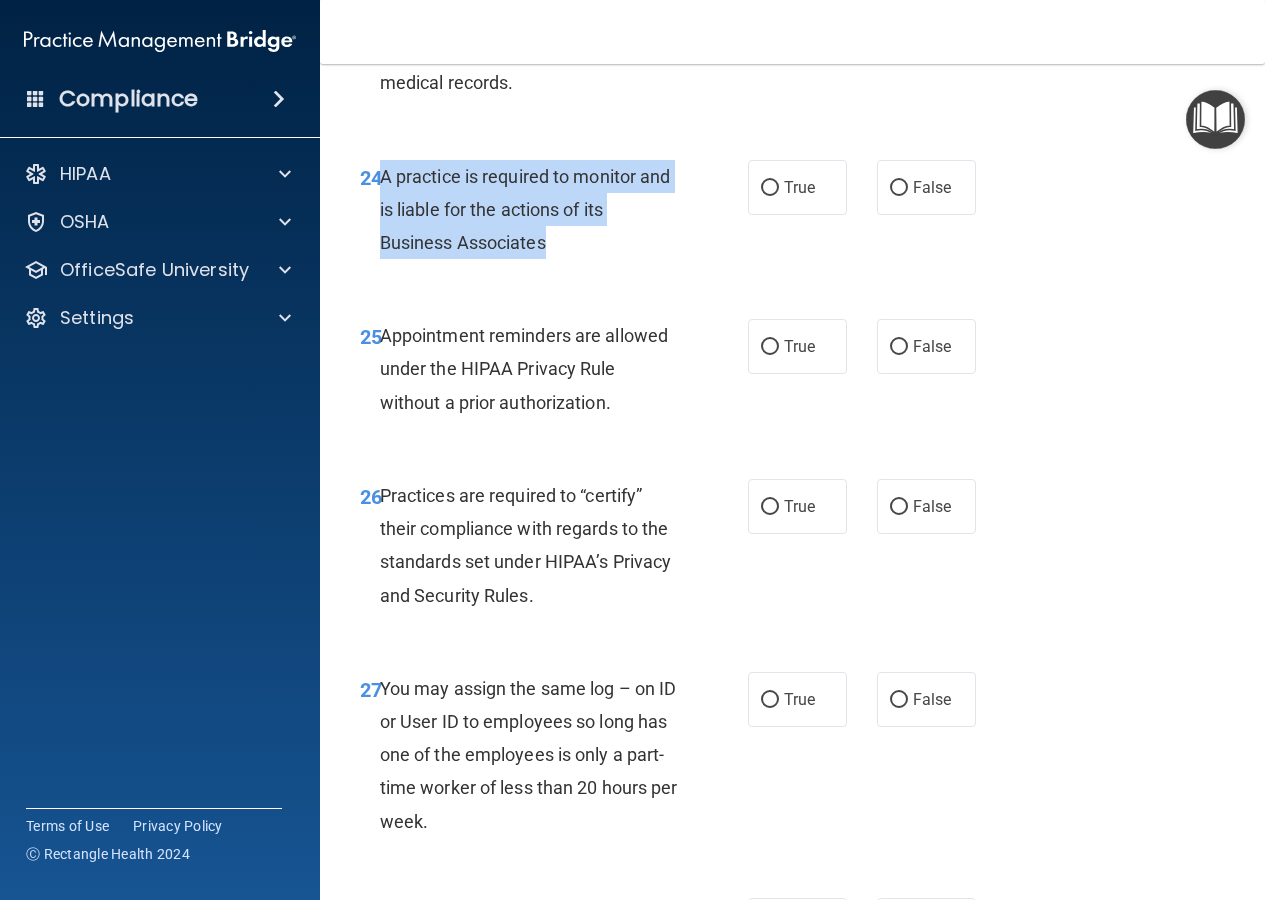 drag, startPoint x: 550, startPoint y: 415, endPoint x: 379, endPoint y: 349, distance: 183.29485 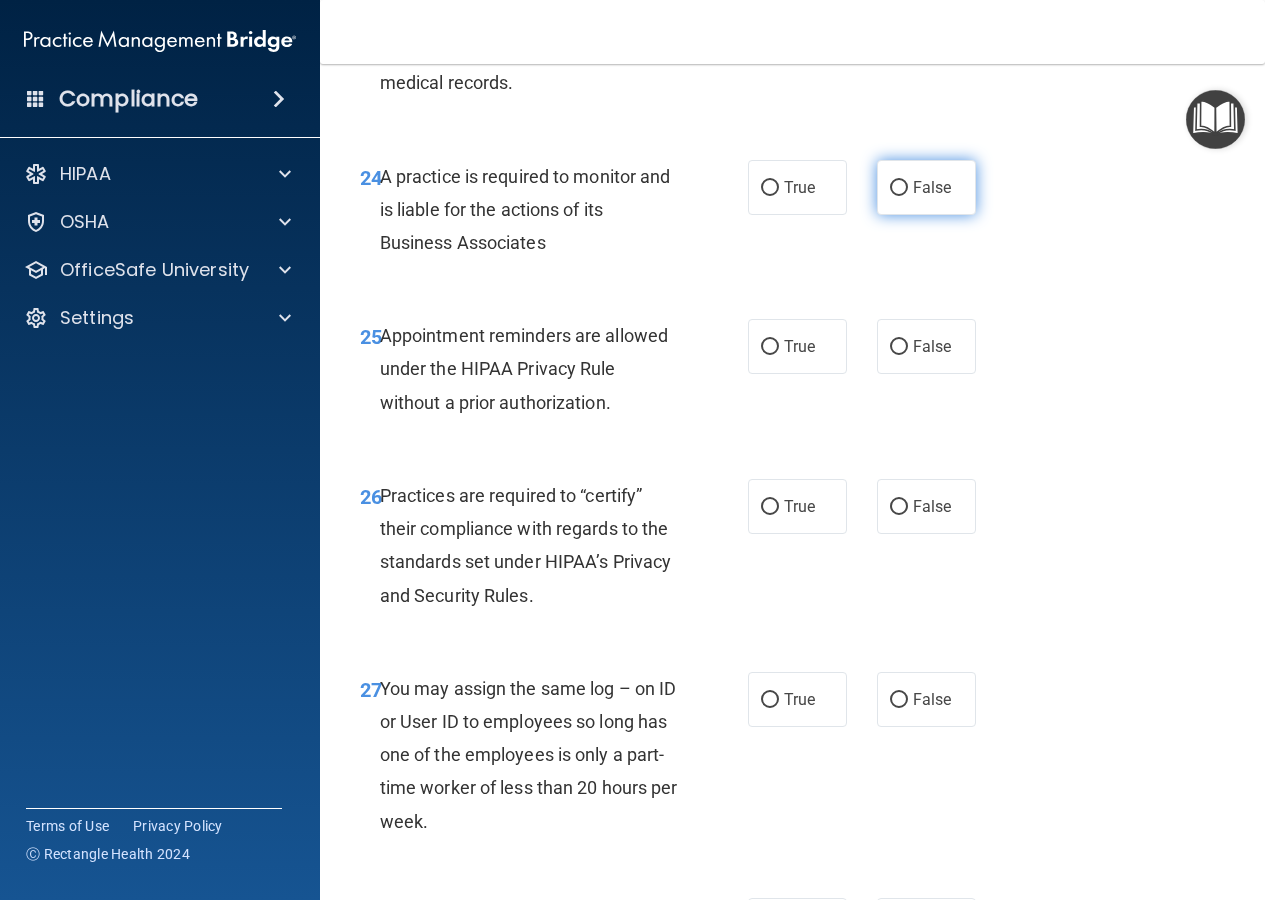 click on "False" at bounding box center (926, 187) 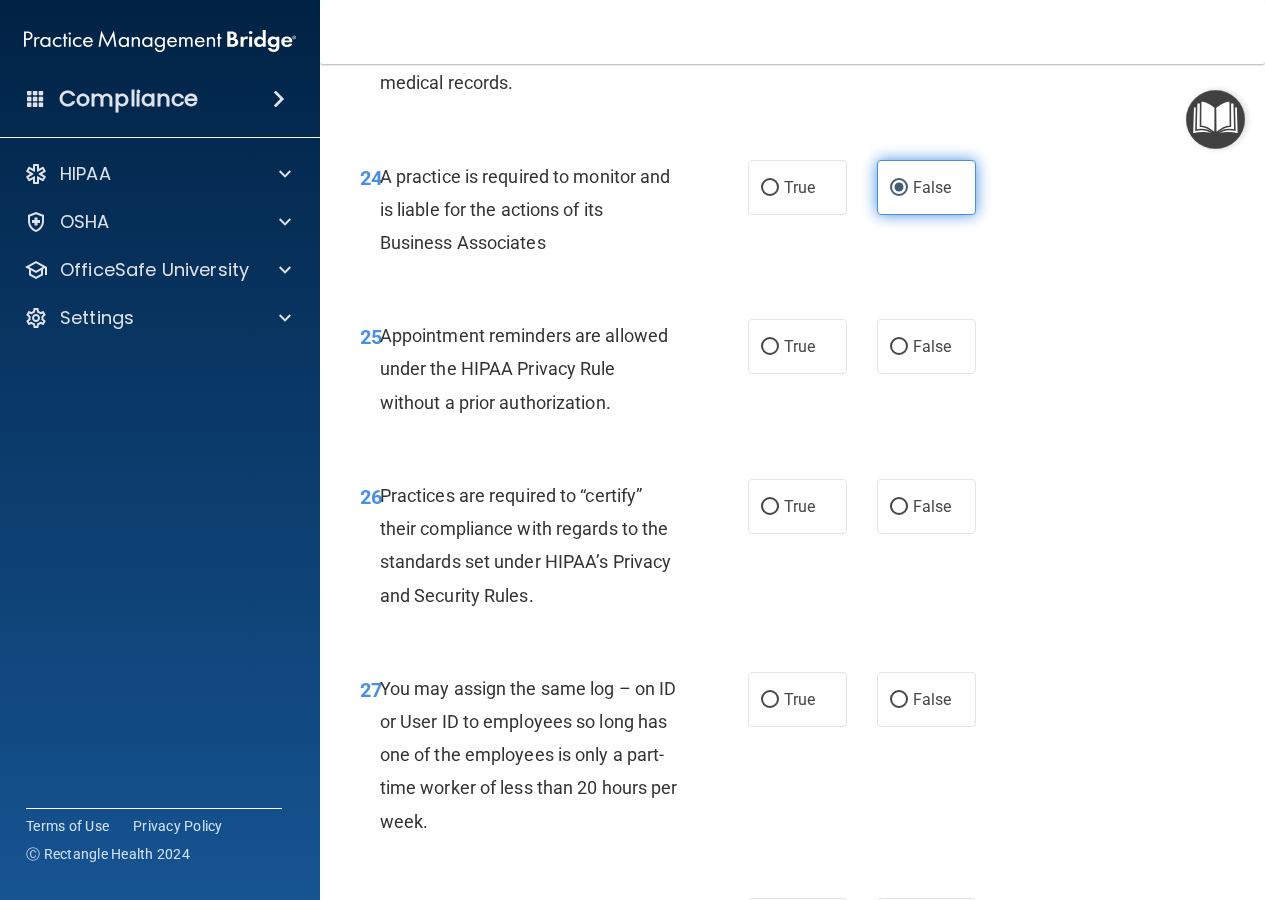 click on "False" at bounding box center (926, 187) 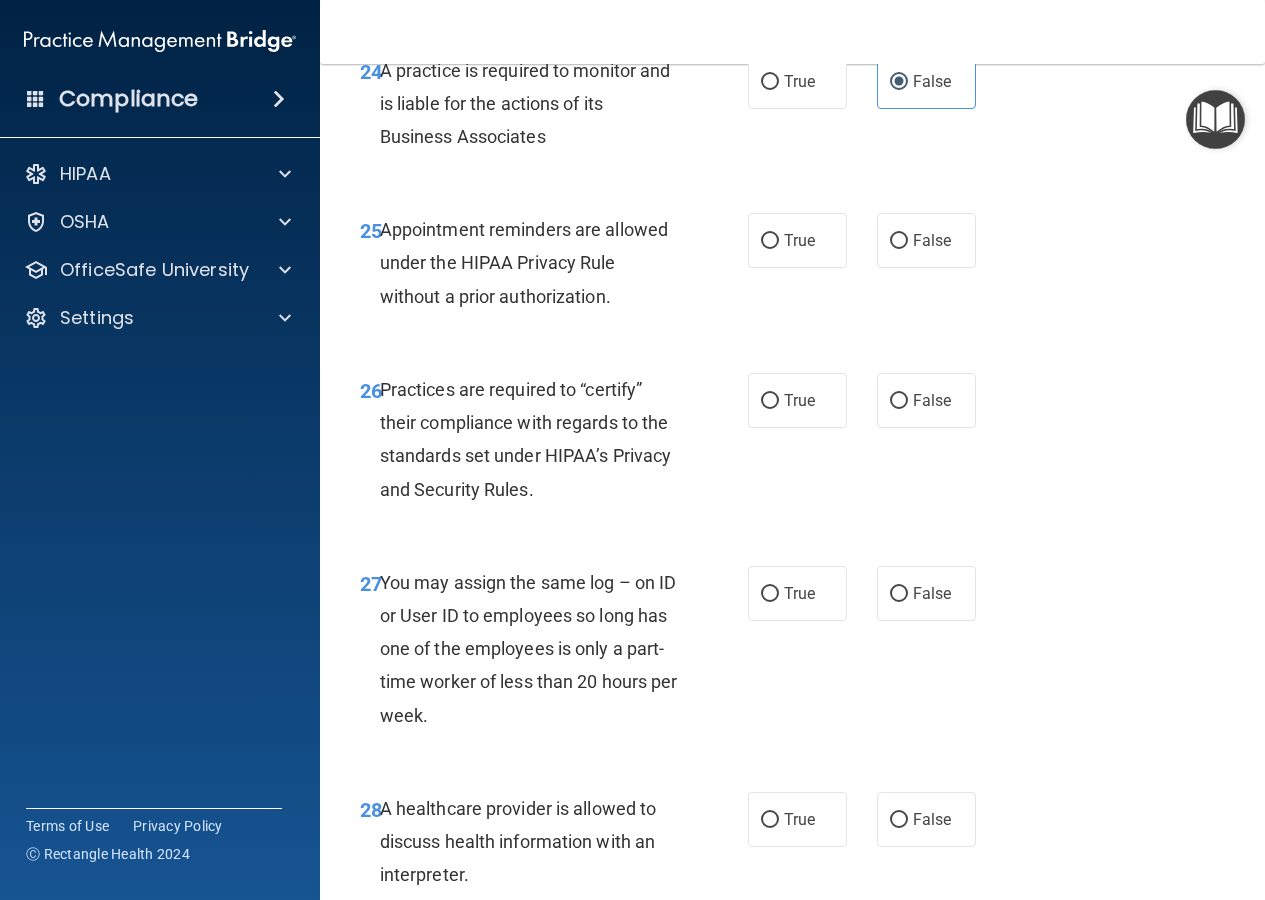 scroll, scrollTop: 5100, scrollLeft: 0, axis: vertical 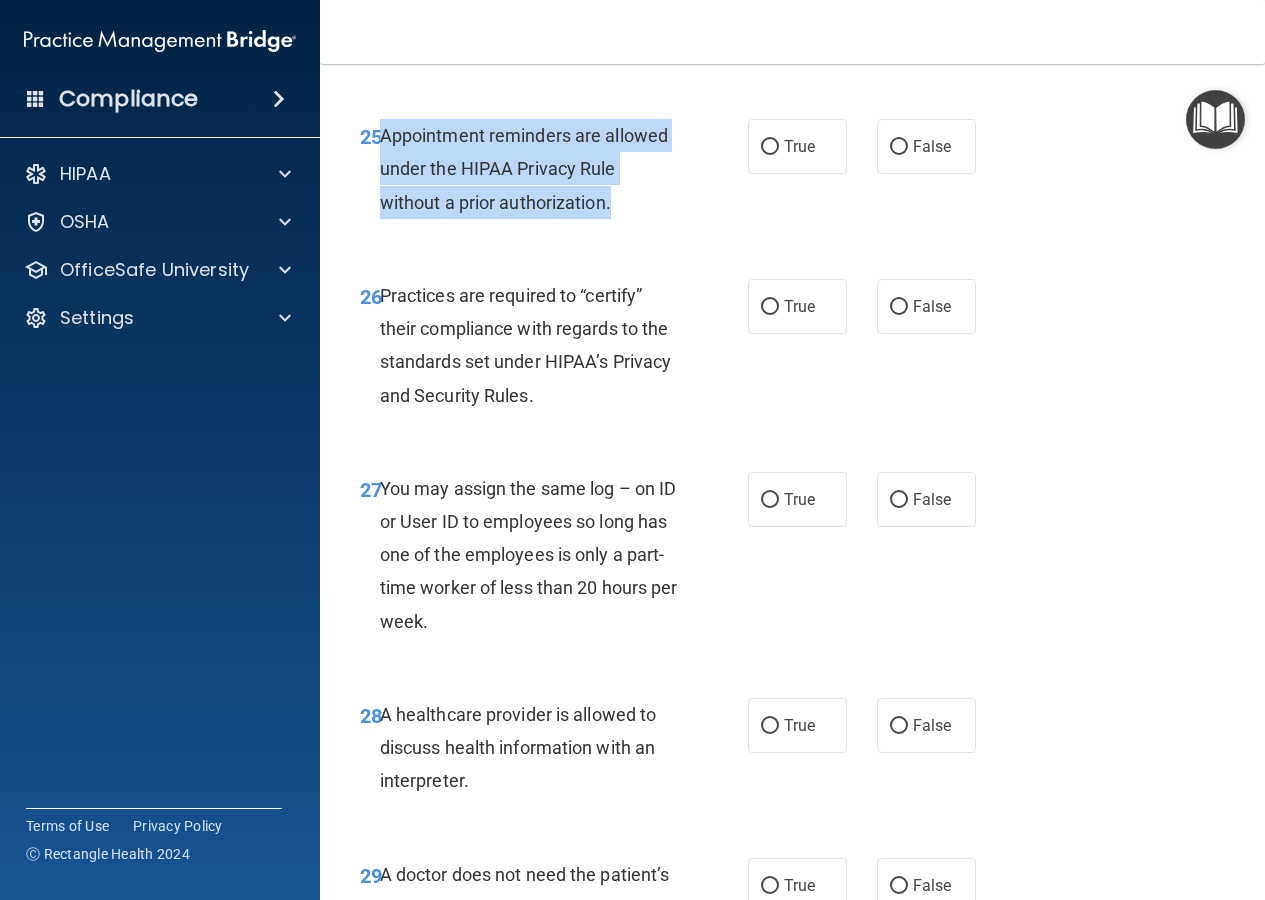 drag, startPoint x: 639, startPoint y: 377, endPoint x: 382, endPoint y: 304, distance: 267.16663 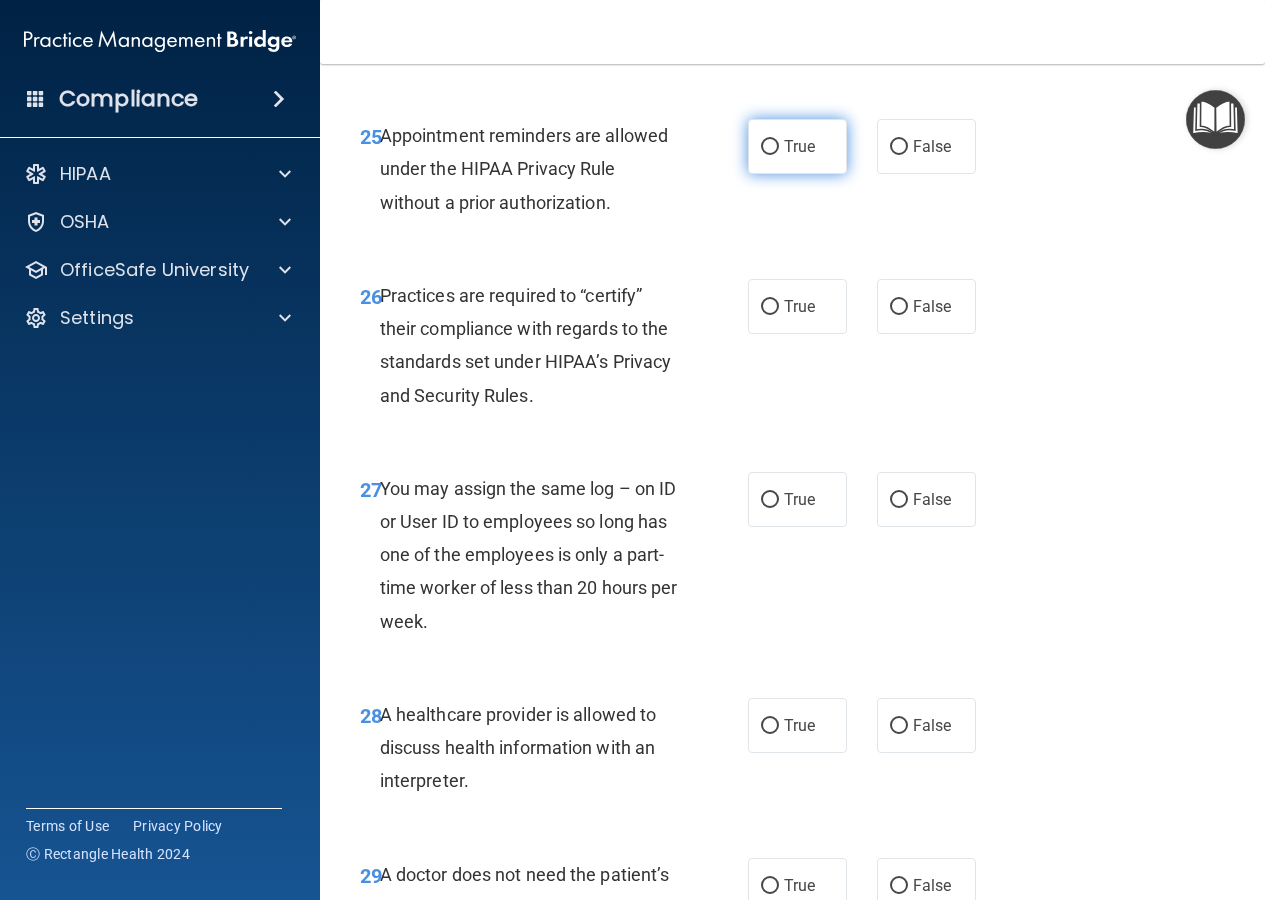 click on "True" at bounding box center [797, 146] 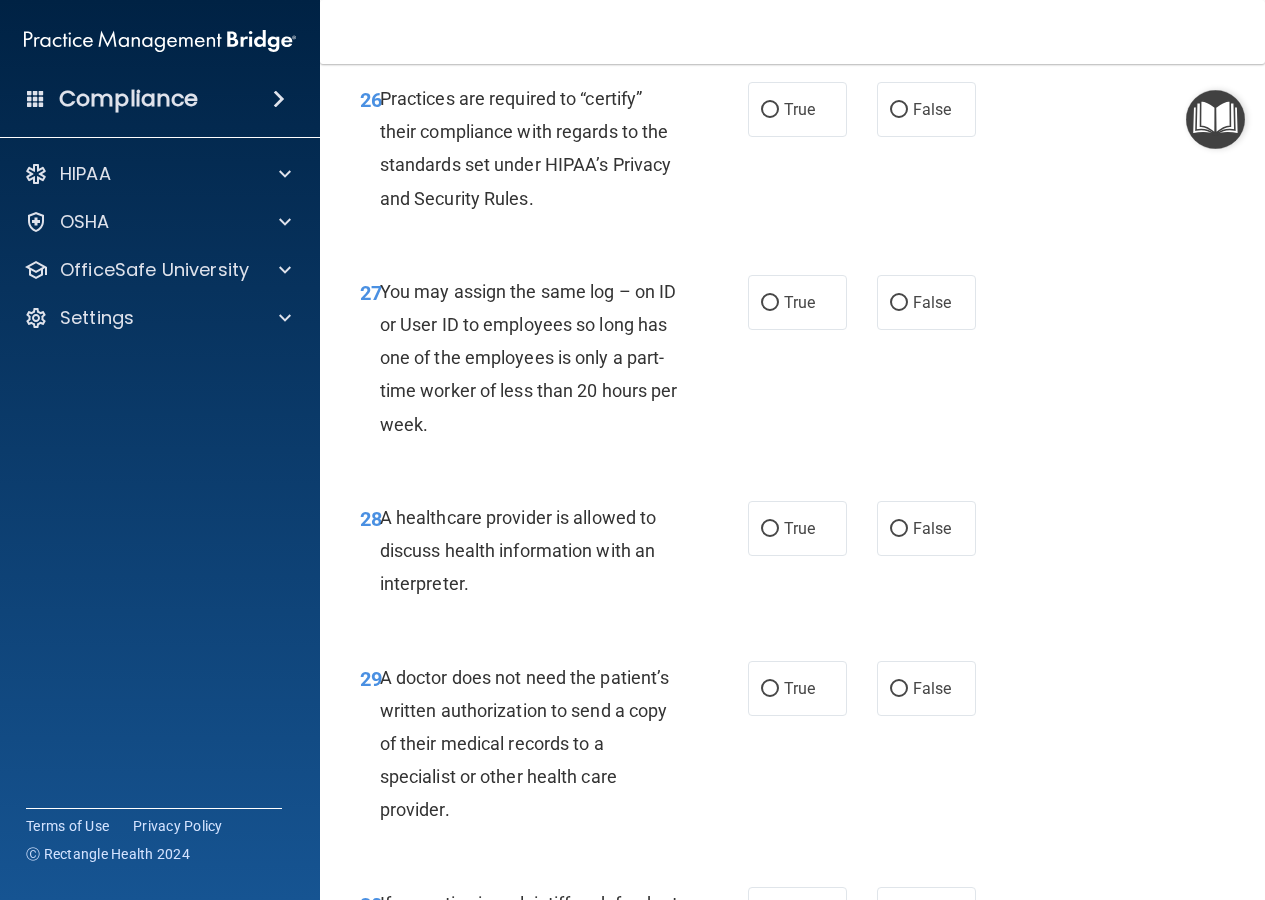 scroll, scrollTop: 5300, scrollLeft: 0, axis: vertical 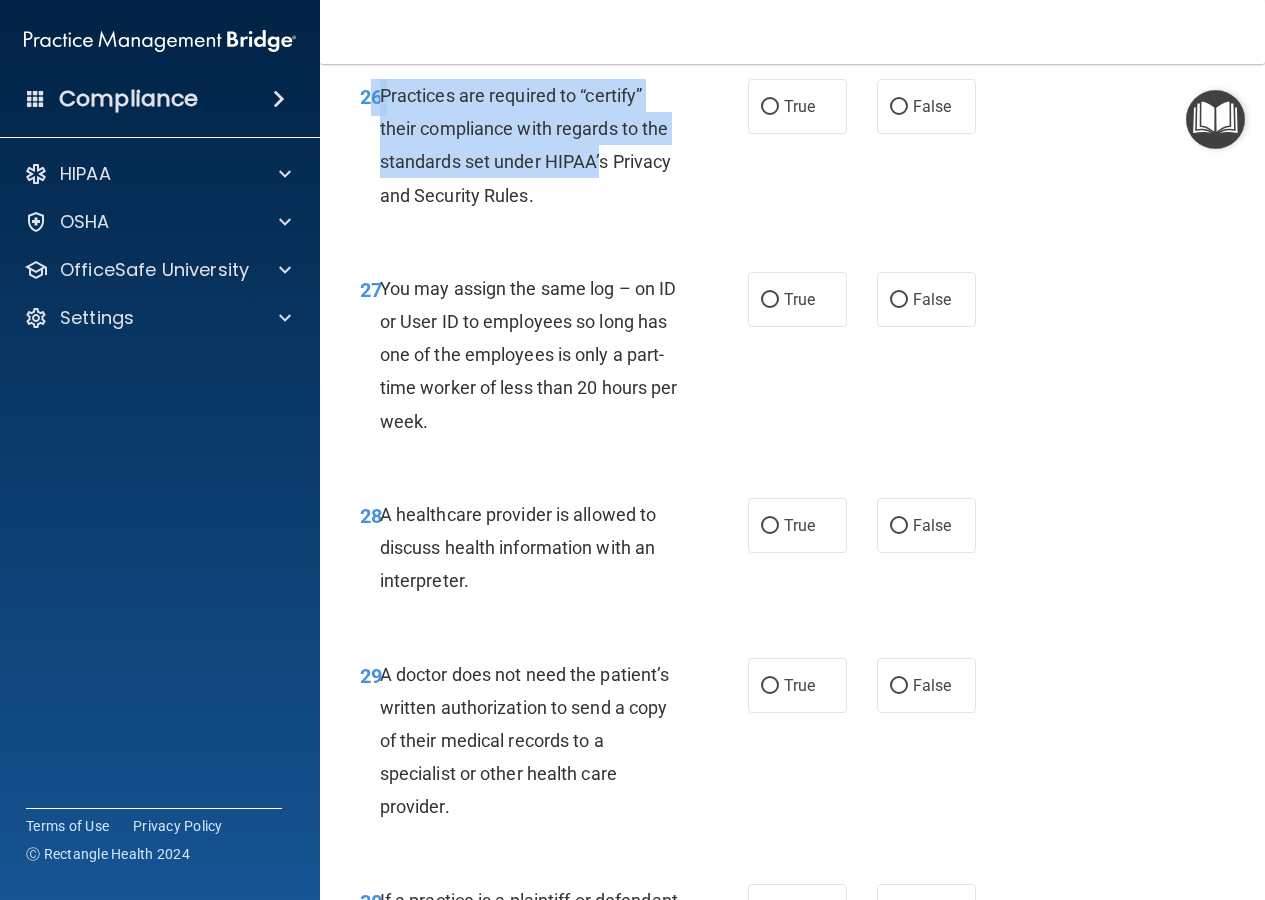 drag, startPoint x: 544, startPoint y: 343, endPoint x: 371, endPoint y: 262, distance: 191.02356 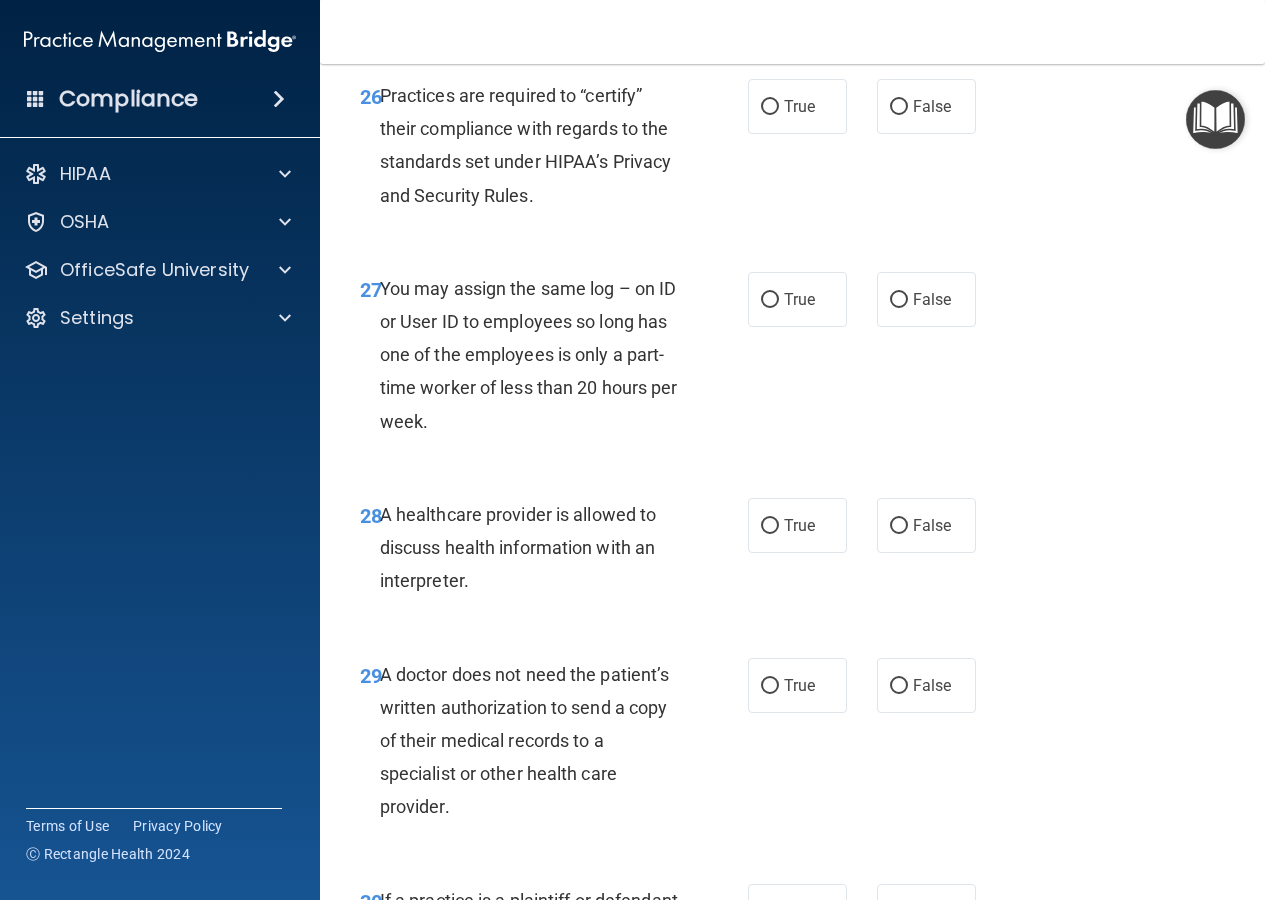 drag, startPoint x: 570, startPoint y: 362, endPoint x: 550, endPoint y: 362, distance: 20 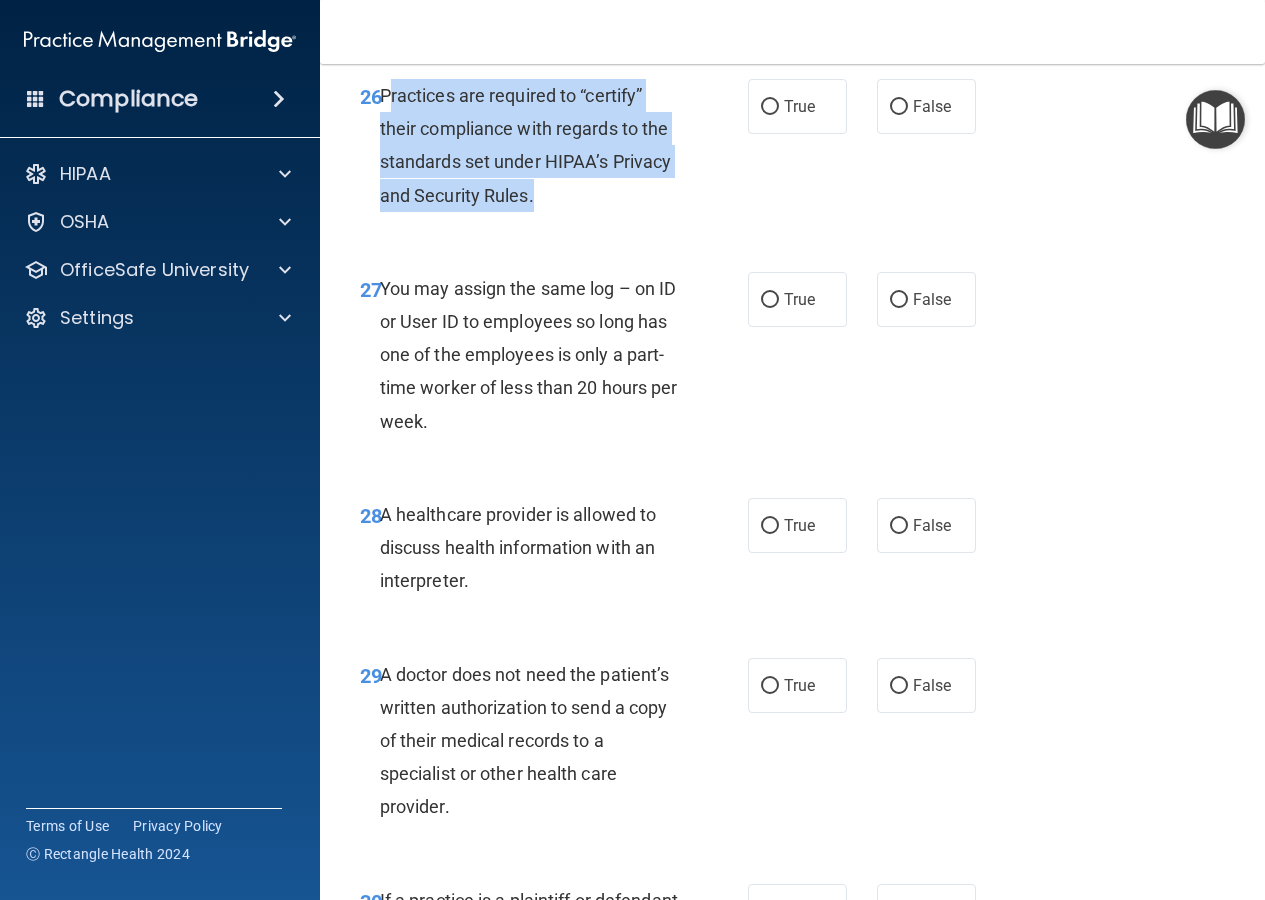drag, startPoint x: 570, startPoint y: 373, endPoint x: 388, endPoint y: 252, distance: 218.55205 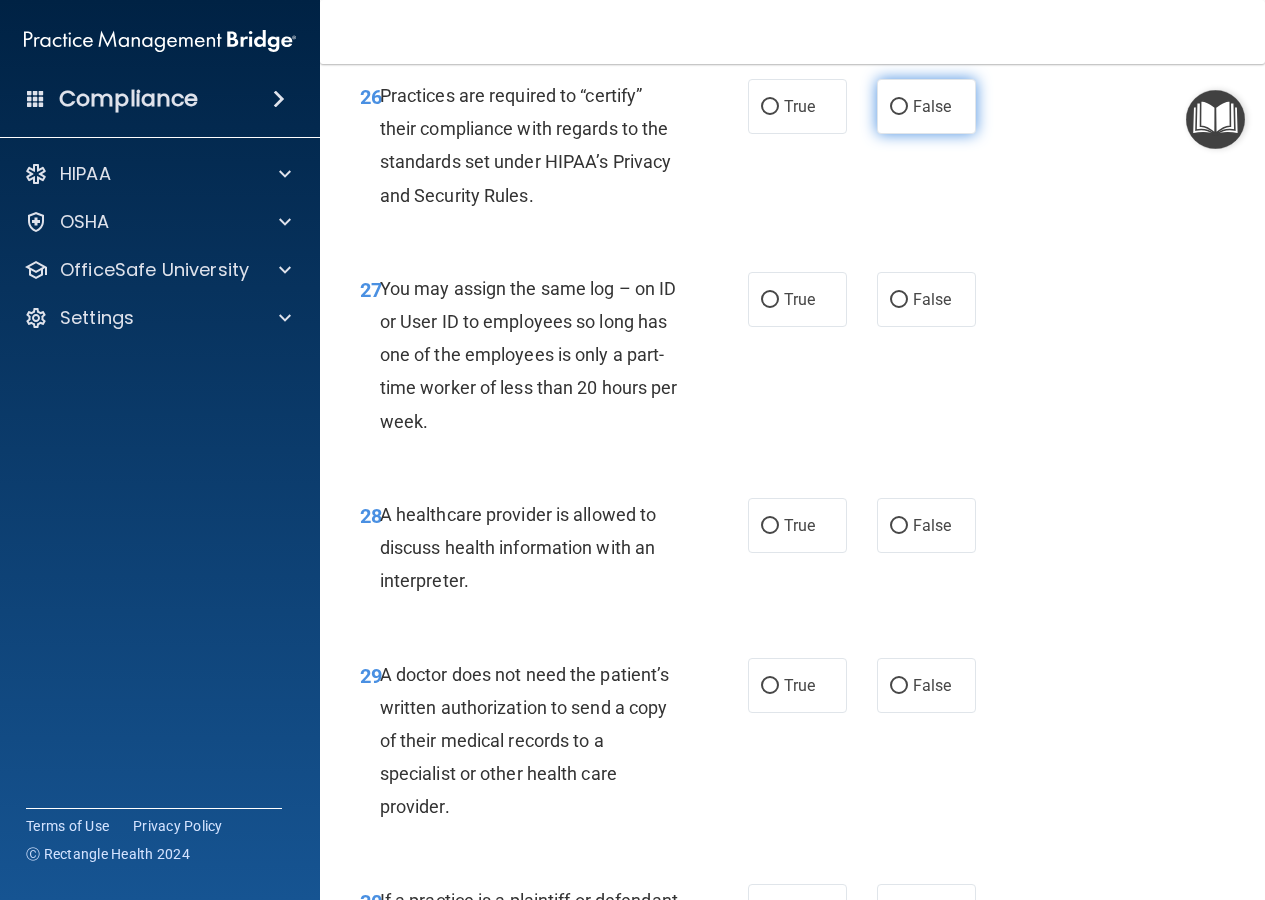 click on "False" at bounding box center (926, 106) 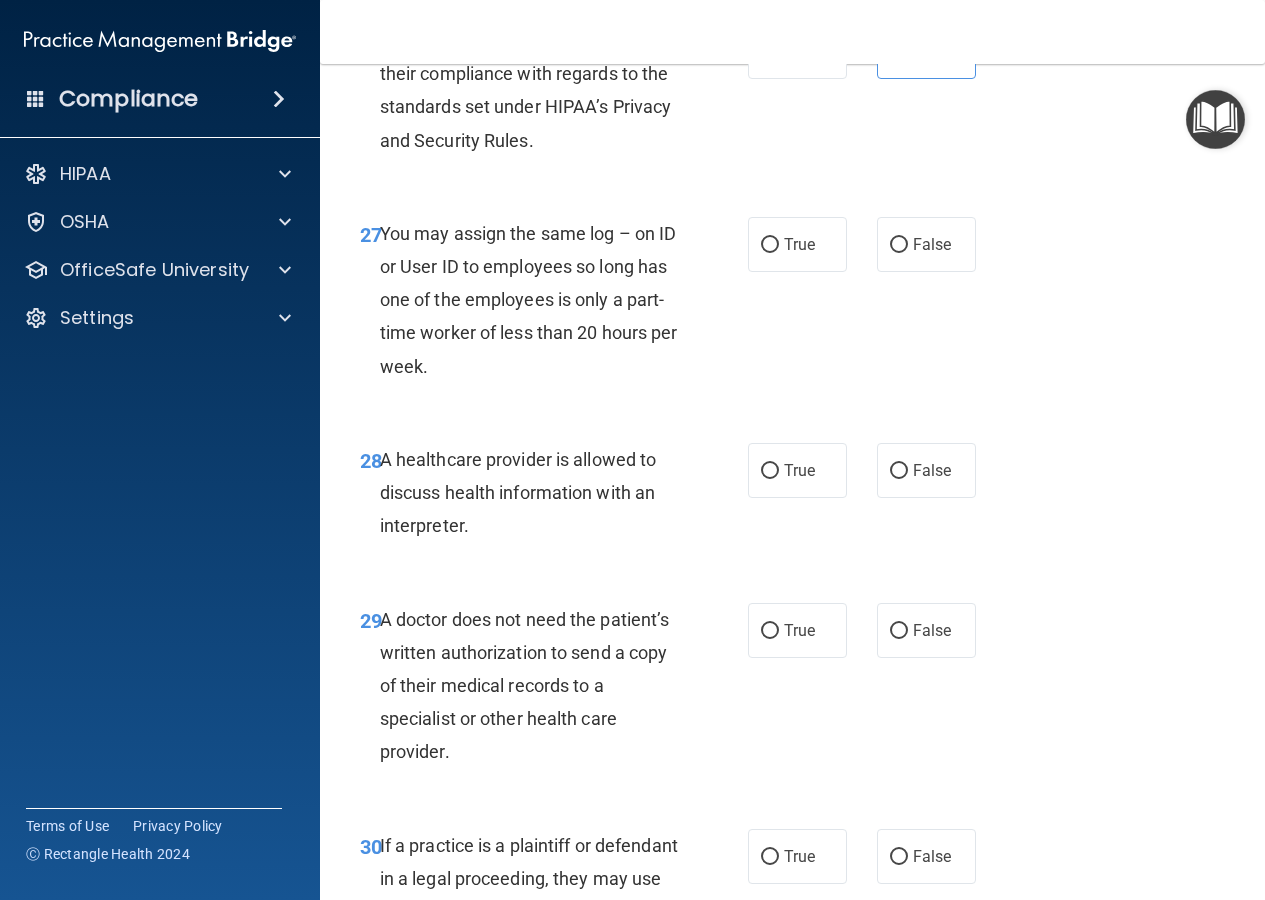 scroll, scrollTop: 5500, scrollLeft: 0, axis: vertical 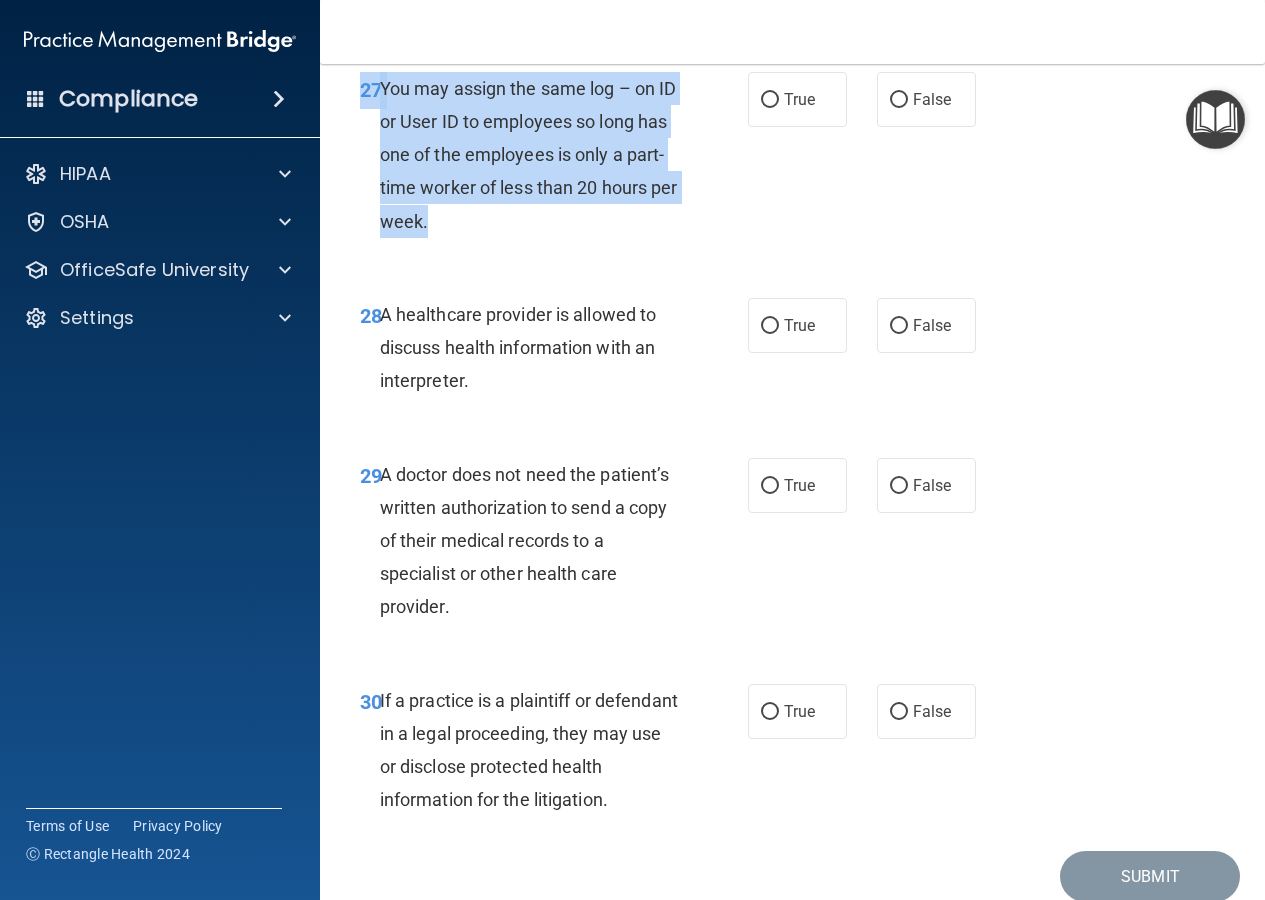 drag, startPoint x: 545, startPoint y: 383, endPoint x: 357, endPoint y: 243, distance: 234.40137 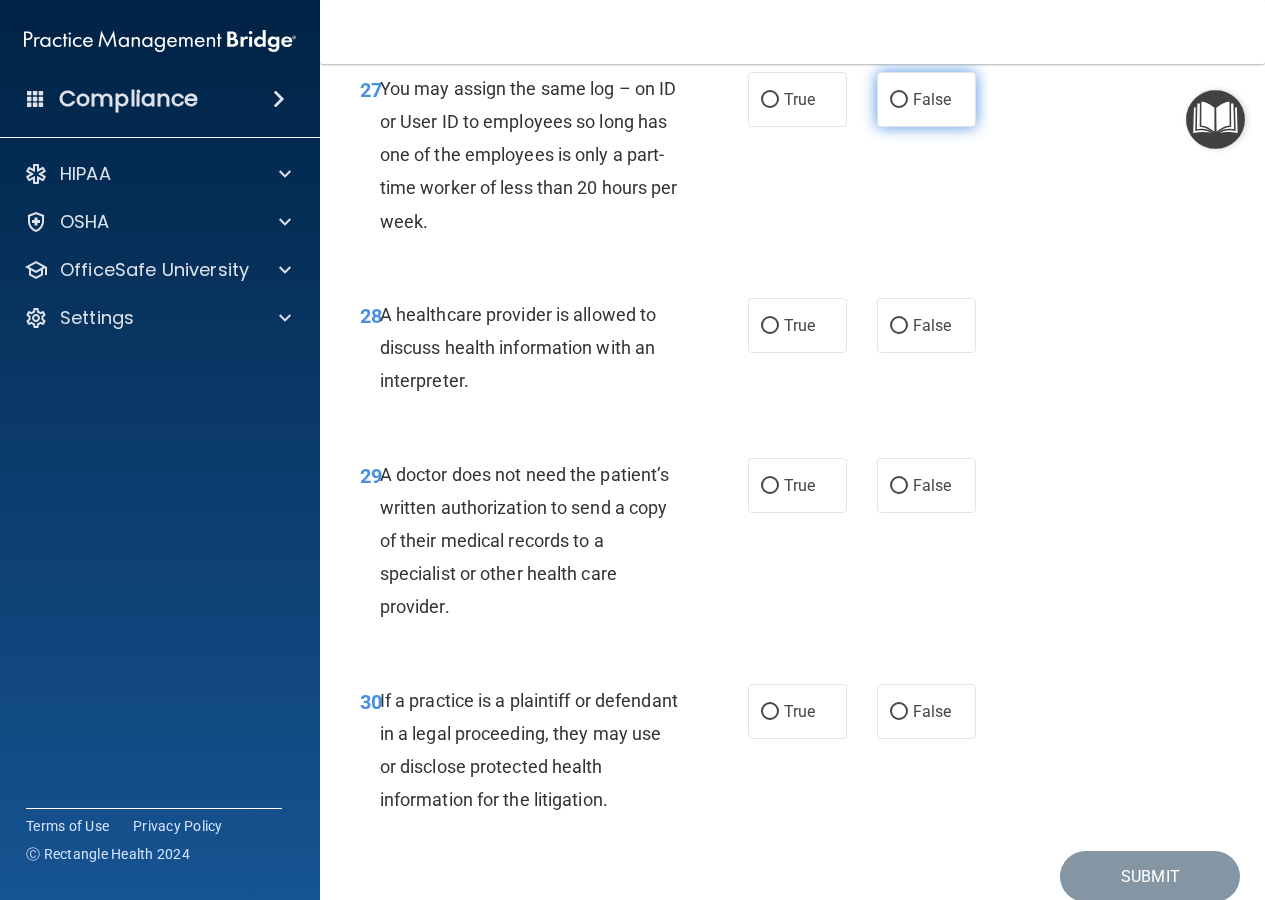 click on "False" at bounding box center (899, 100) 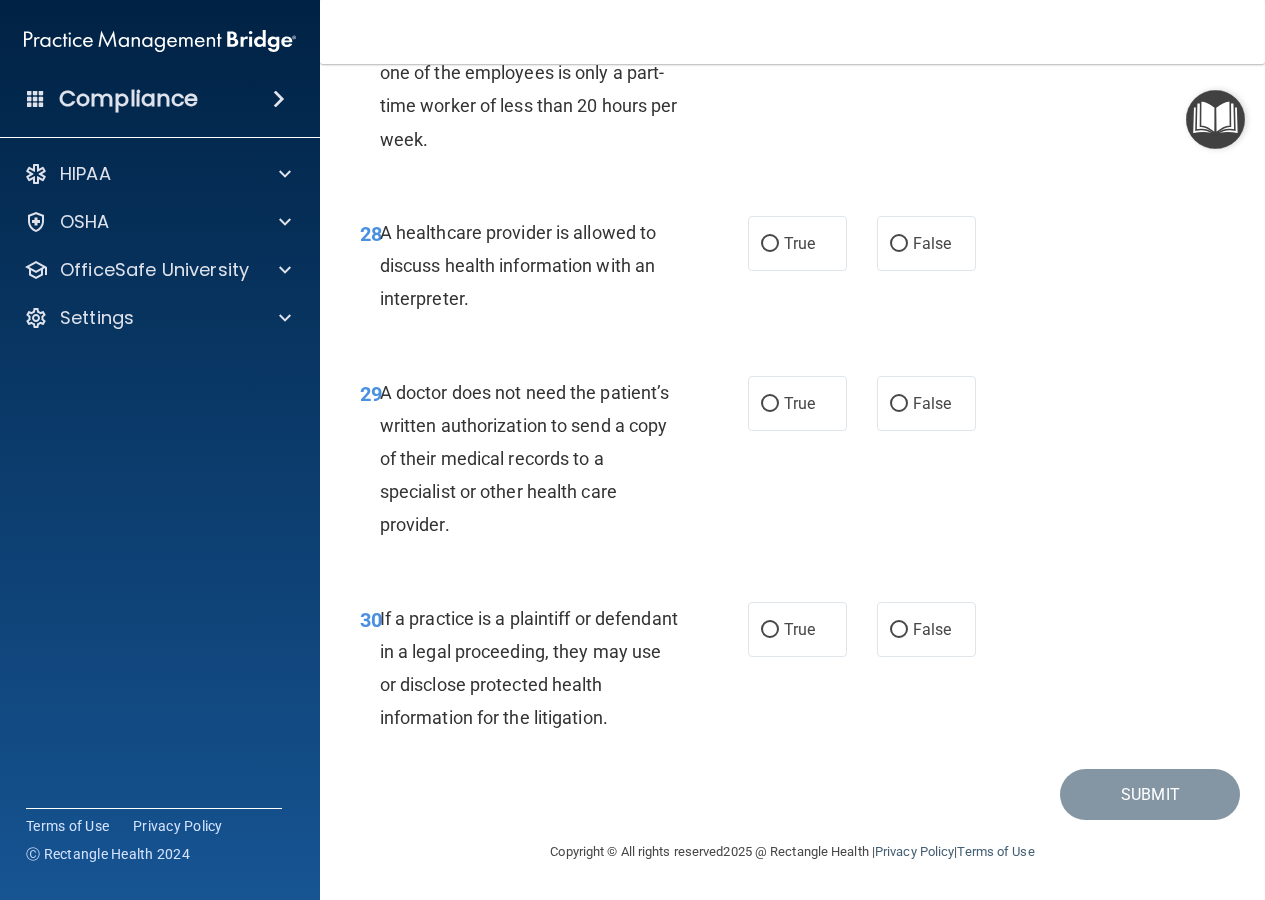 scroll, scrollTop: 5748, scrollLeft: 0, axis: vertical 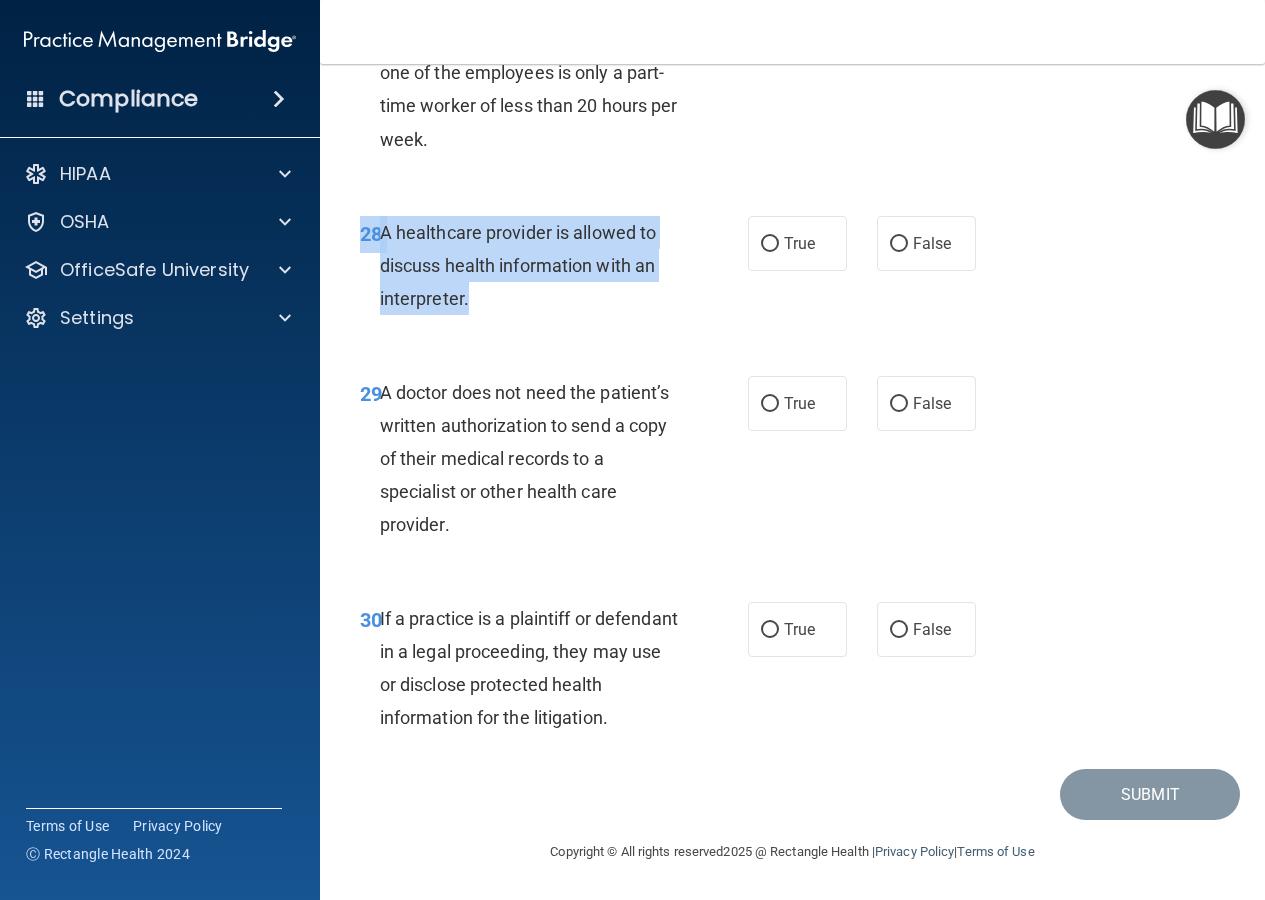 drag, startPoint x: 397, startPoint y: 274, endPoint x: 344, endPoint y: 220, distance: 75.66373 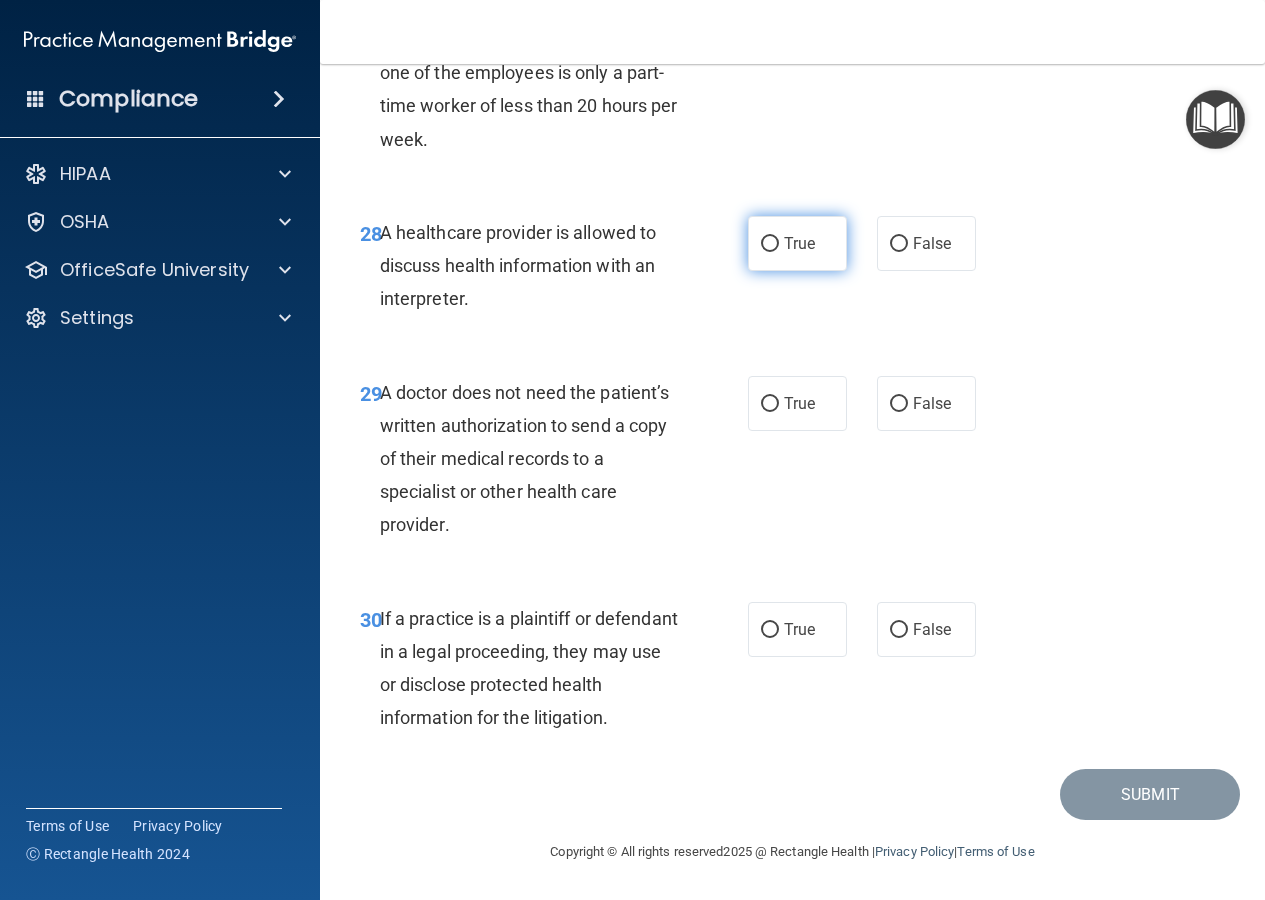 click on "True" at bounding box center (799, 243) 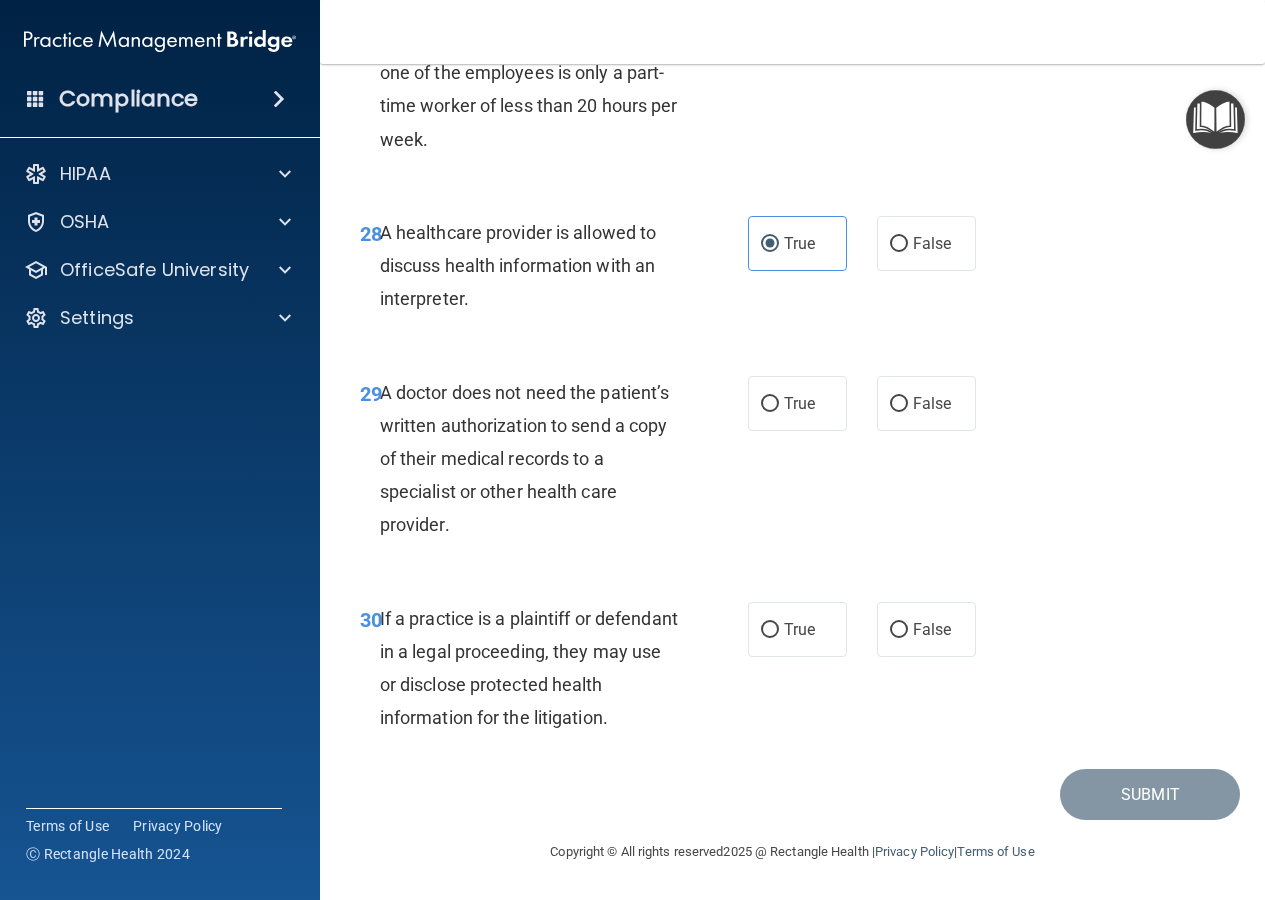 drag, startPoint x: 472, startPoint y: 534, endPoint x: 358, endPoint y: 425, distance: 157.72444 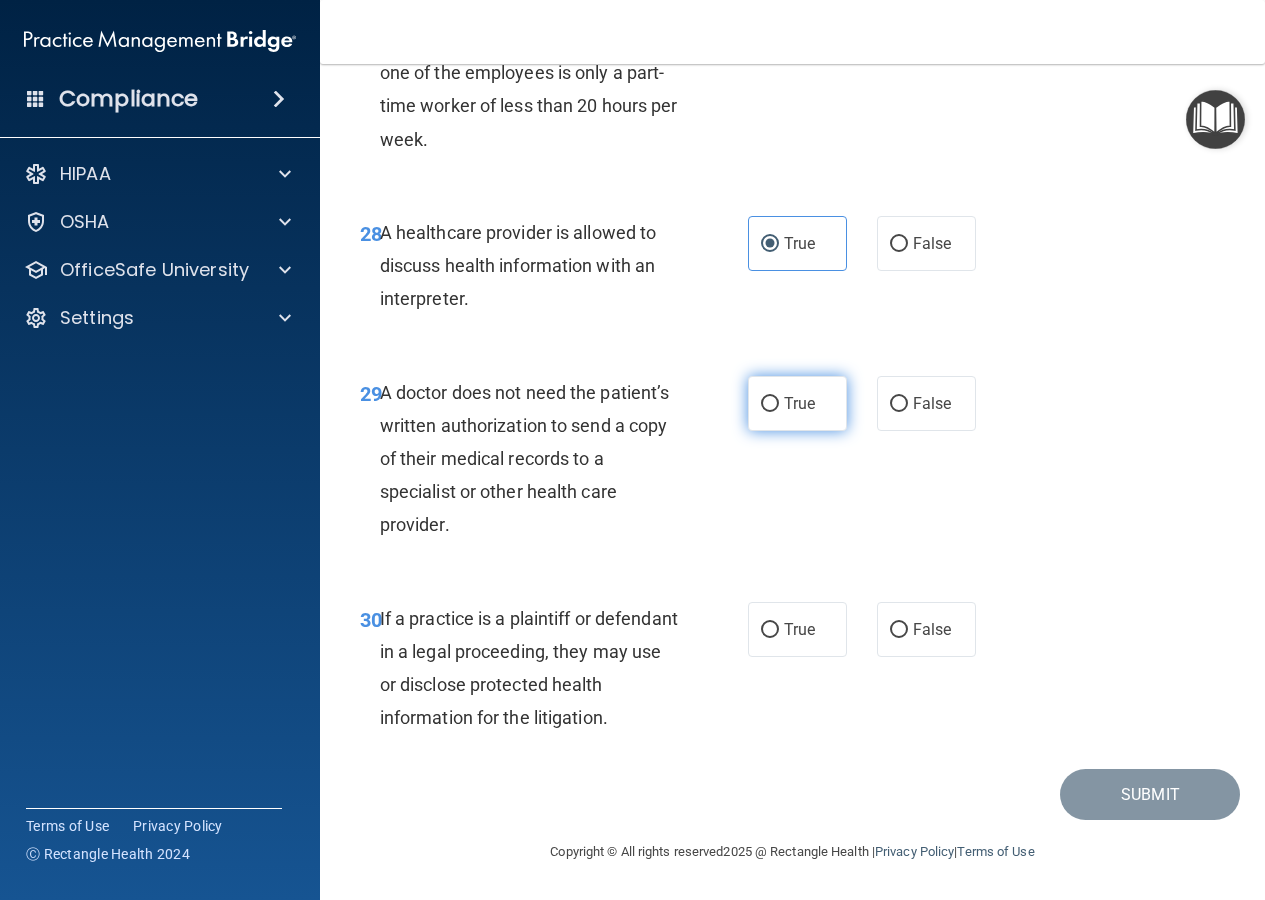 click on "True" at bounding box center [797, 403] 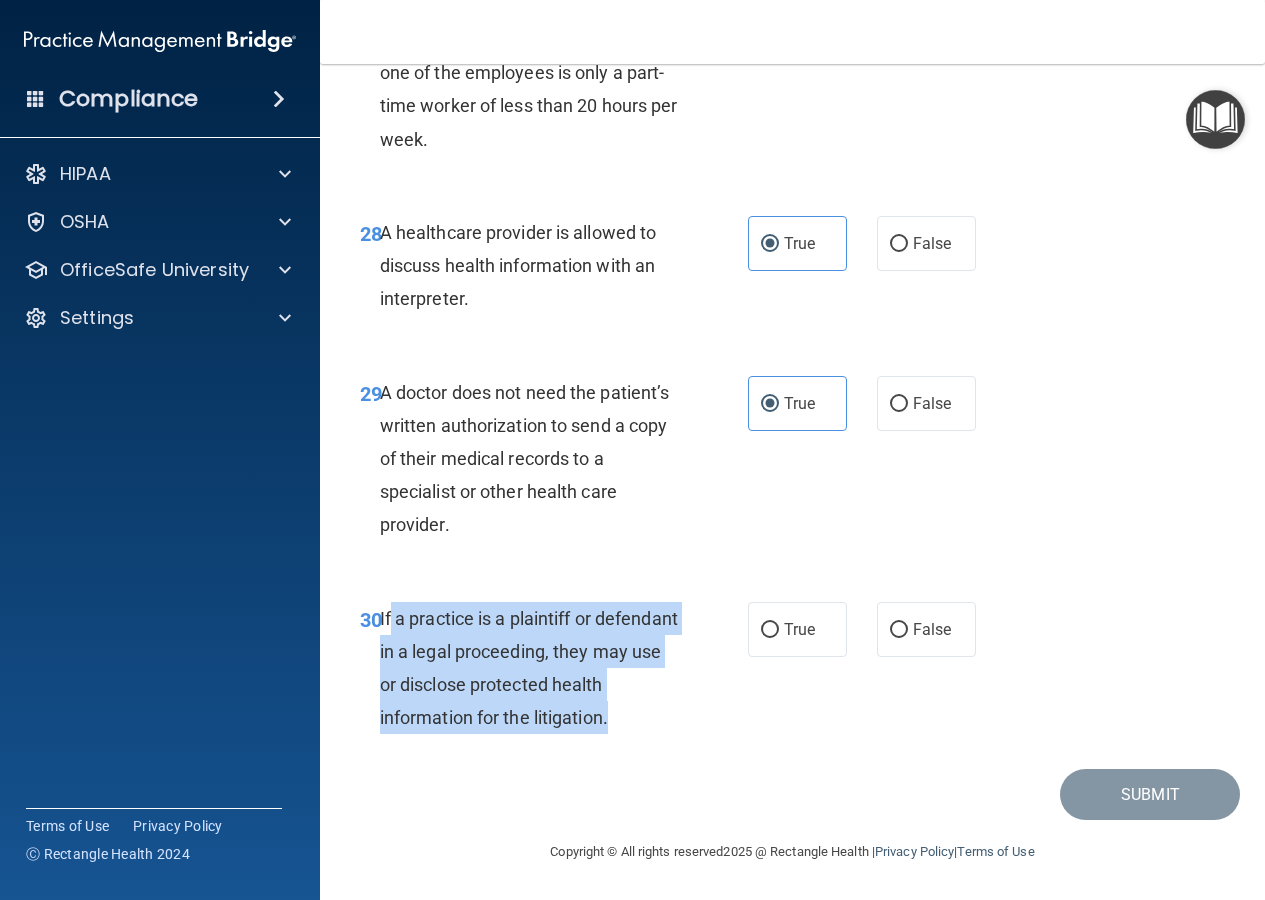 drag, startPoint x: 674, startPoint y: 723, endPoint x: 392, endPoint y: 629, distance: 297.2541 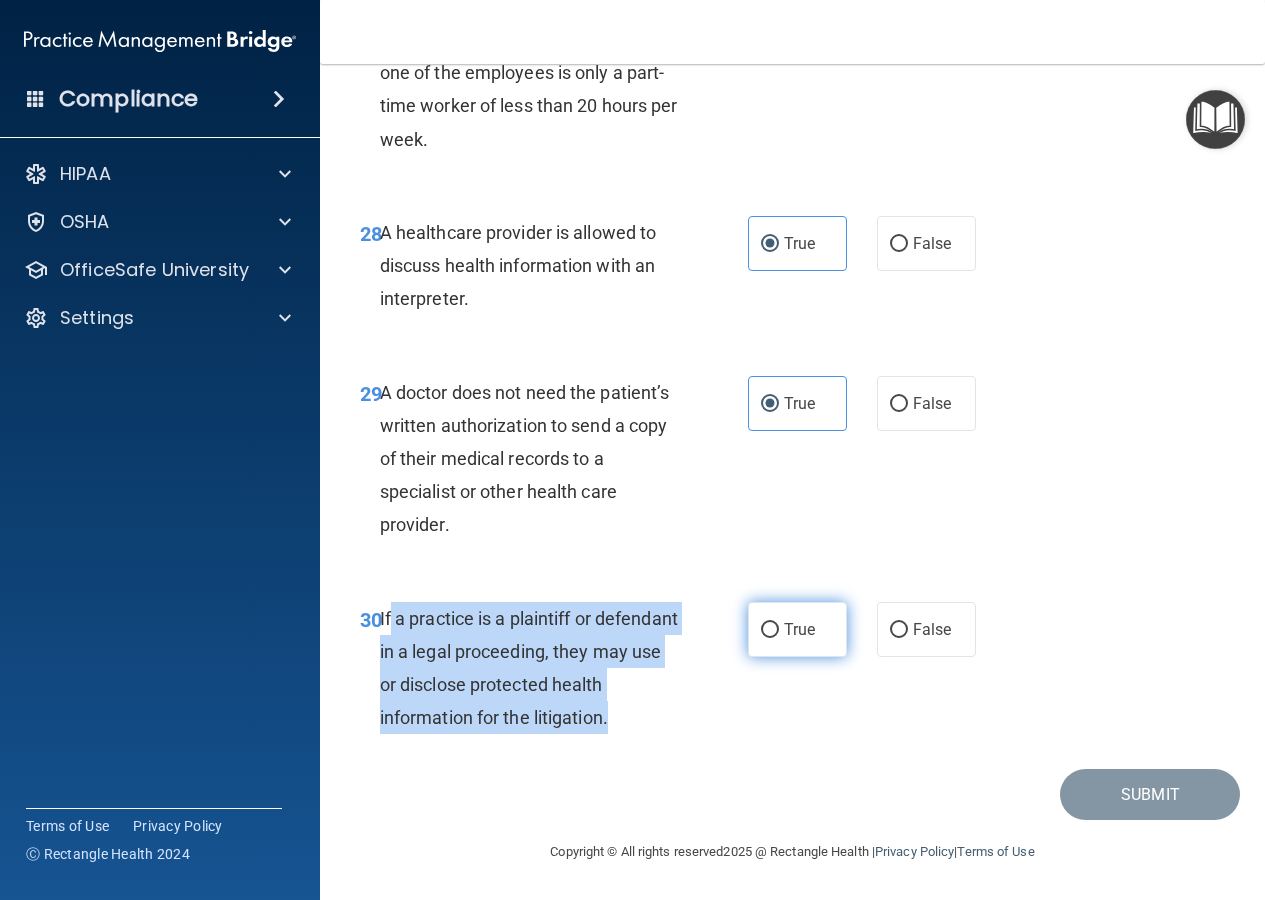 click on "True" at bounding box center (770, 630) 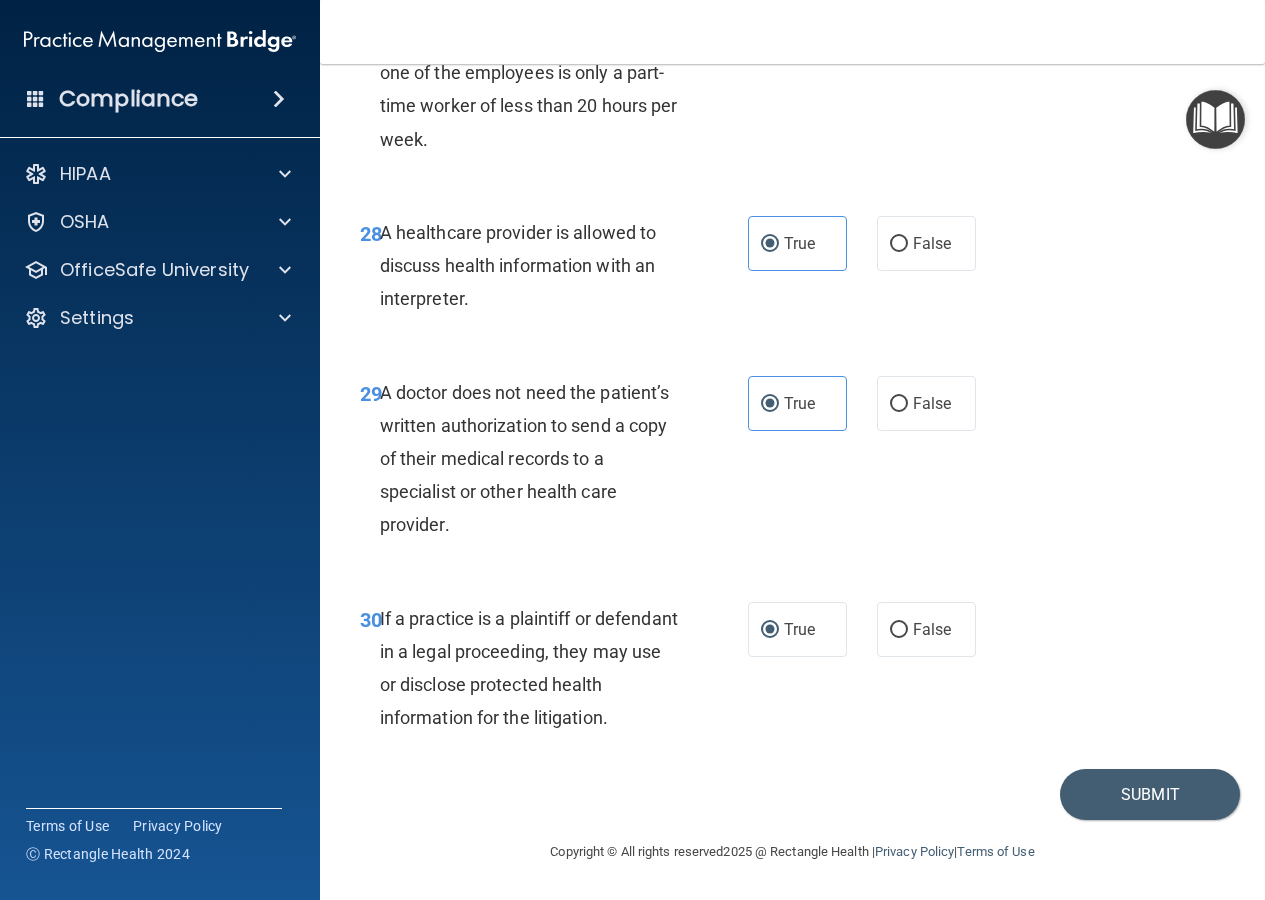 click on "29        A doctor does not need the patient’s written authorization to send a copy of their medical records to a specialist or other health care provider.                  True           False" at bounding box center (792, 464) 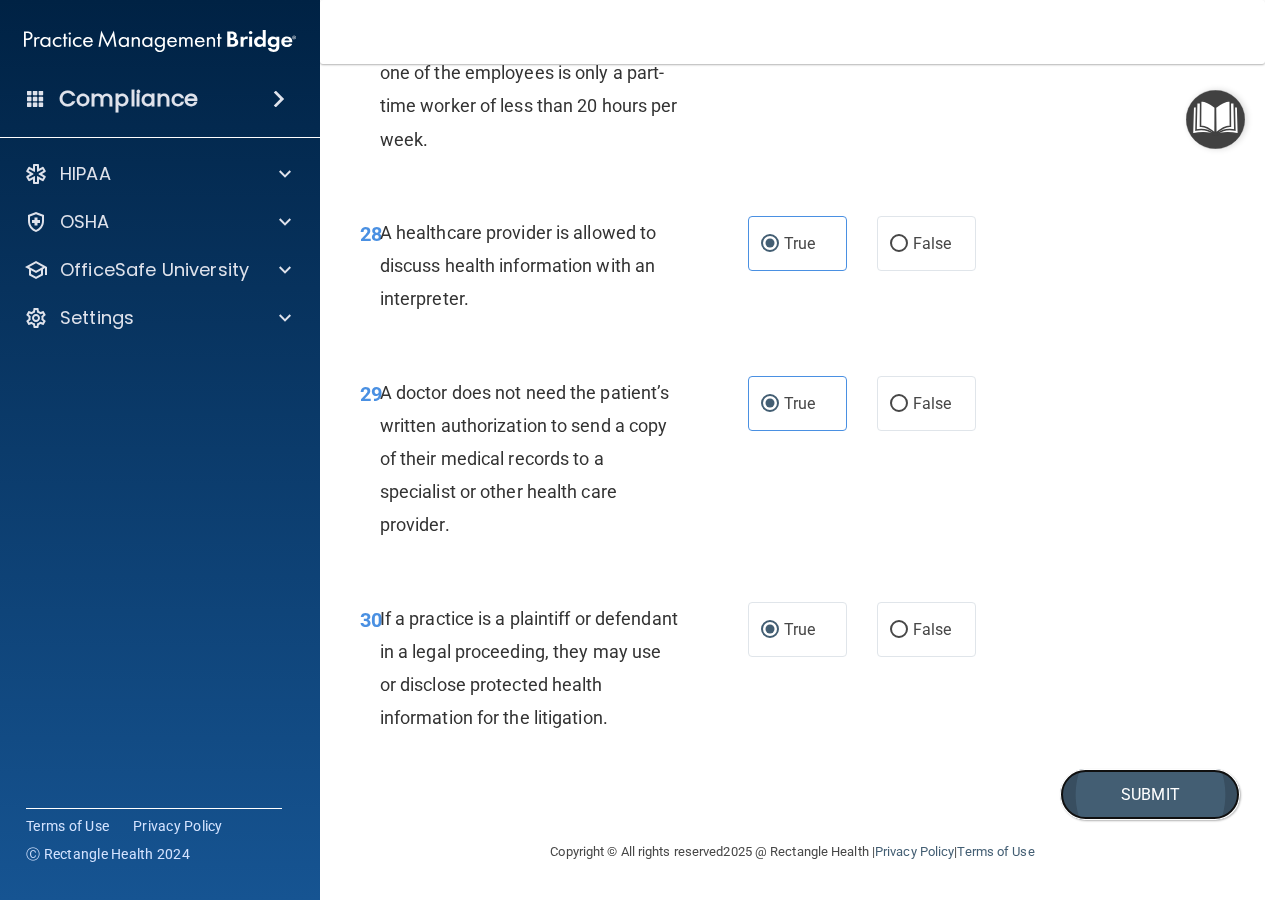 click on "Submit" at bounding box center (1150, 794) 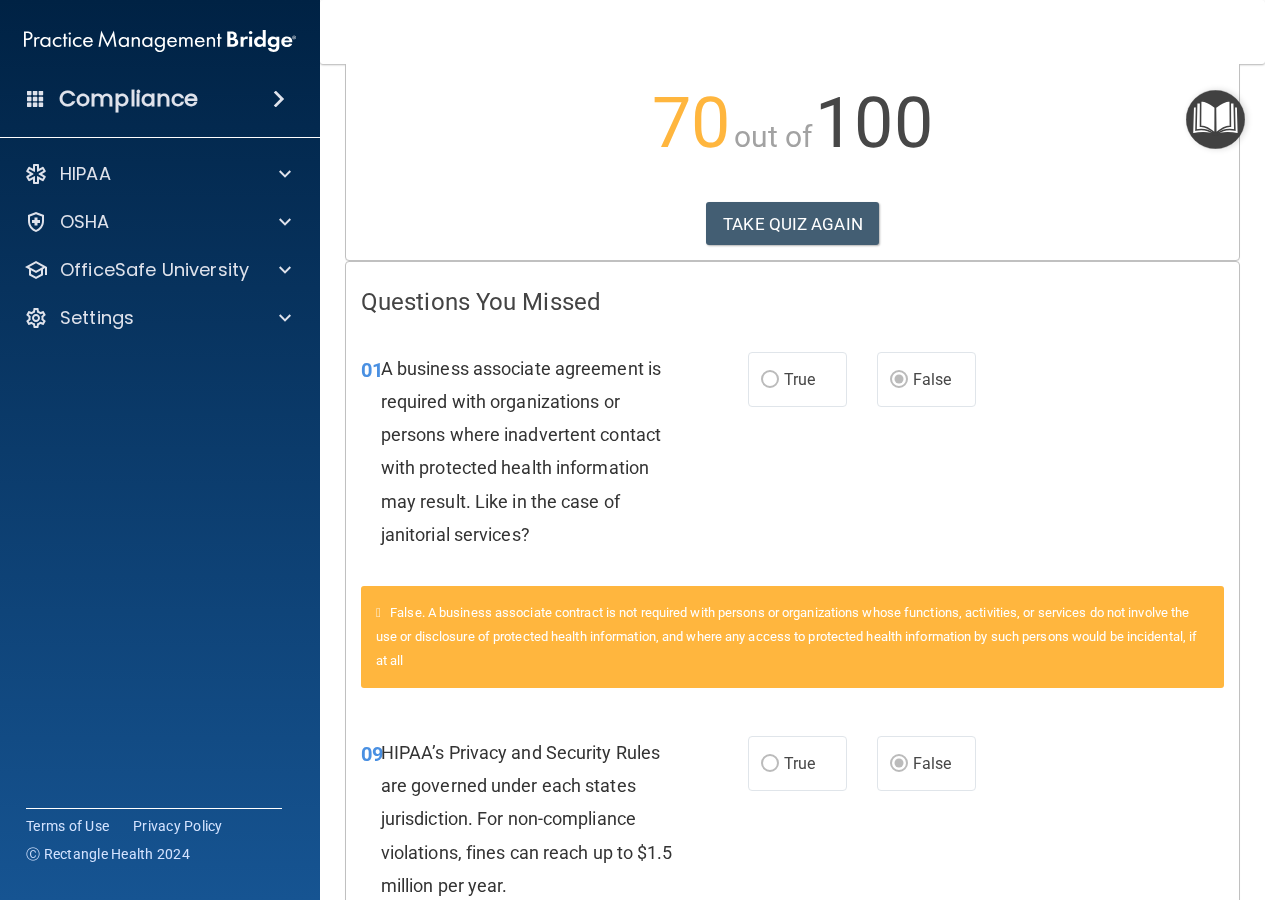 scroll, scrollTop: 0, scrollLeft: 0, axis: both 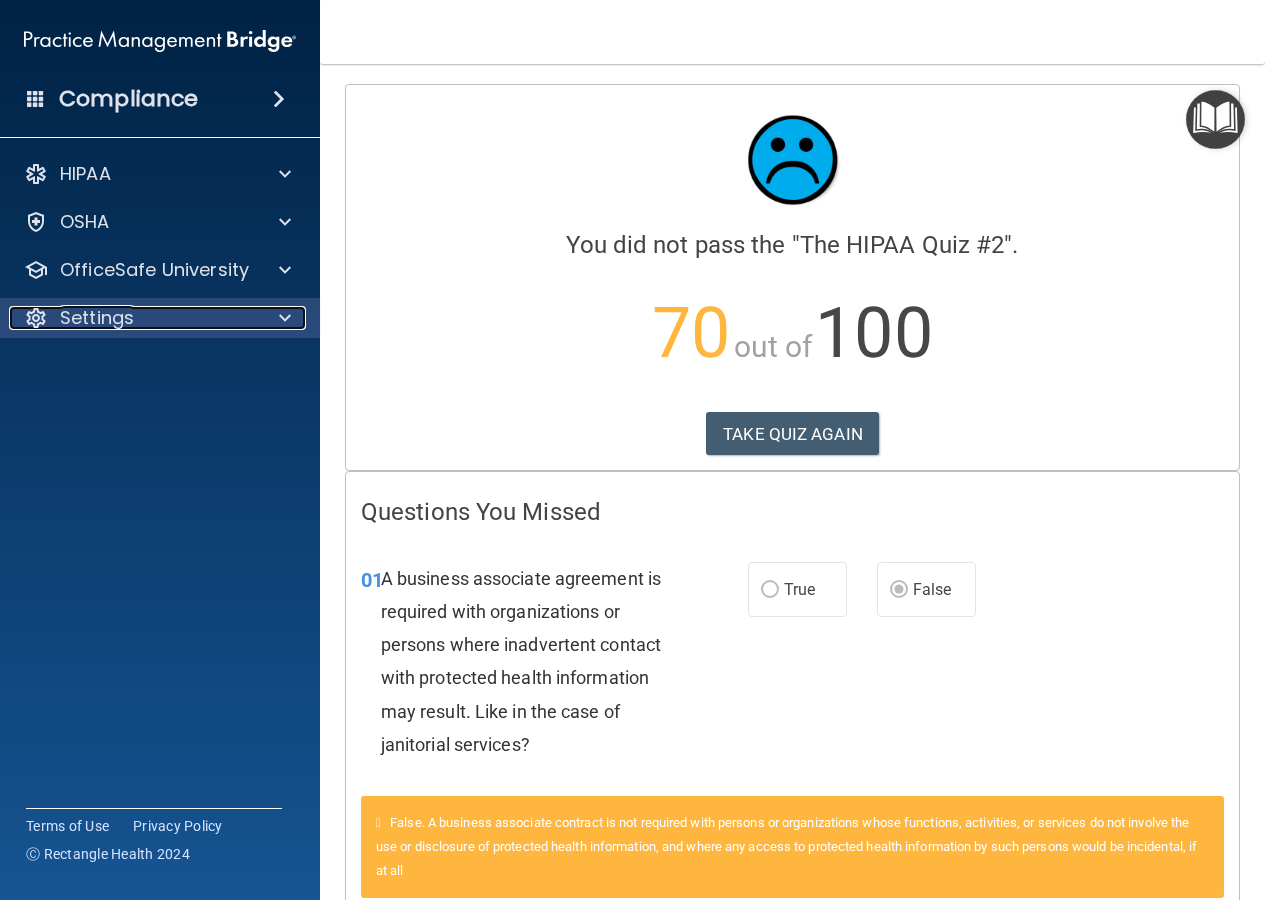 click on "Settings" at bounding box center [133, 318] 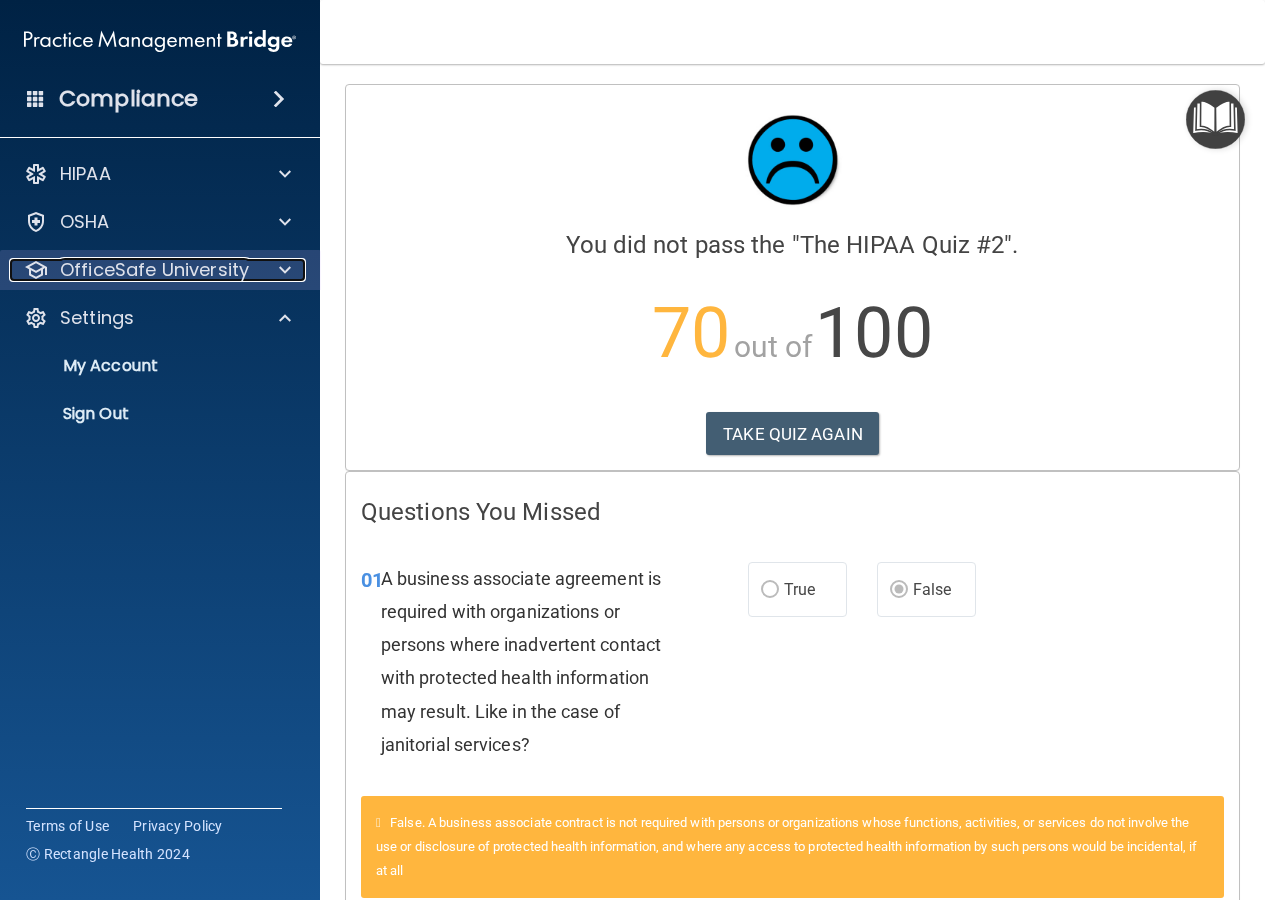 click on "OfficeSafe University" at bounding box center (154, 270) 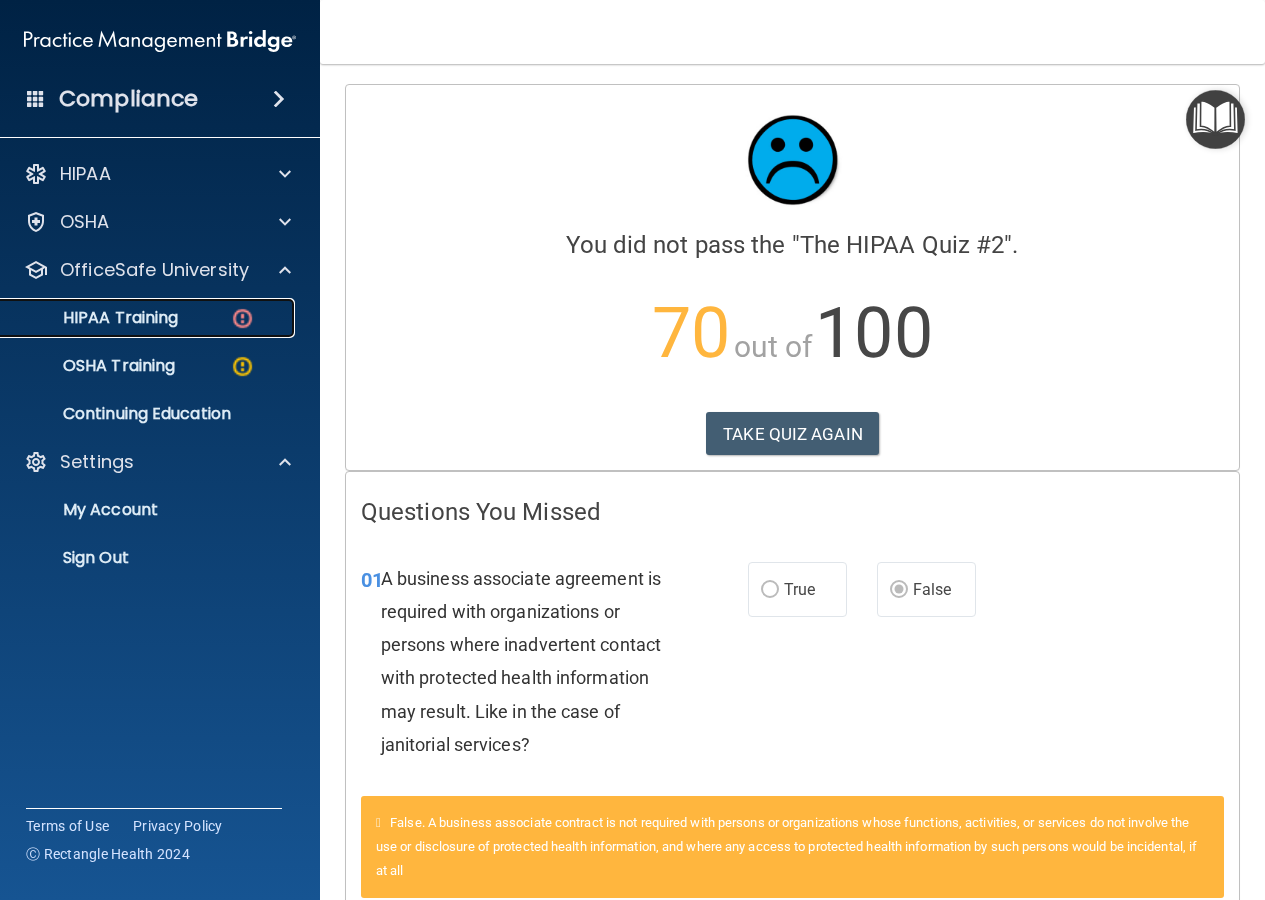 click at bounding box center [242, 318] 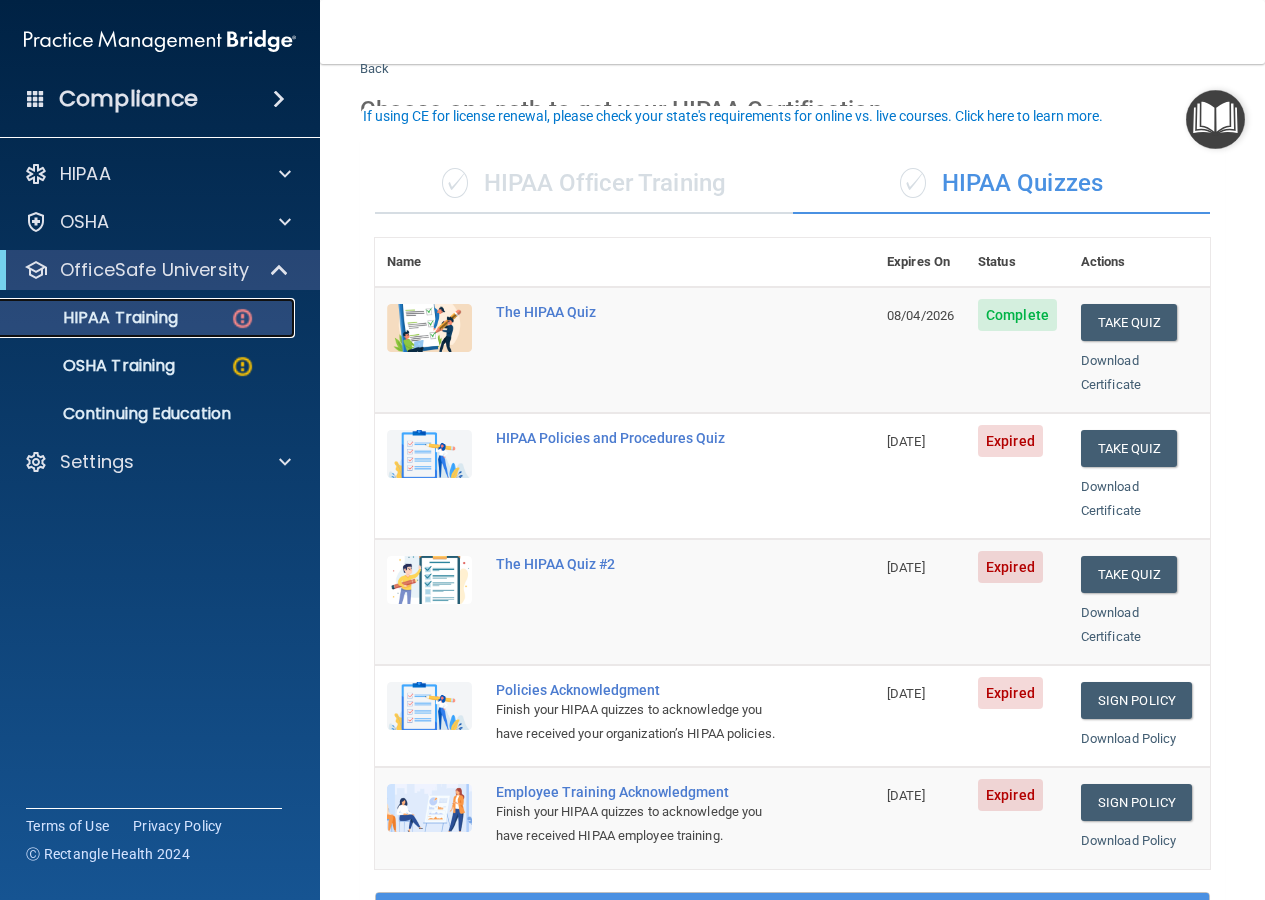 scroll, scrollTop: 100, scrollLeft: 0, axis: vertical 